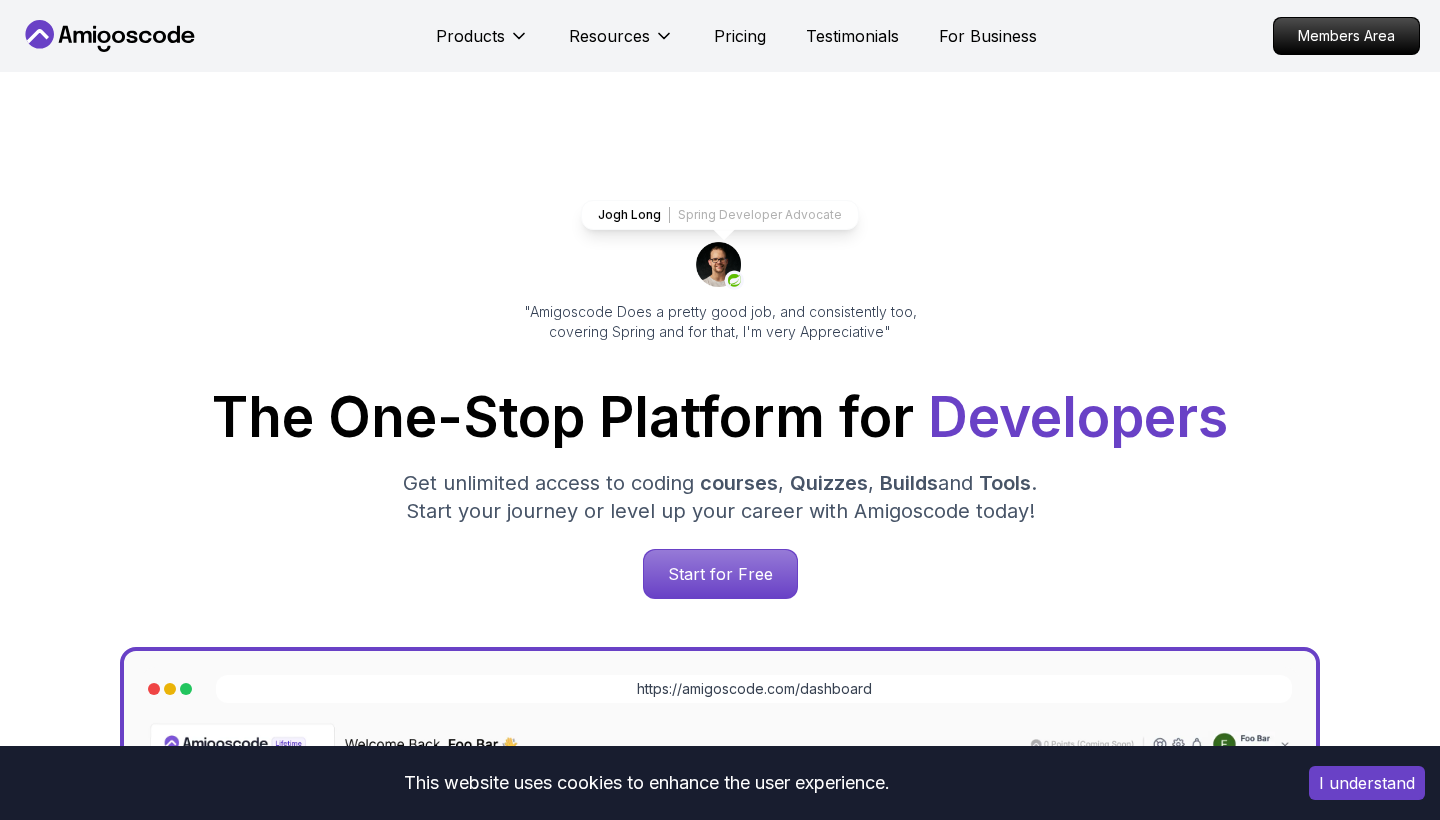 scroll, scrollTop: 0, scrollLeft: 0, axis: both 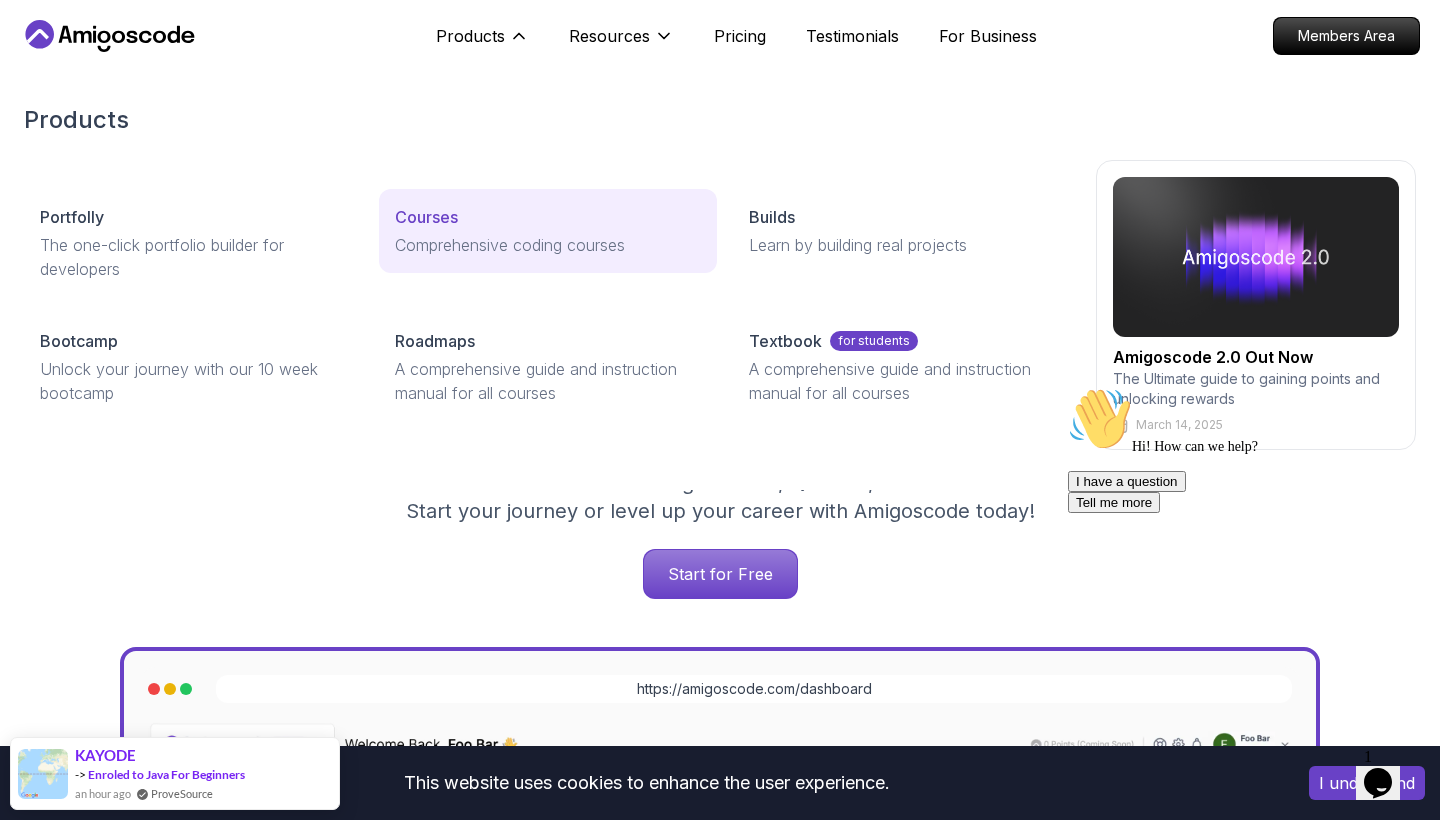 click on "Courses" at bounding box center (426, 217) 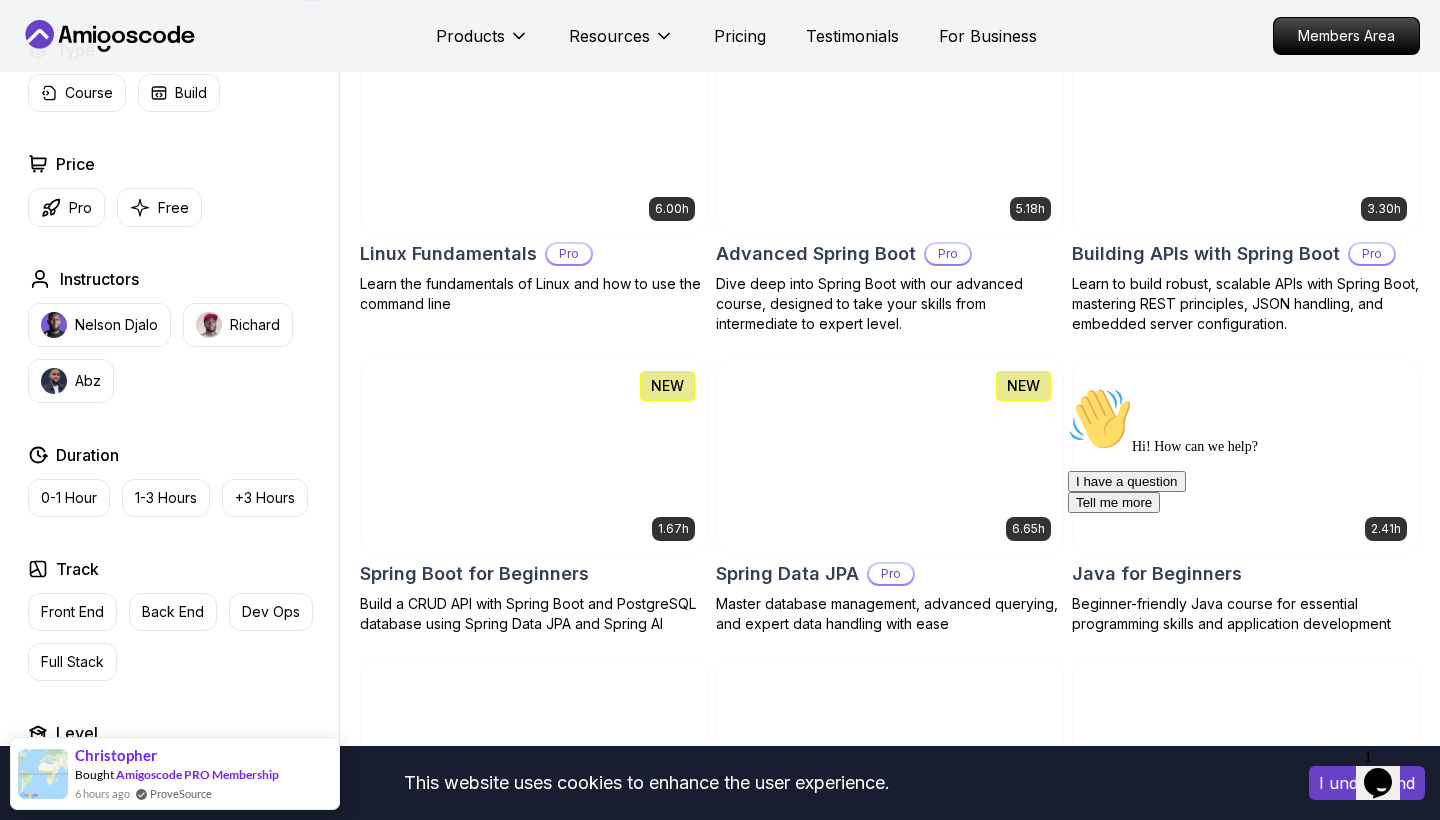 scroll, scrollTop: 591, scrollLeft: 0, axis: vertical 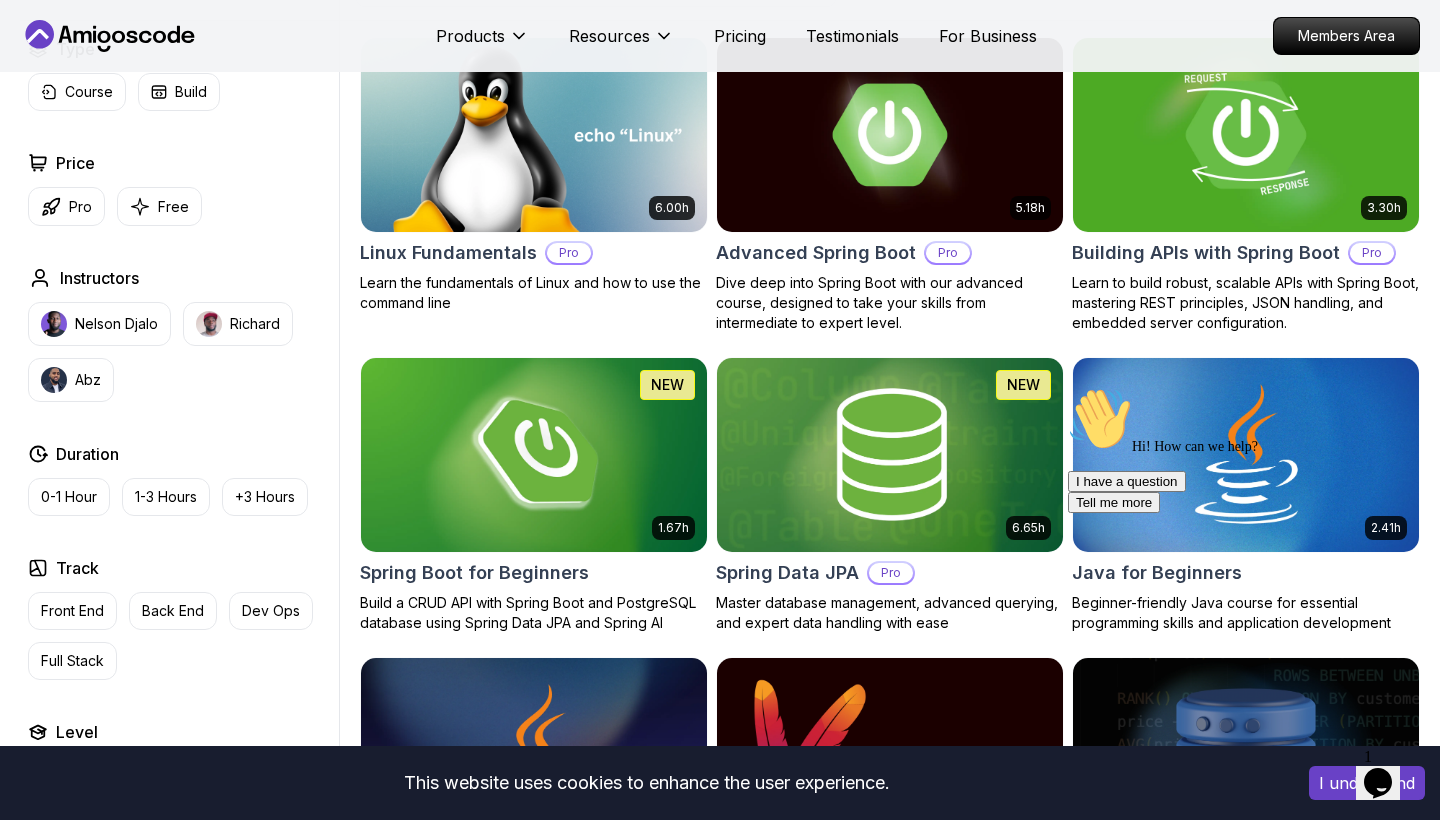 click on "Building APIs with Spring Boot" at bounding box center (1206, 253) 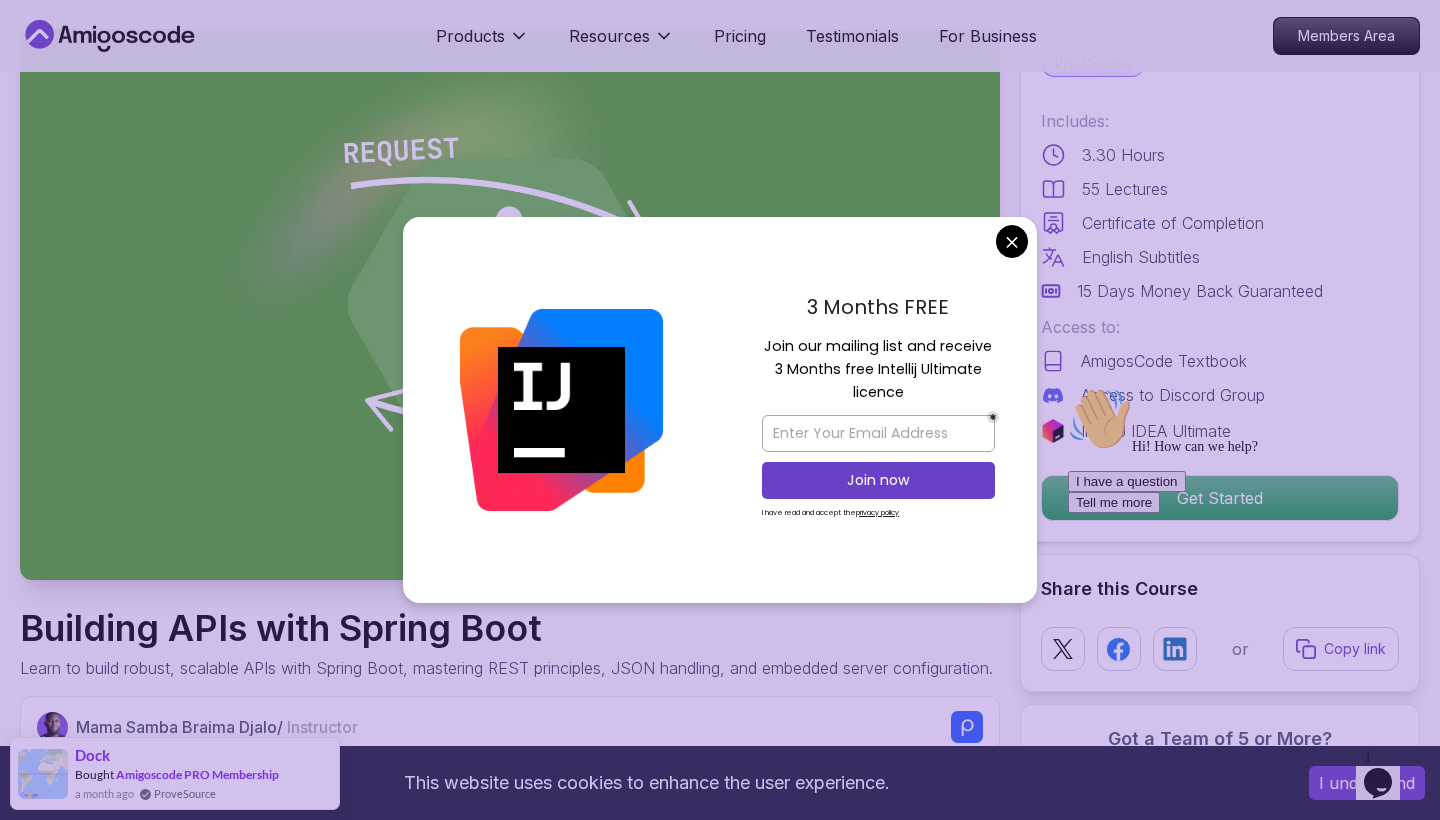 scroll, scrollTop: 92, scrollLeft: 0, axis: vertical 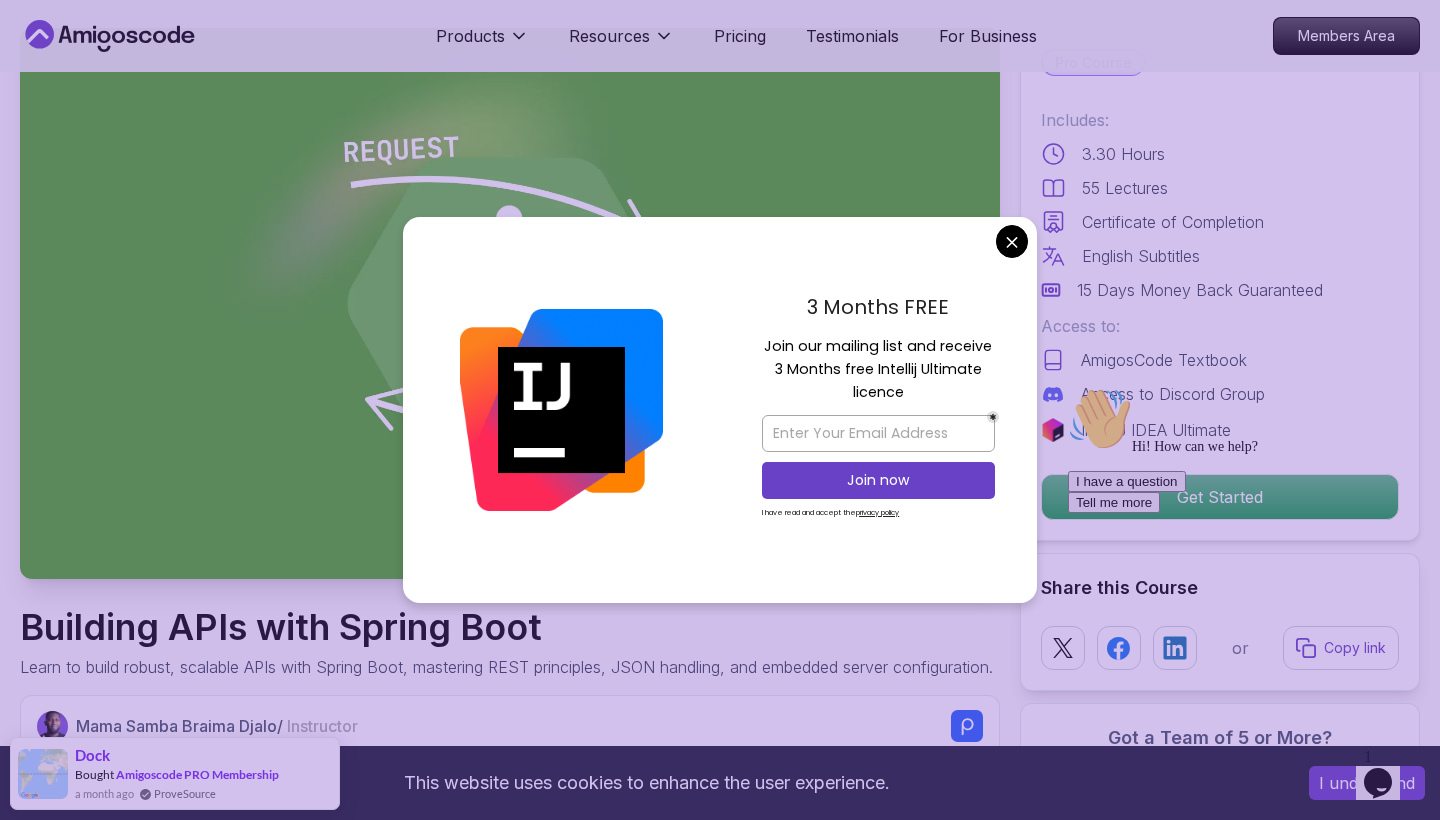 click on "This website uses cookies to enhance the user experience. I understand Products Resources Pricing Testimonials For Business Members Area Products Resources Pricing Testimonials For Business Members Area Building APIs with Spring Boot Learn to build robust, scalable APIs with Spring Boot, mastering REST principles, JSON handling, and embedded server configuration. Mama Samba Braima Djalo  /   Instructor Pro Course Includes: 3.30 Hours 55 Lectures Certificate of Completion English Subtitles 15 Days Money Back Guaranteed Access to: AmigosCode Textbook Access to Discord Group IntelliJ IDEA Ultimate Get Started Share this Course or Copy link Got a Team of 5 or More? With one subscription, give your entire team access to all courses and features. Check our Business Plan Mama Samba Braima Djalo  /   Instructor What you will learn java spring spring-boot spring-data-jpa spring-security docker postgres h2 API Fundamentals - Master the foundations of building APIs, including REST principles and Spring MVC.
The" at bounding box center (720, 4537) 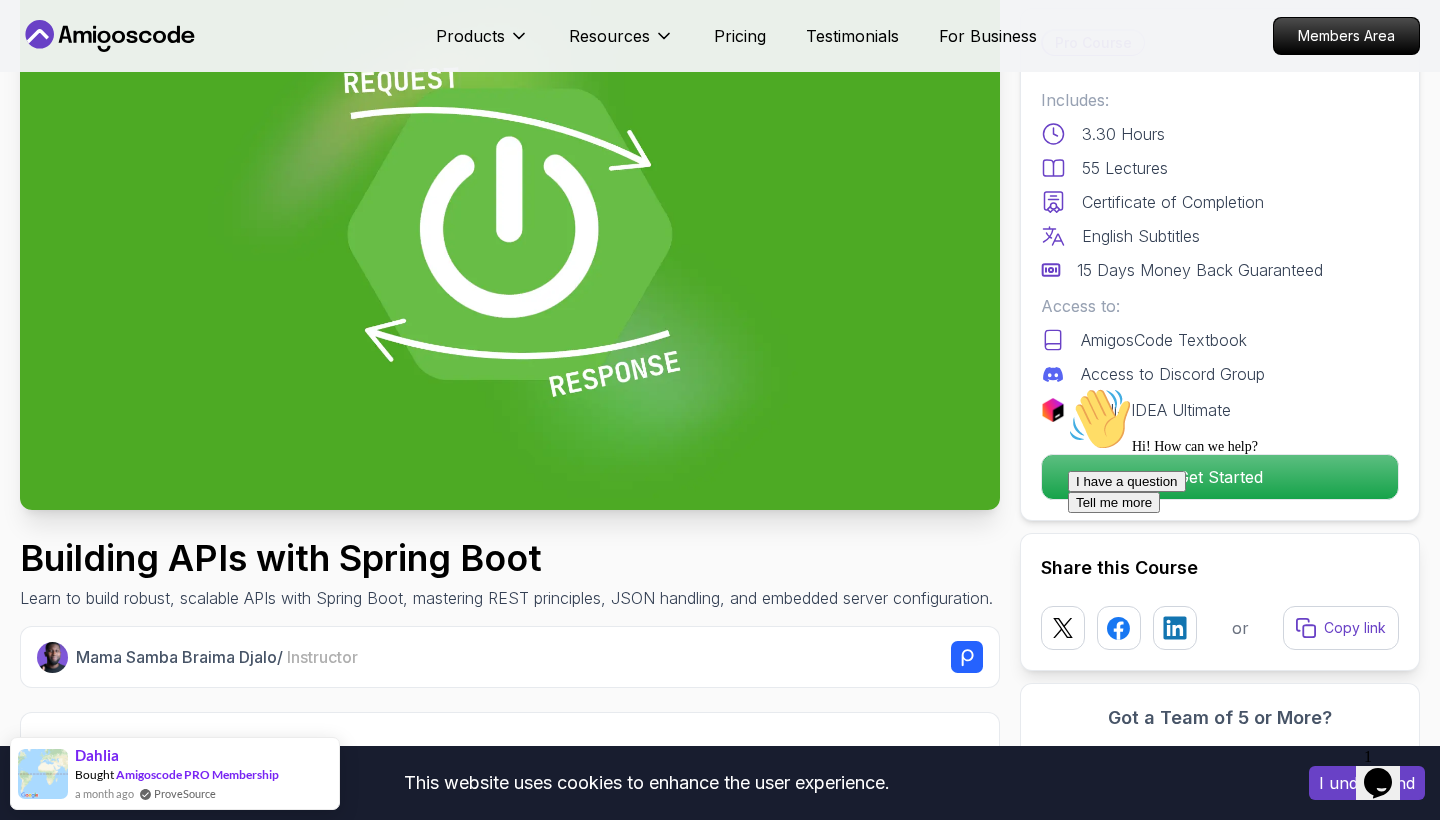 scroll, scrollTop: 193, scrollLeft: 0, axis: vertical 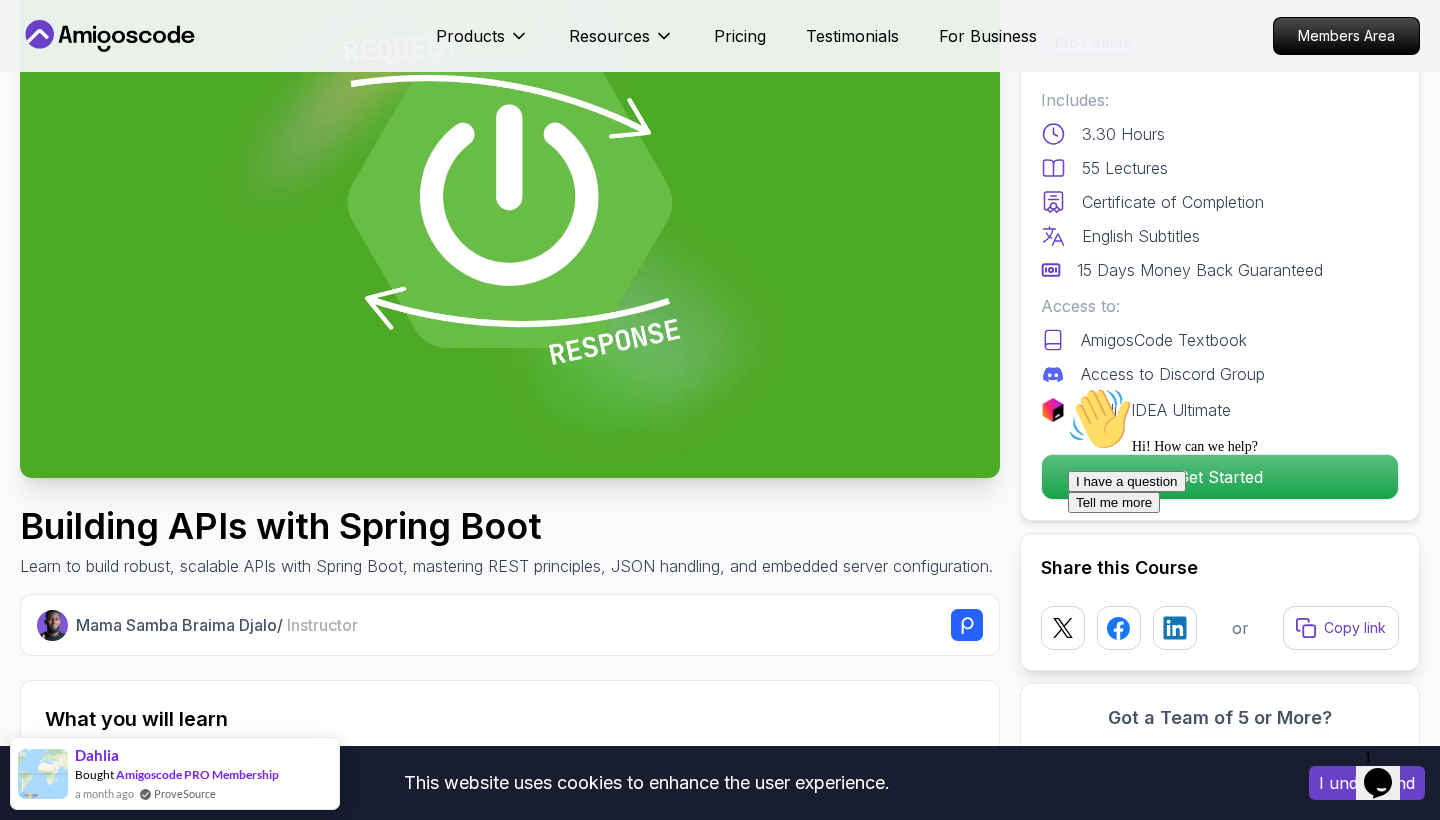 click on "Hi! How can we help? I have a question Tell me more" at bounding box center (1248, 450) 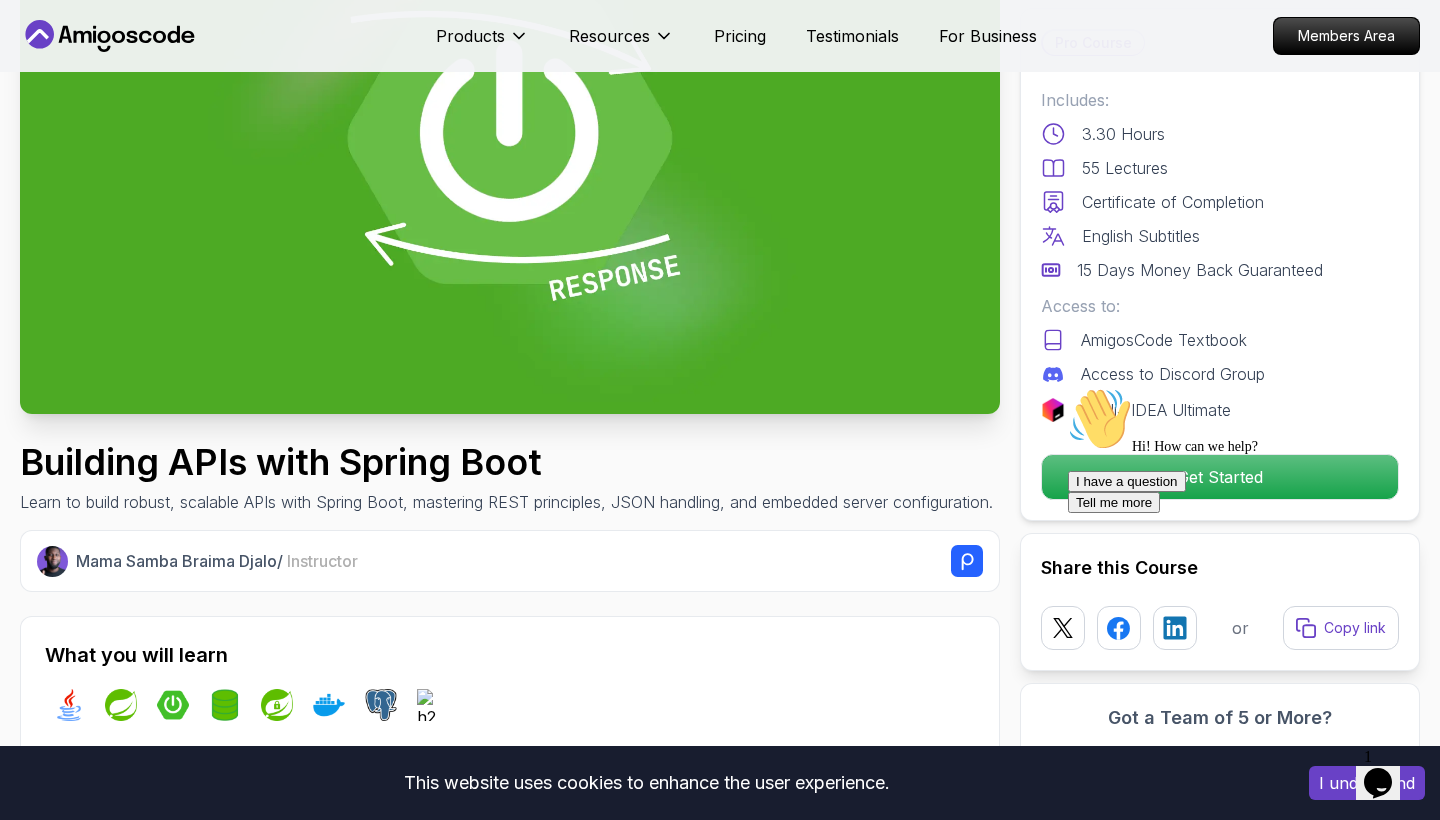 scroll, scrollTop: 273, scrollLeft: 0, axis: vertical 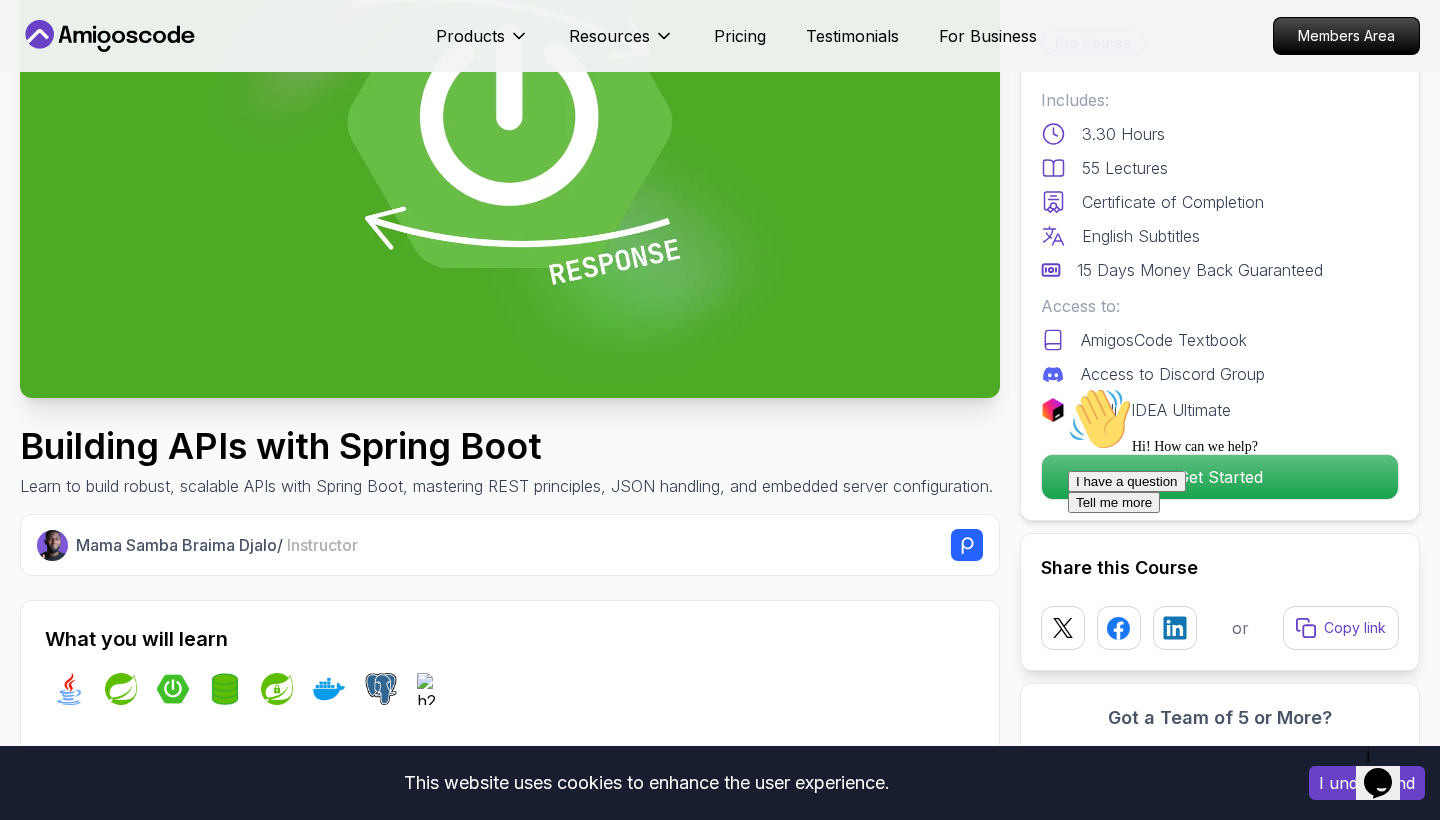 click on "Hi! How can we help? I have a question Tell me more" at bounding box center [1248, 450] 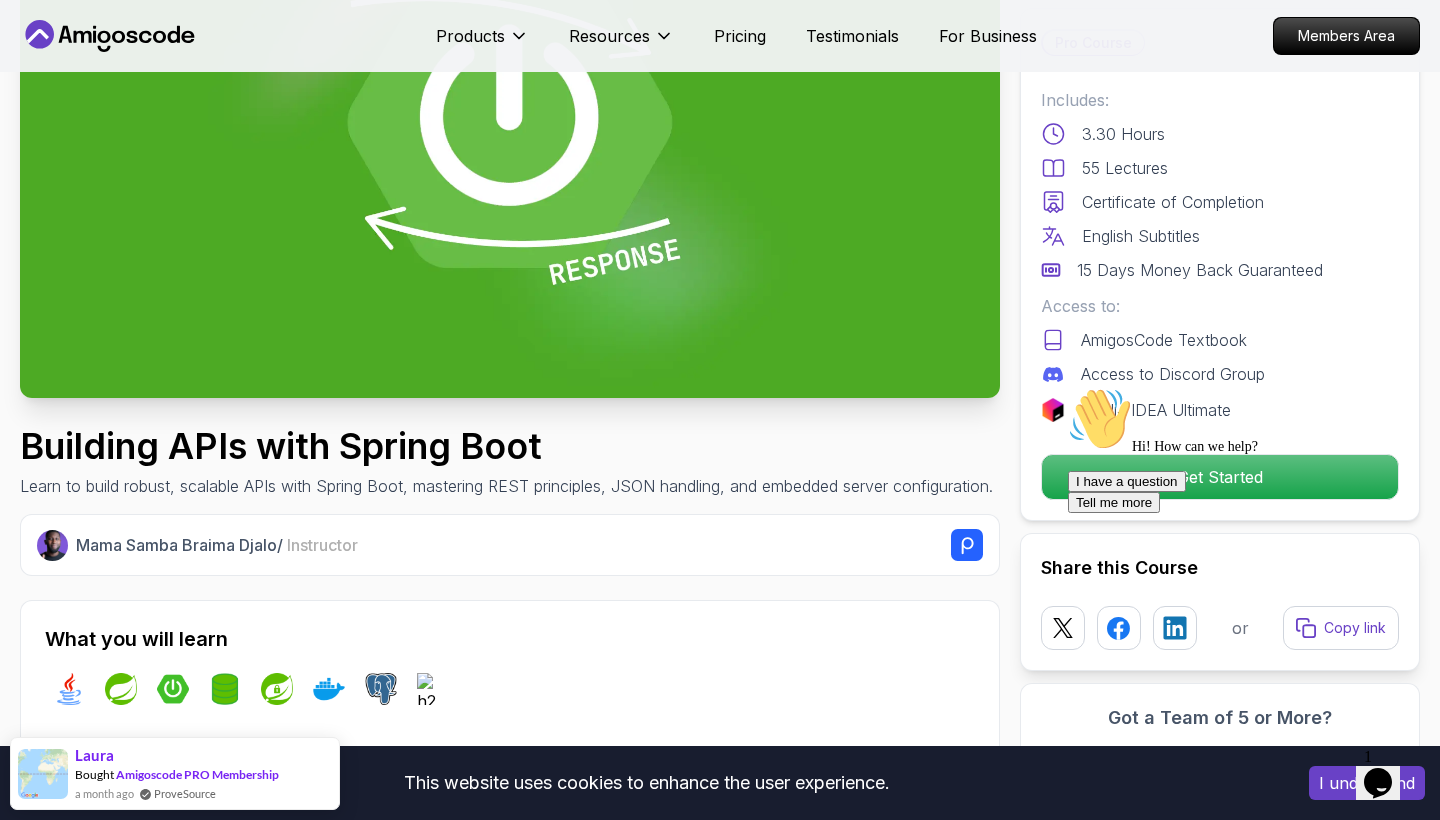 click on "I understand" at bounding box center (1367, 783) 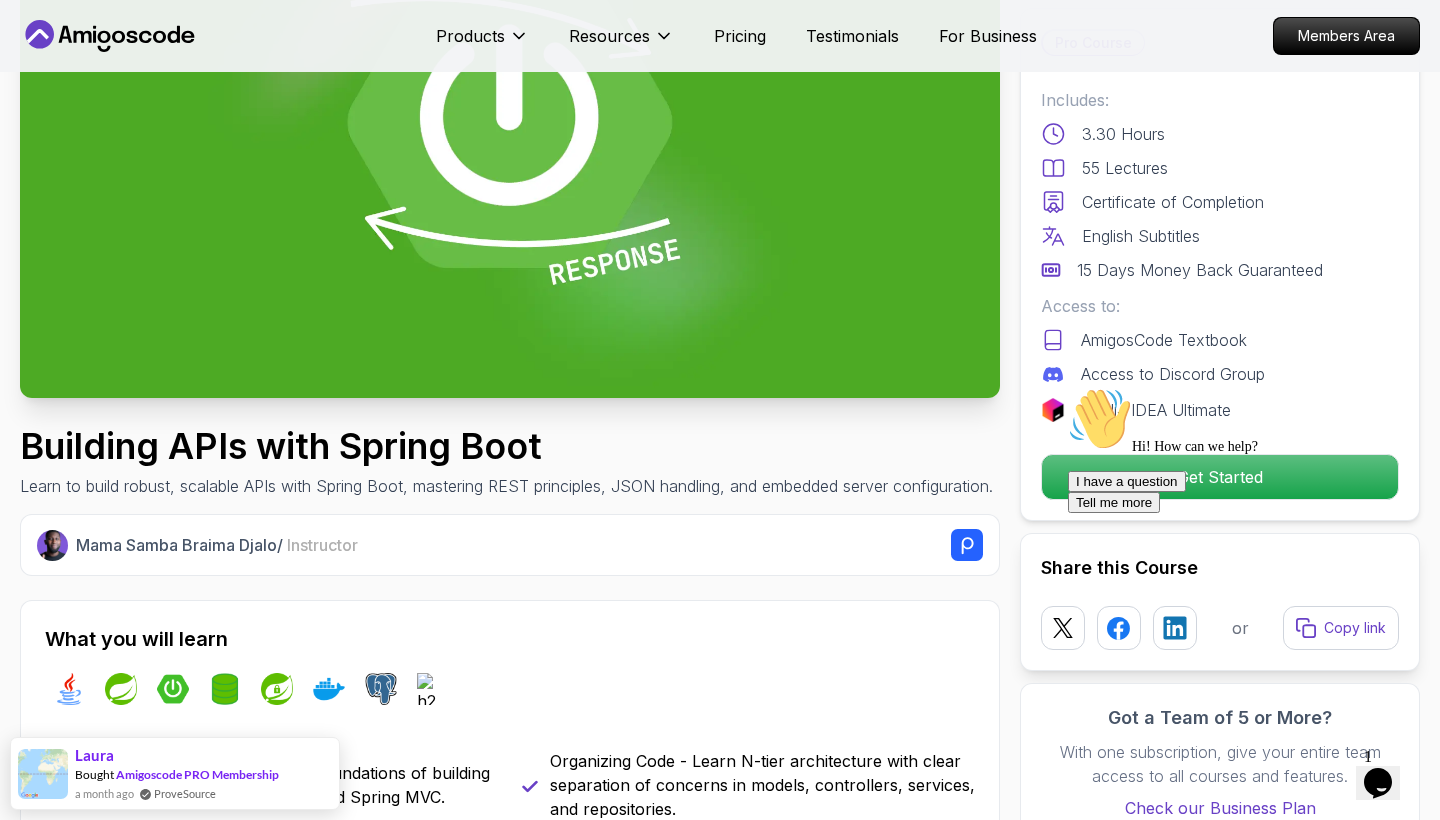 click on "Hi! How can we help? I have a question Tell me more" at bounding box center (1248, 450) 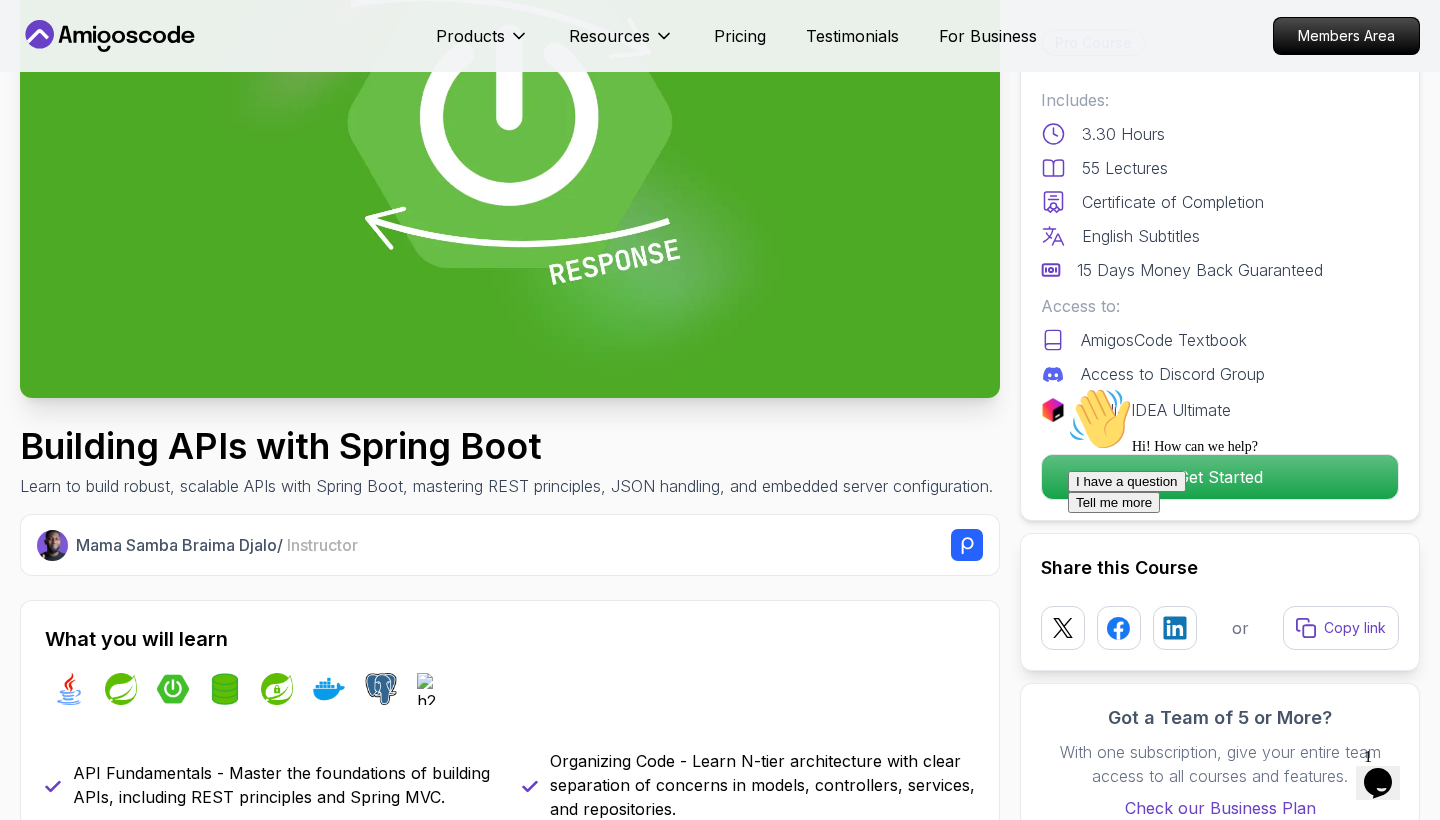 click on "Hi! How can we help? I have a question Tell me more" at bounding box center [1248, 450] 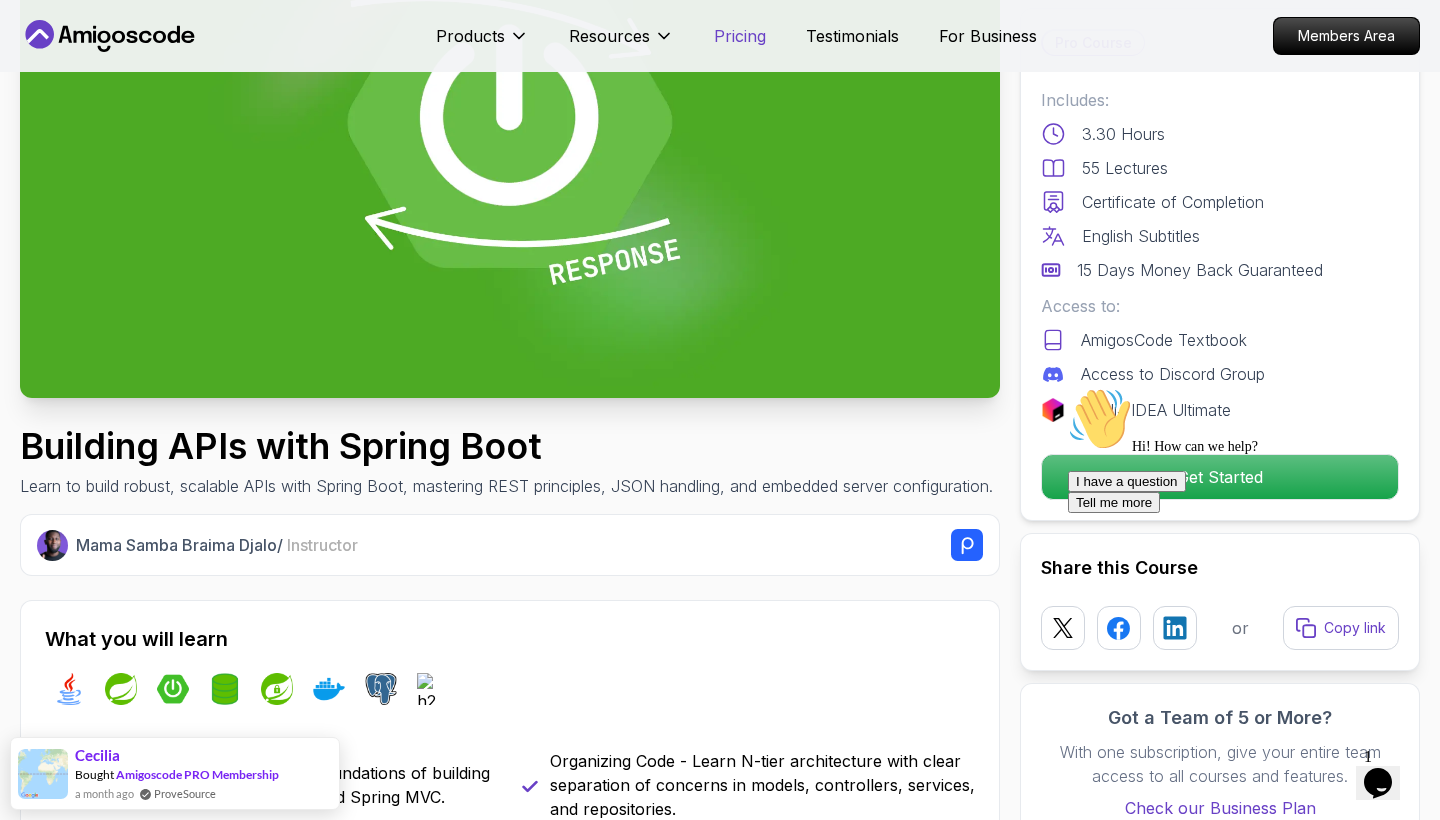 click on "Pricing" at bounding box center [740, 36] 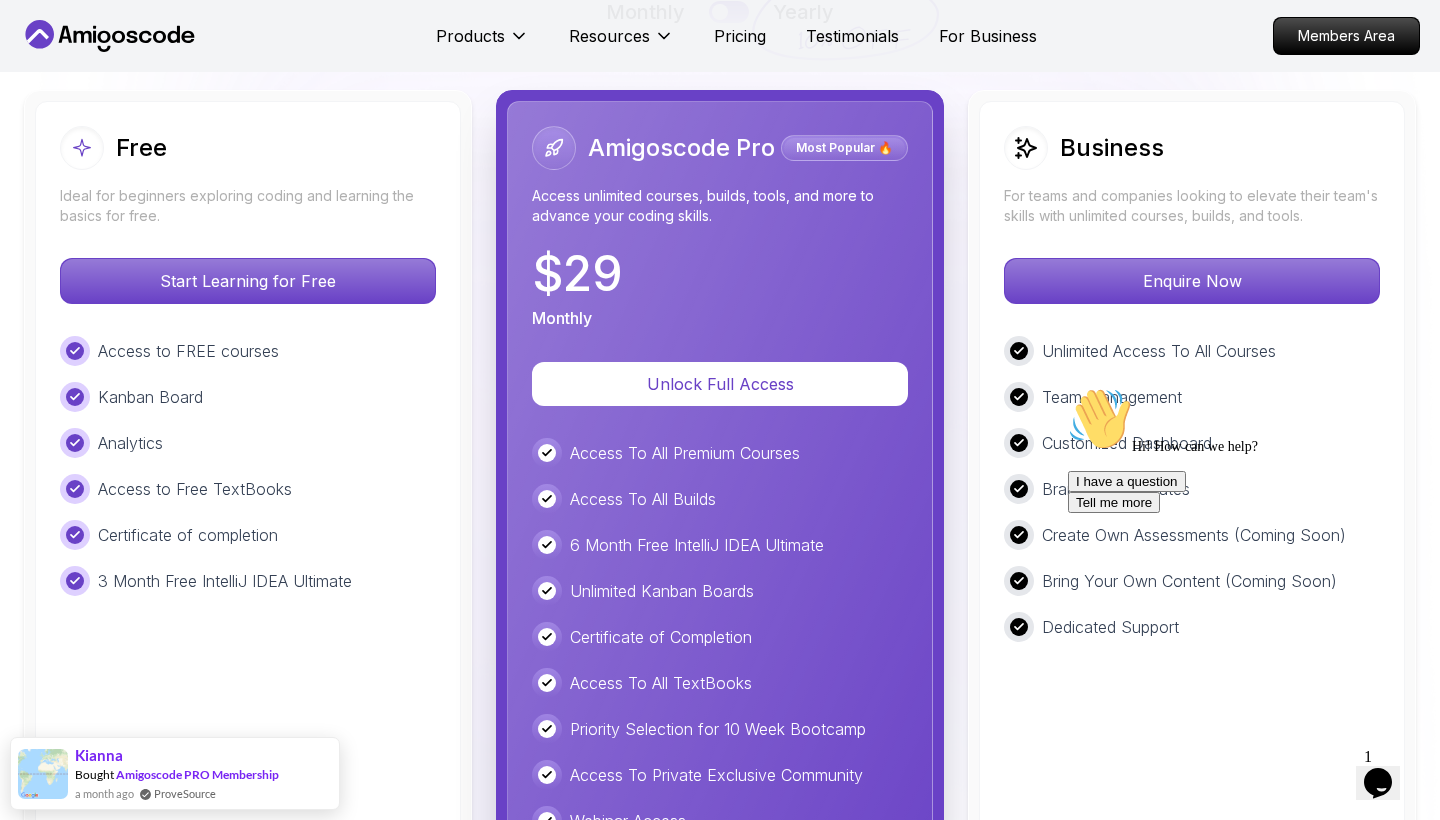scroll, scrollTop: 4583, scrollLeft: 0, axis: vertical 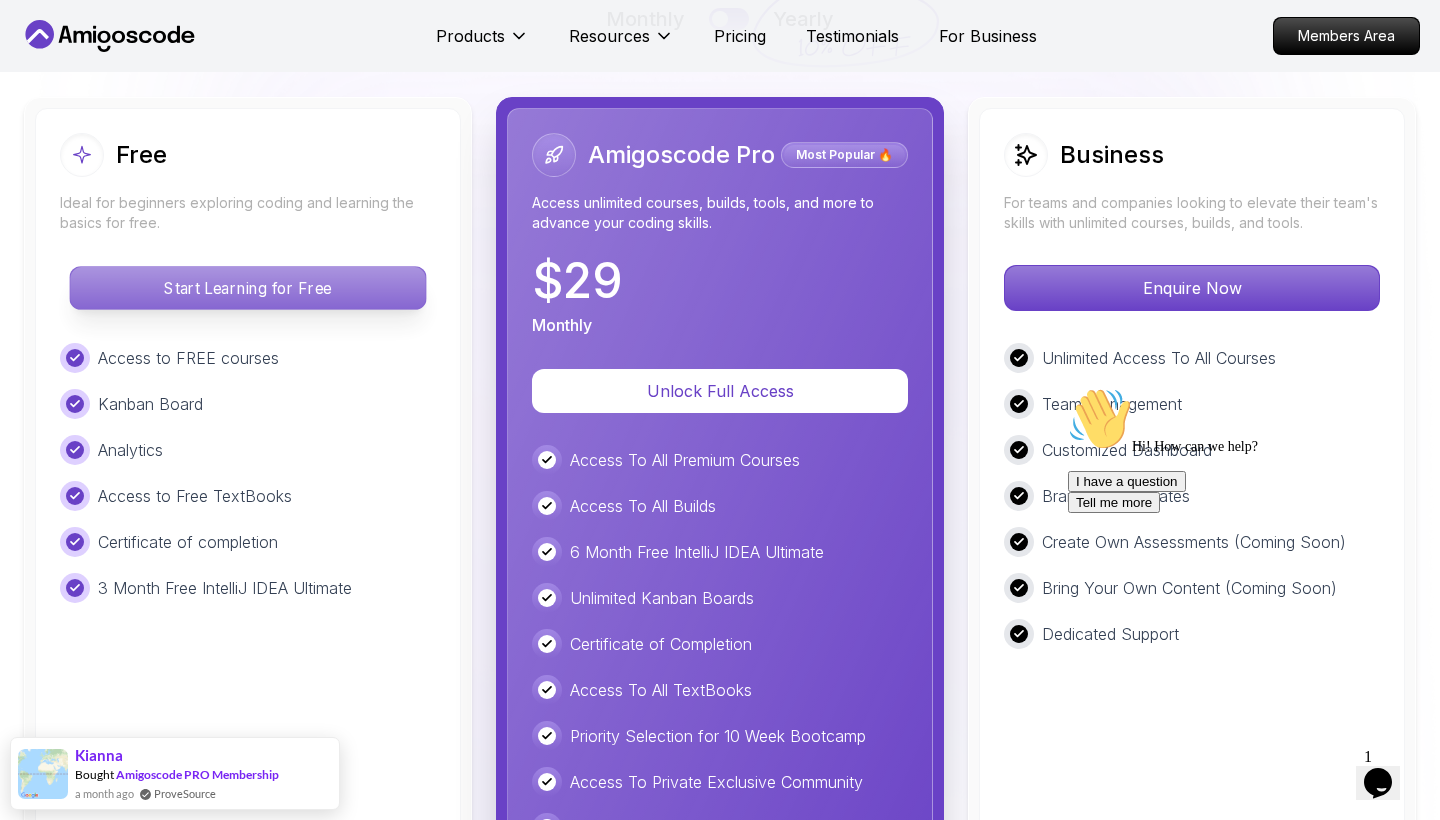 click on "Start Learning for Free" at bounding box center (247, 288) 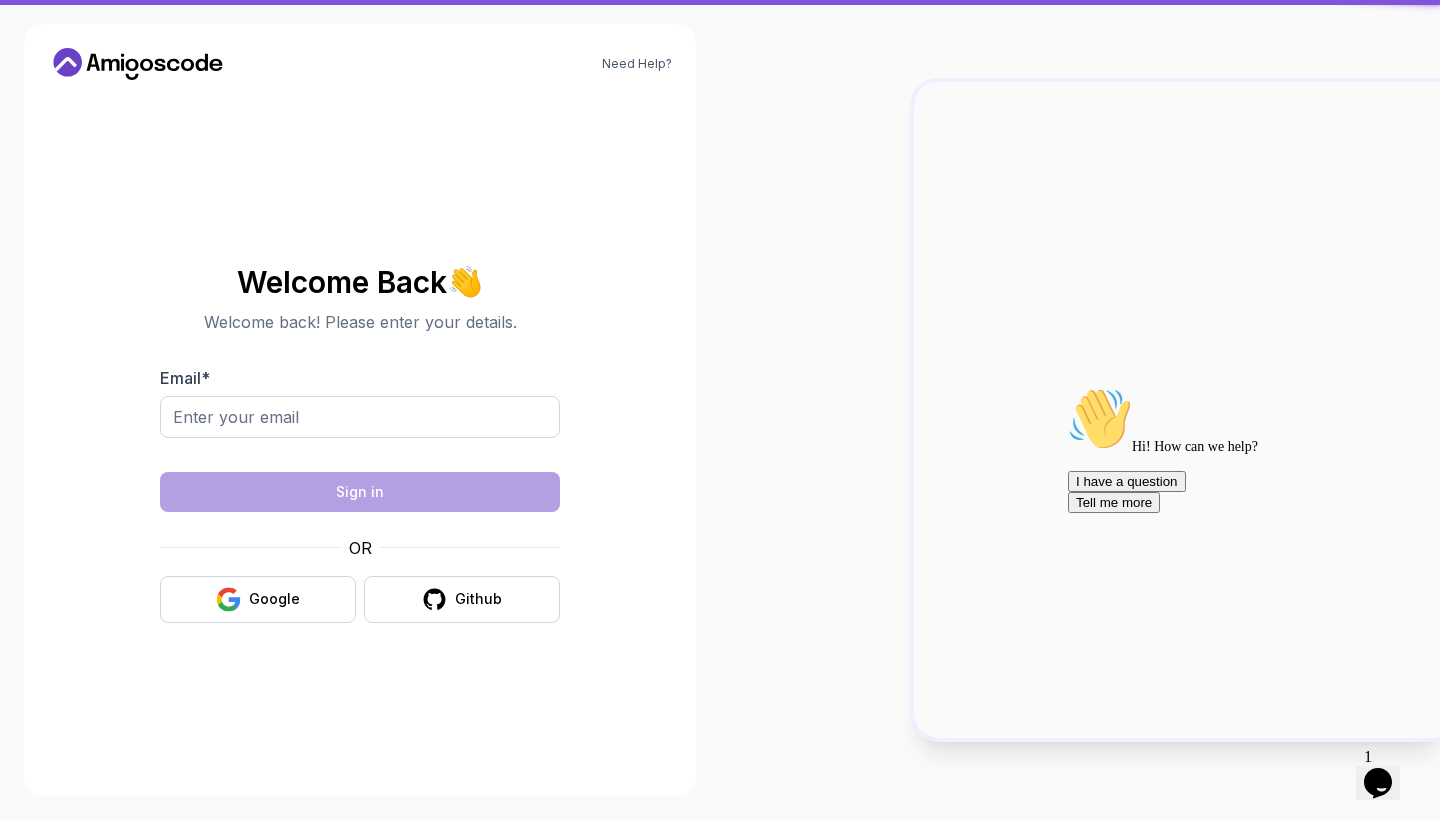 scroll, scrollTop: 0, scrollLeft: 0, axis: both 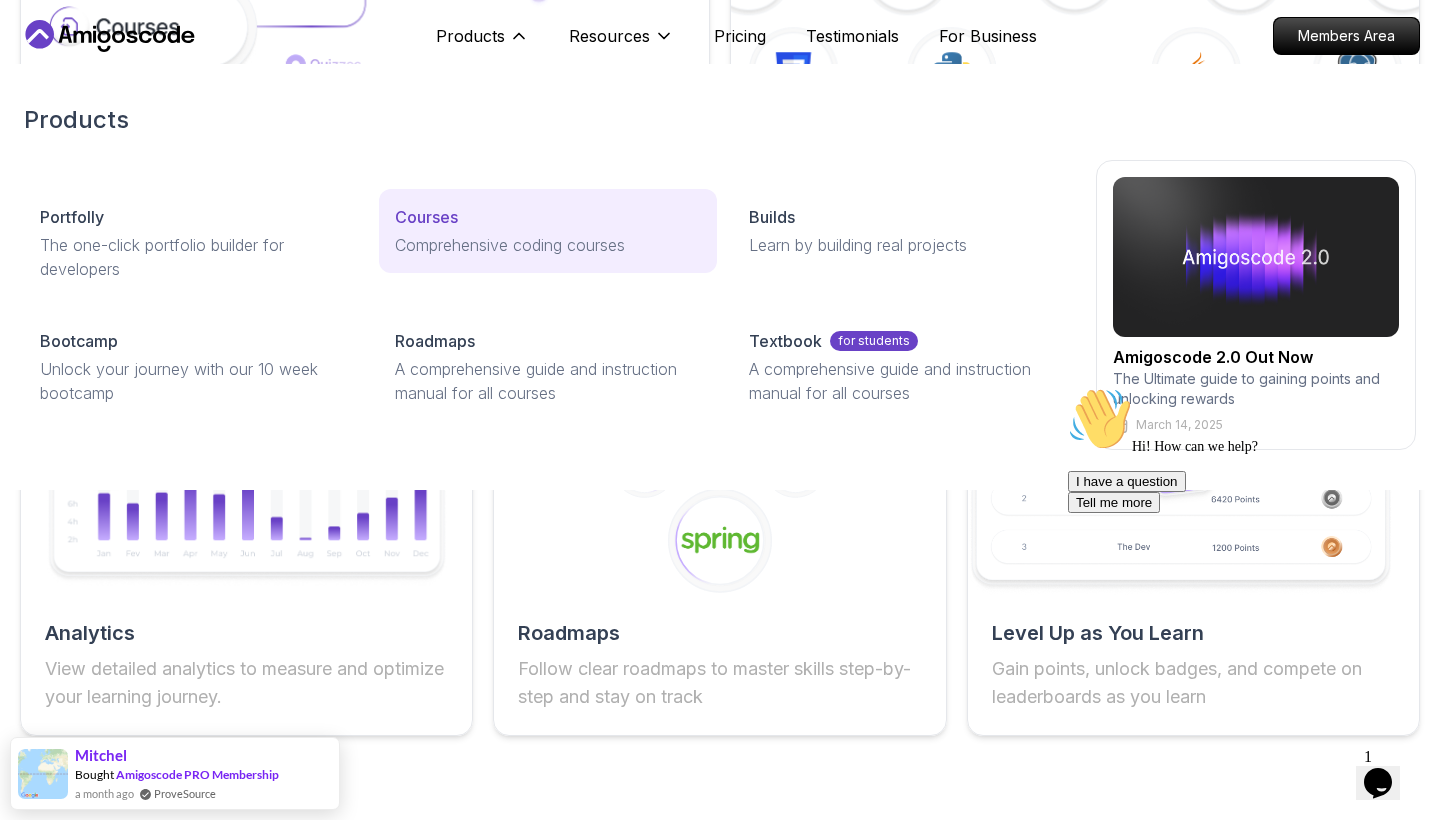 click on "Comprehensive coding courses" at bounding box center (548, 245) 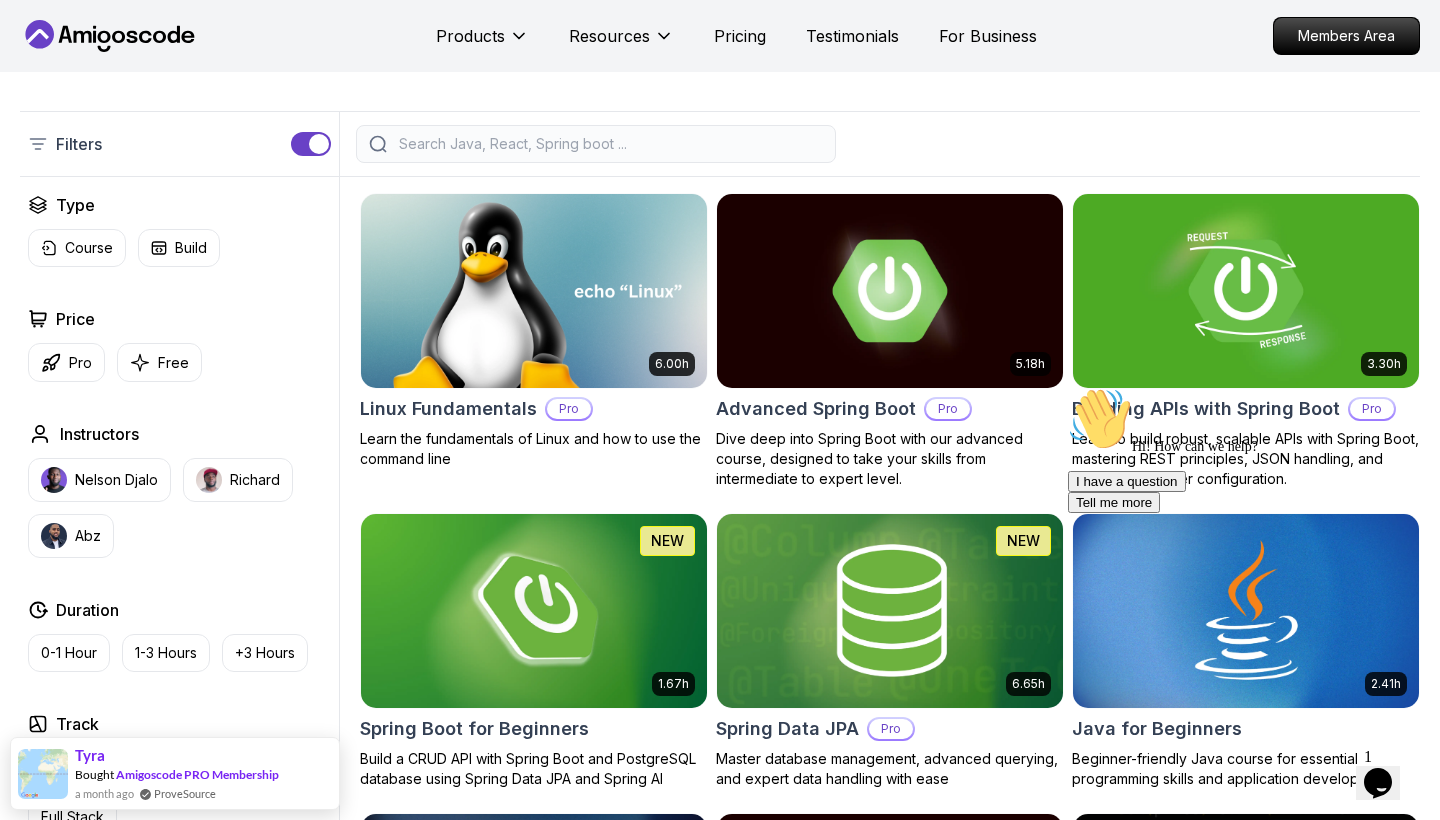 scroll, scrollTop: 441, scrollLeft: 0, axis: vertical 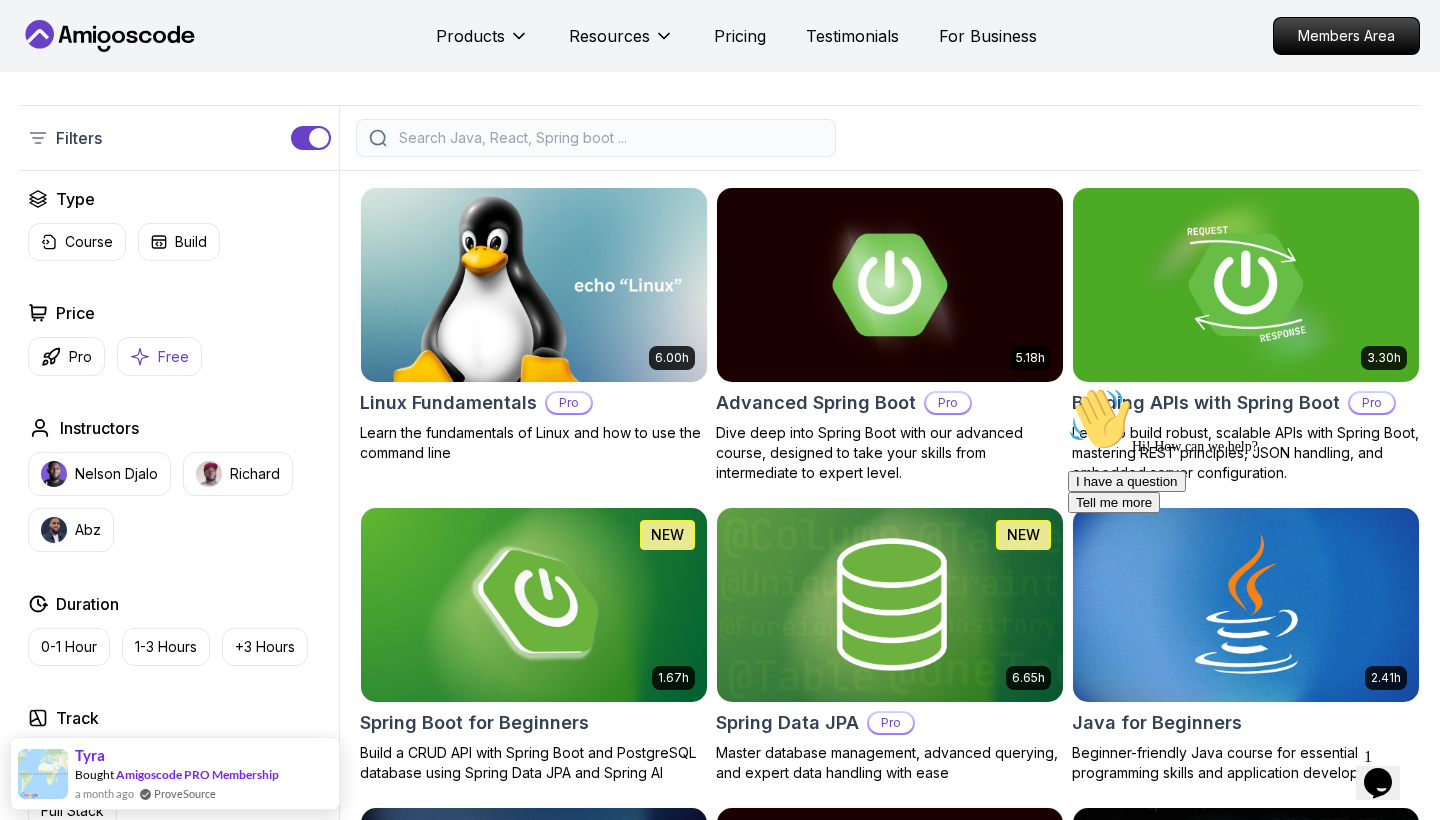 click on "Free" at bounding box center (173, 357) 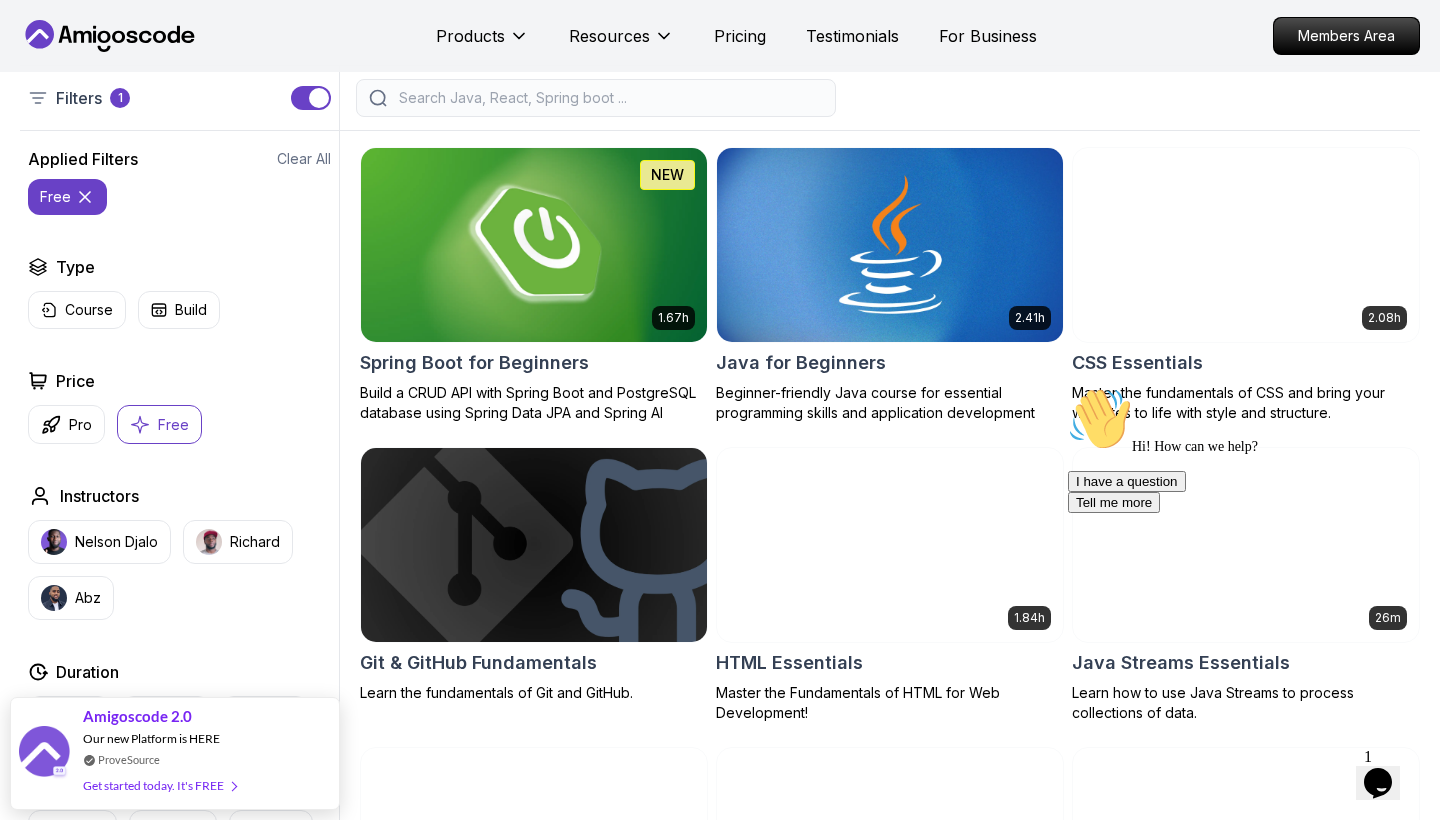 scroll, scrollTop: 489, scrollLeft: 0, axis: vertical 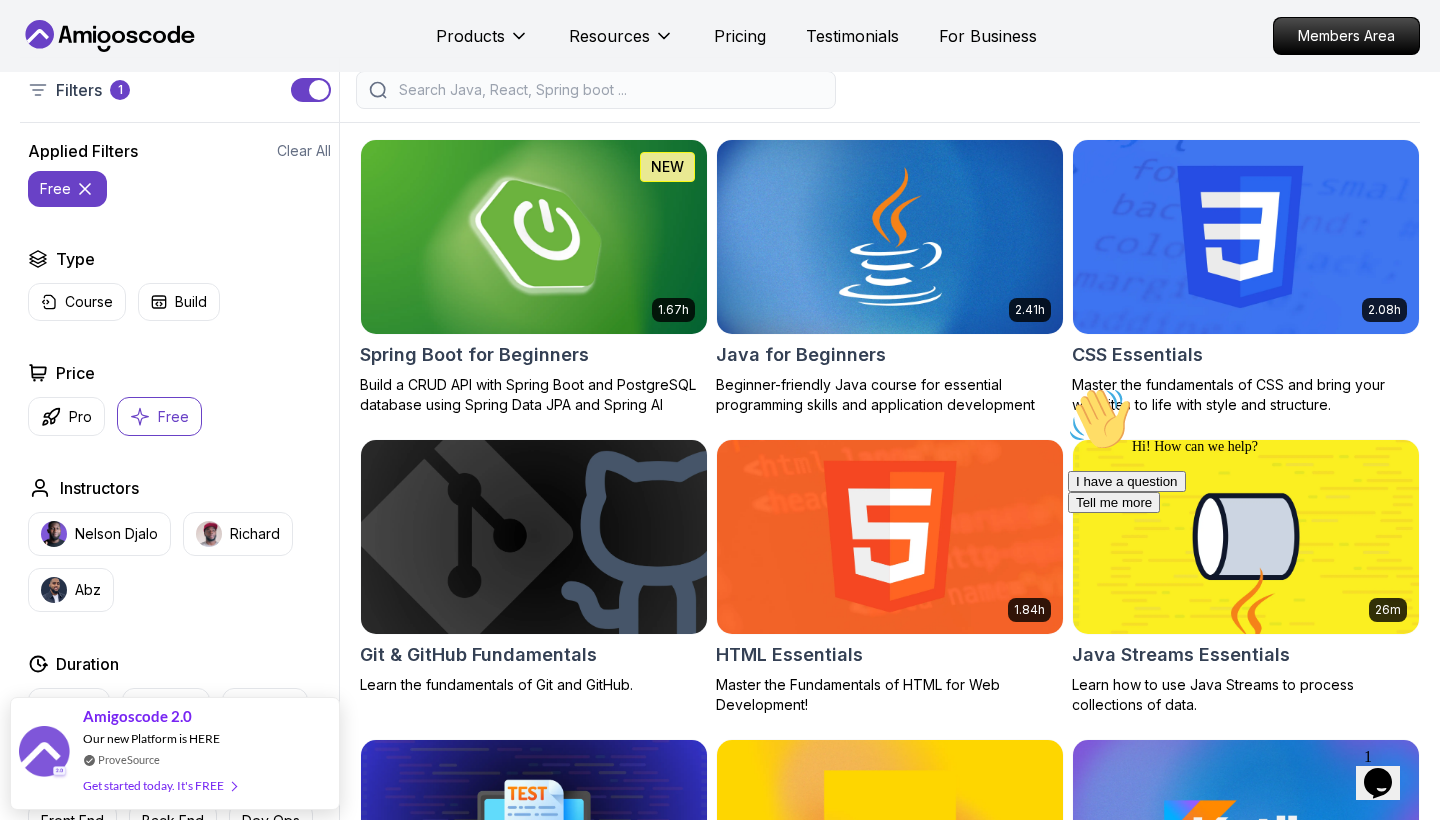 click at bounding box center [533, 236] 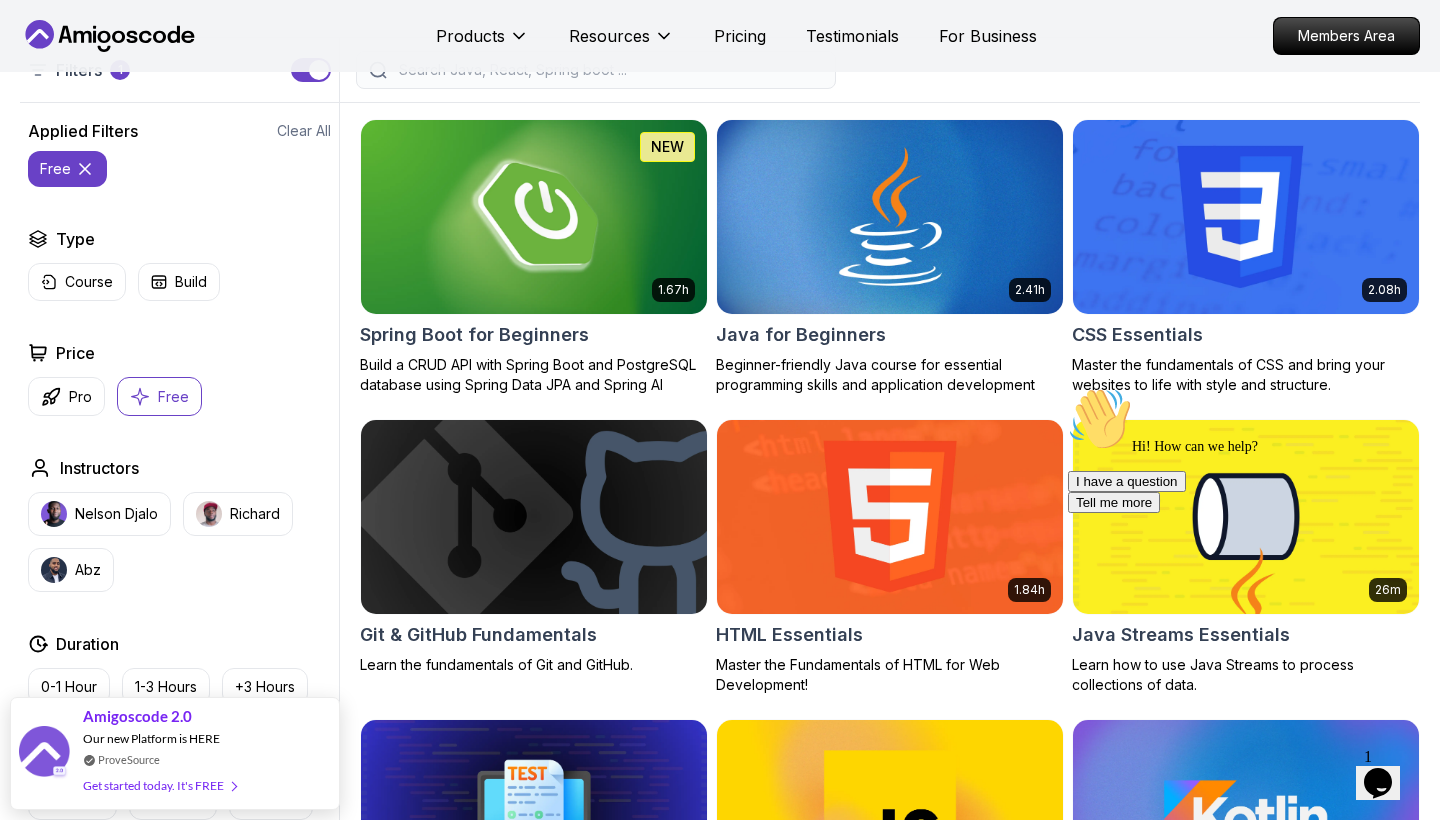 scroll, scrollTop: 525, scrollLeft: 0, axis: vertical 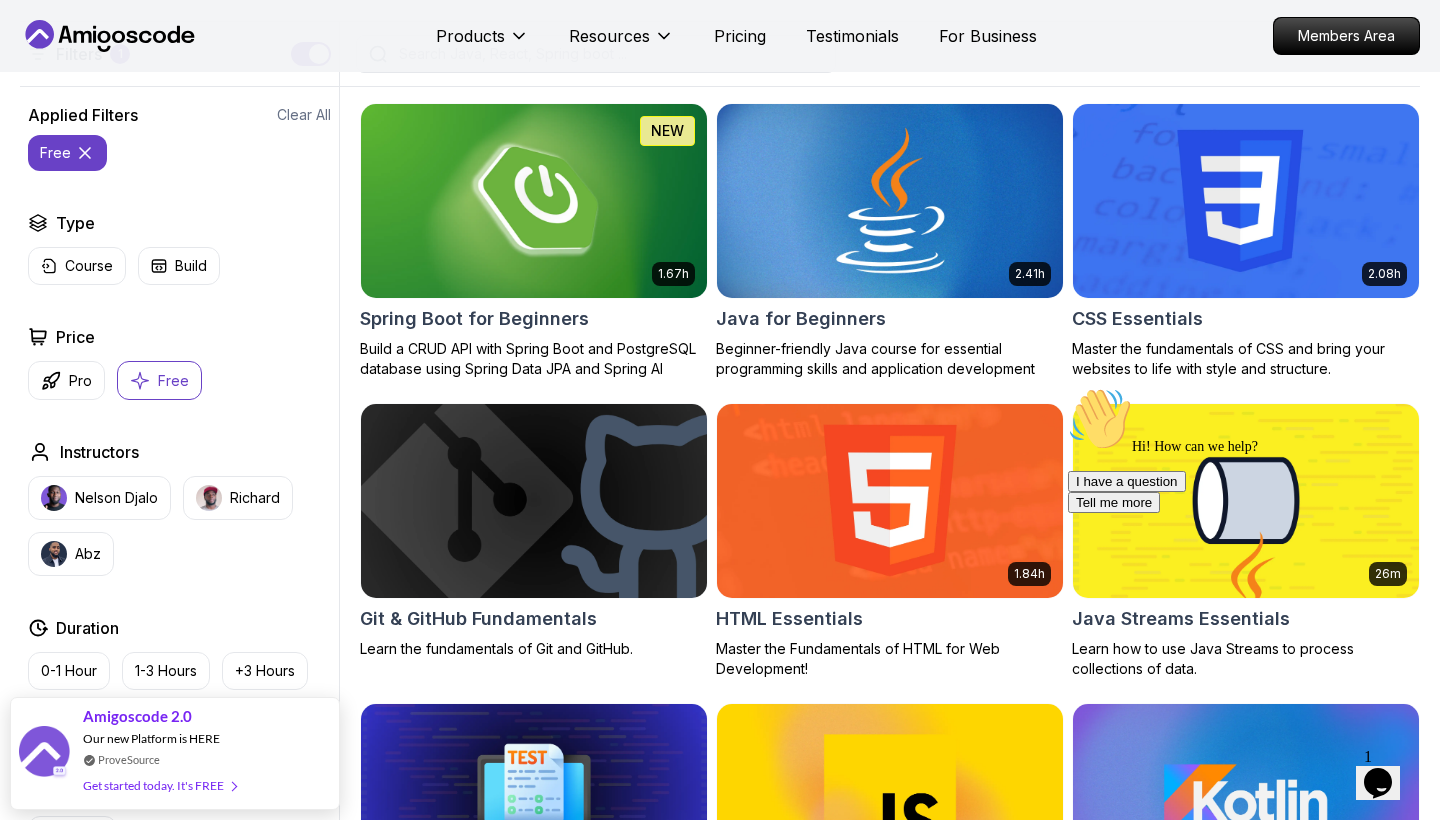 click at bounding box center (889, 200) 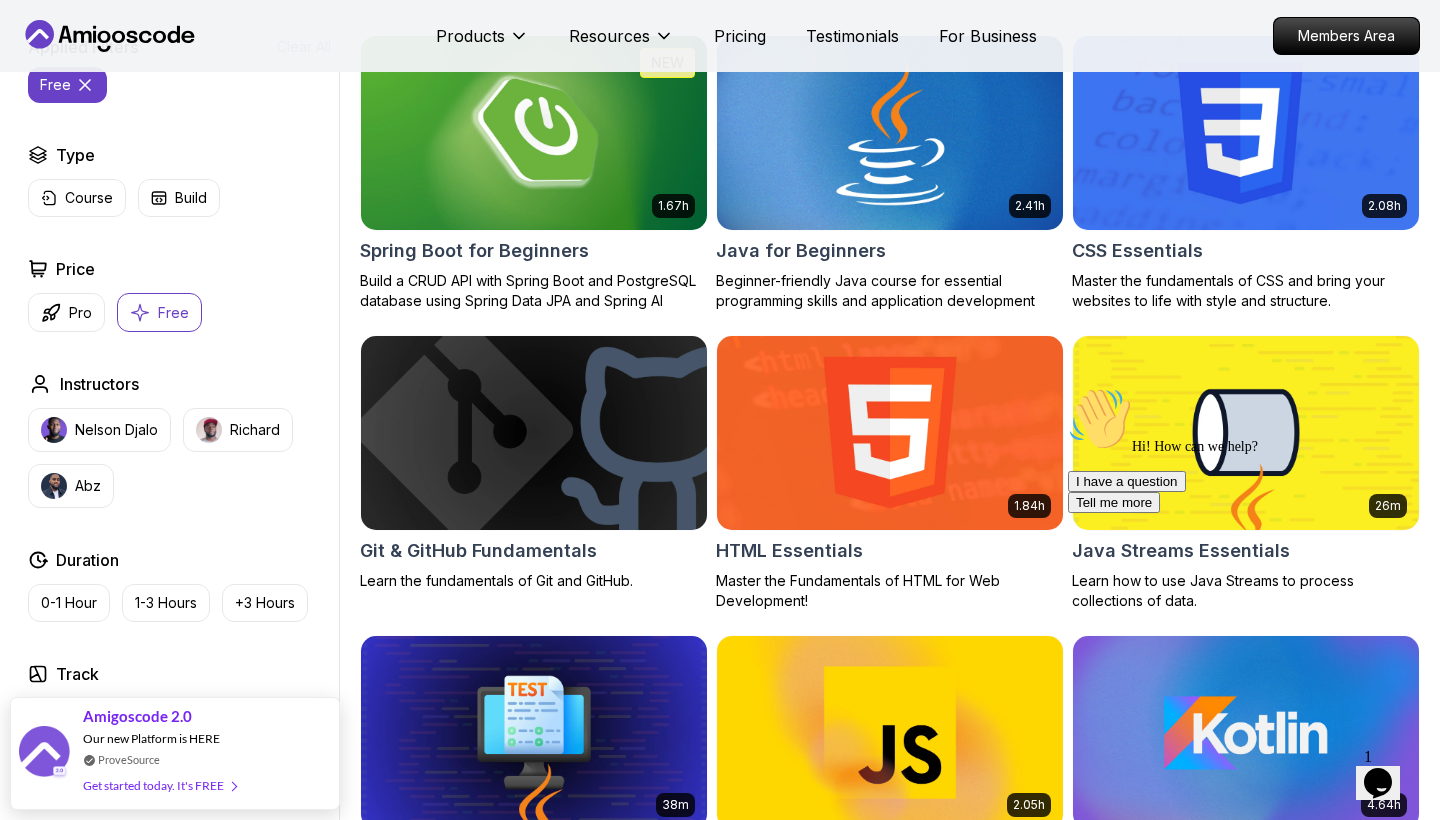 scroll, scrollTop: 651, scrollLeft: 0, axis: vertical 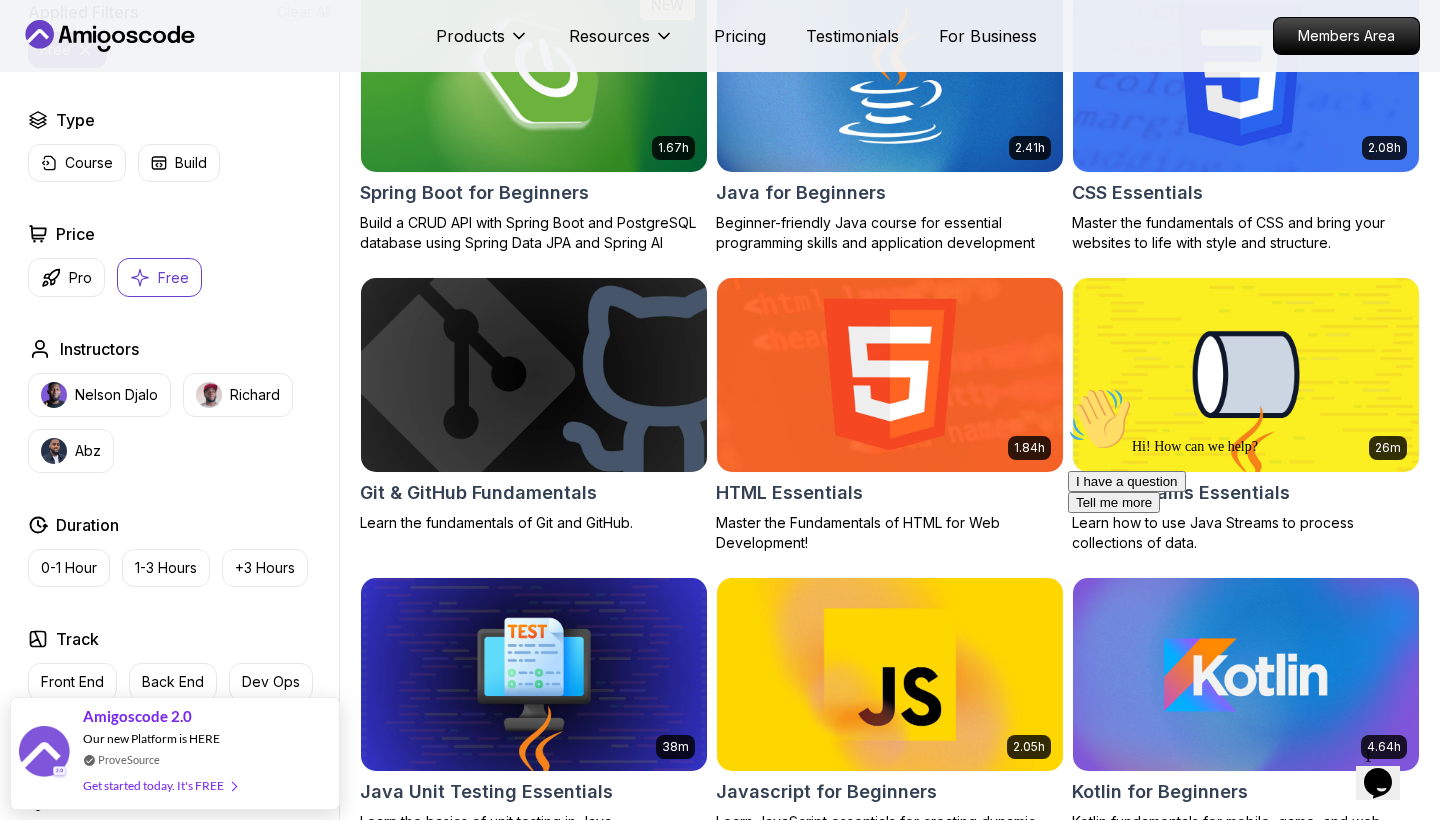 click at bounding box center [533, 374] 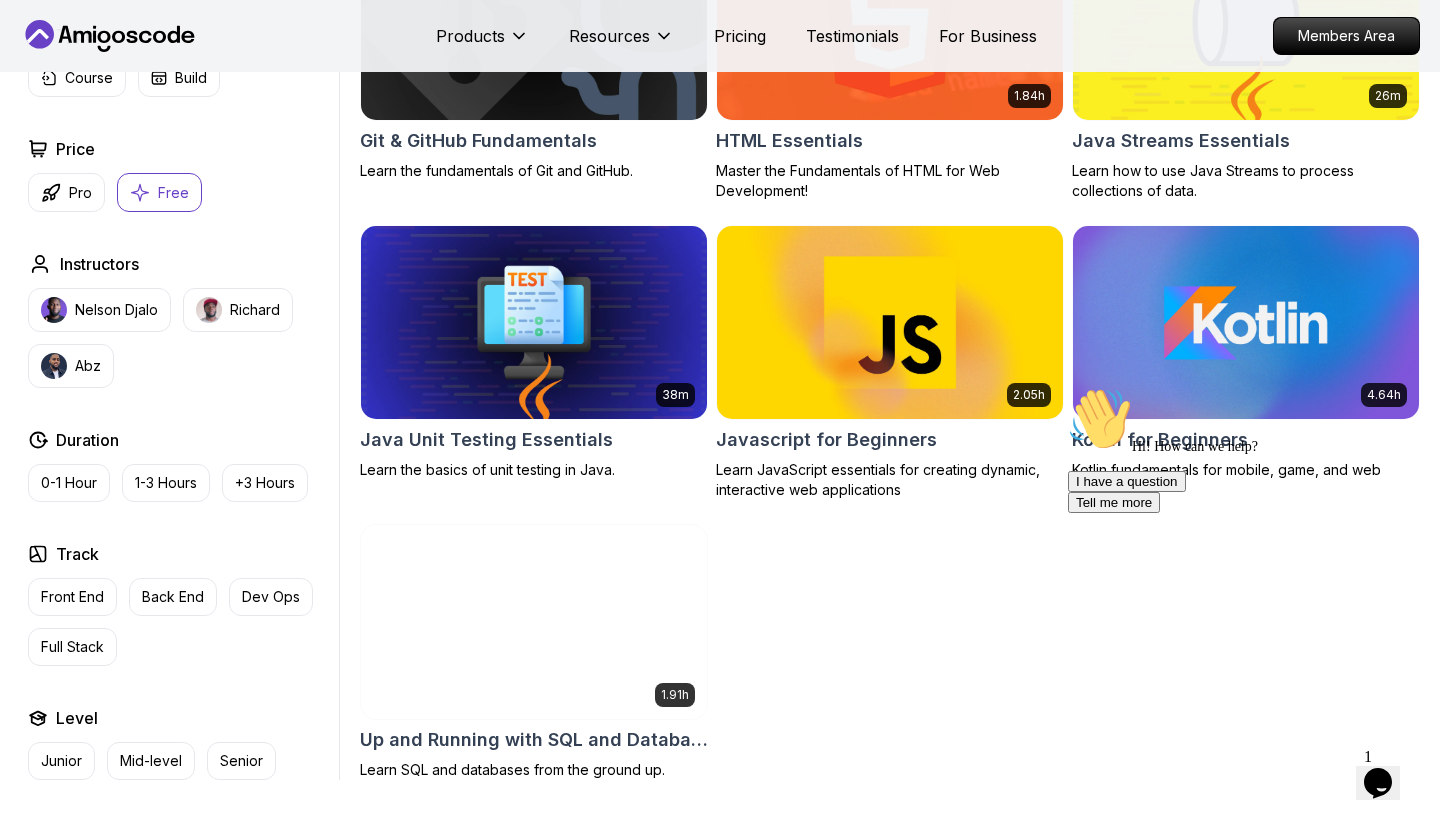 scroll, scrollTop: 1023, scrollLeft: 0, axis: vertical 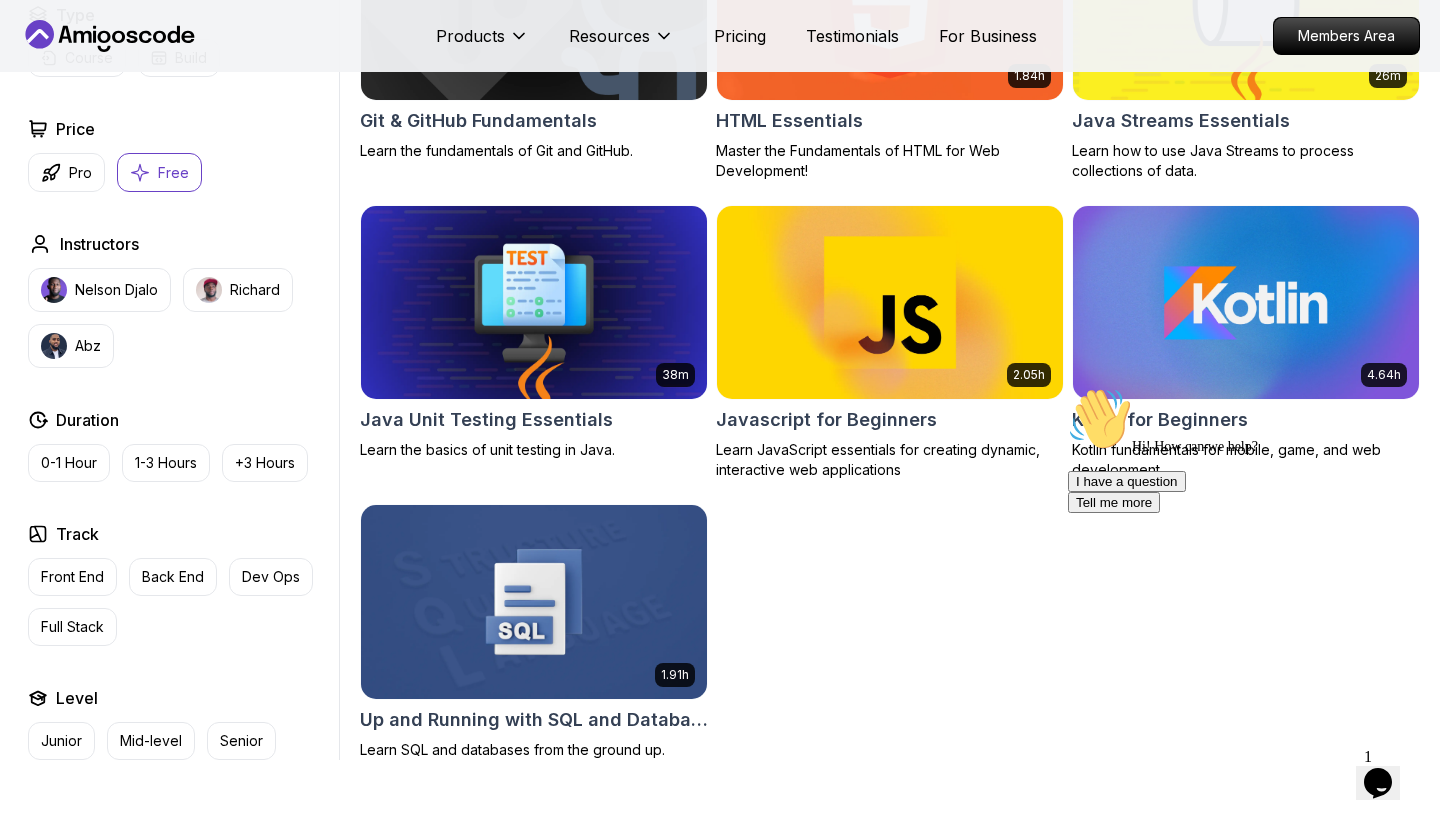 click at bounding box center (533, 302) 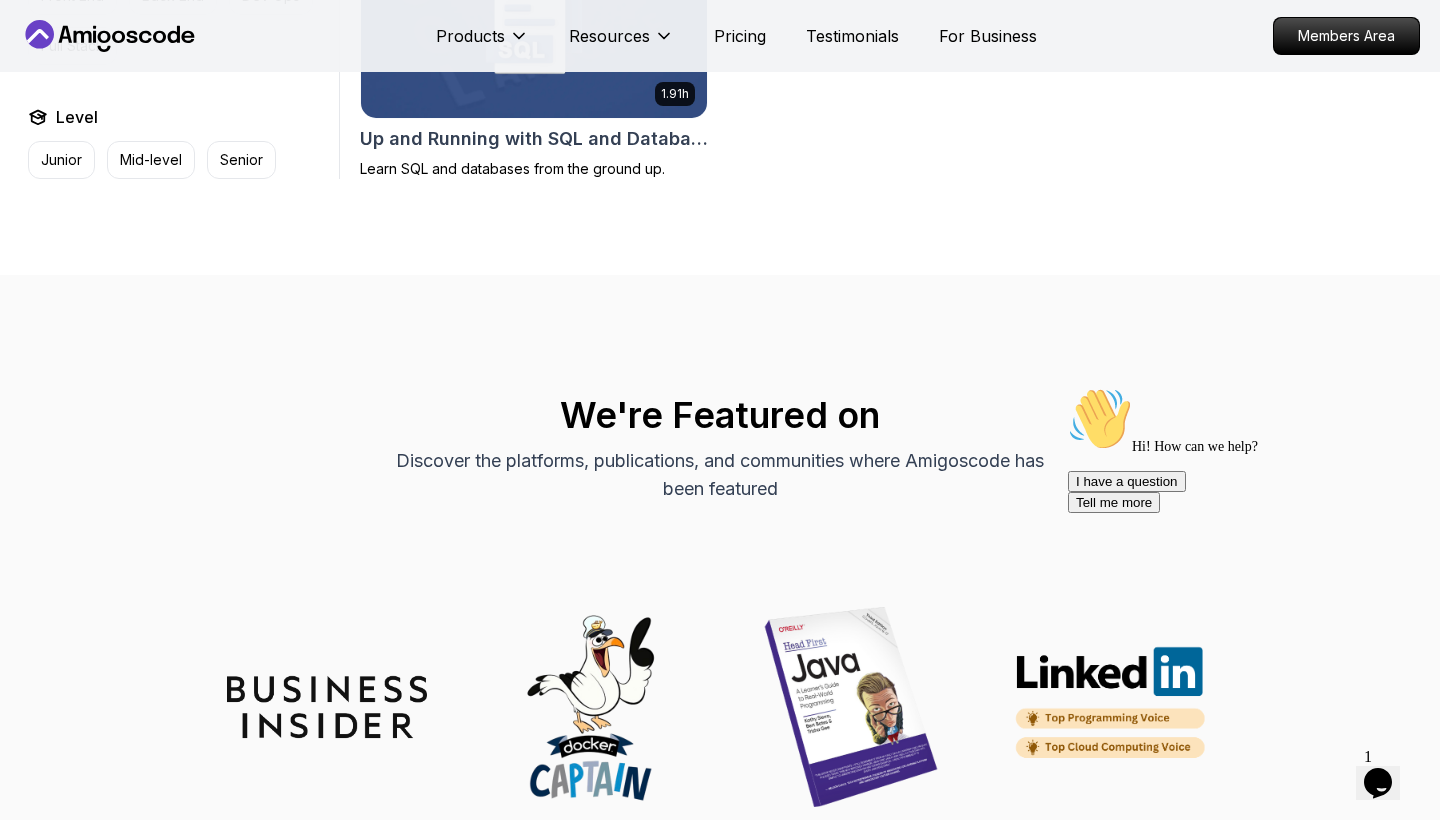 scroll, scrollTop: 1450, scrollLeft: 0, axis: vertical 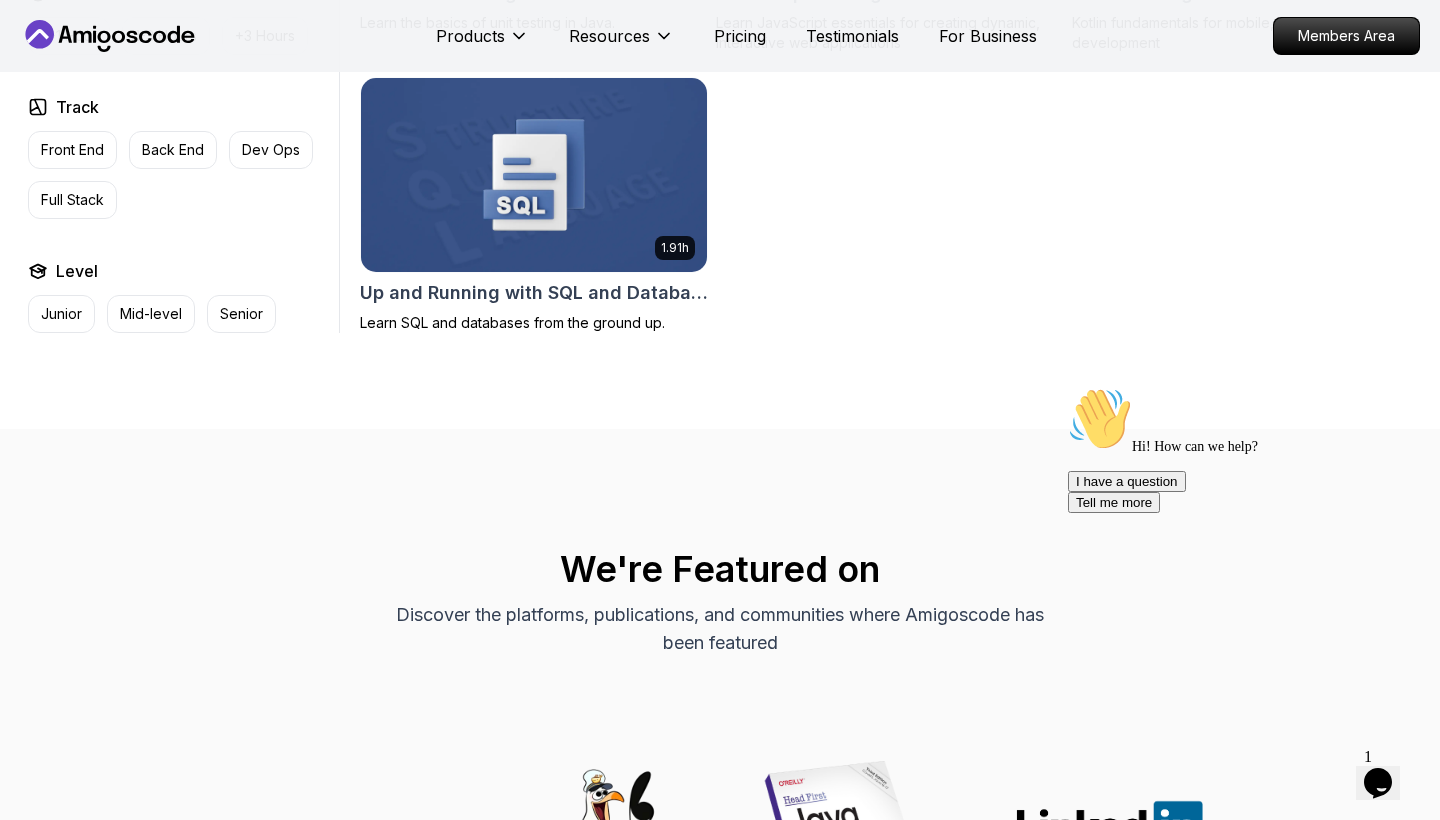 click at bounding box center (533, 174) 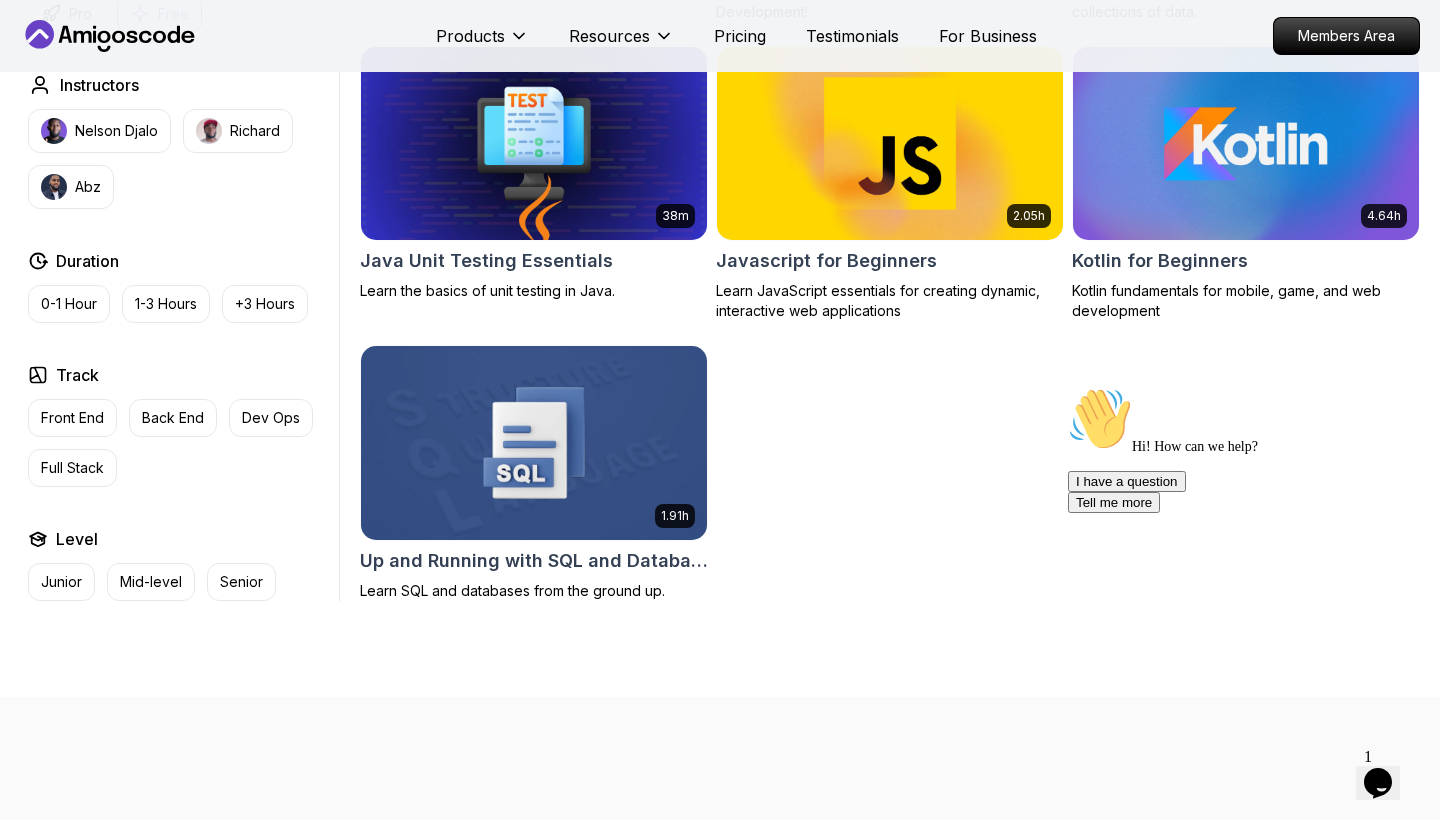 scroll, scrollTop: 1175, scrollLeft: 0, axis: vertical 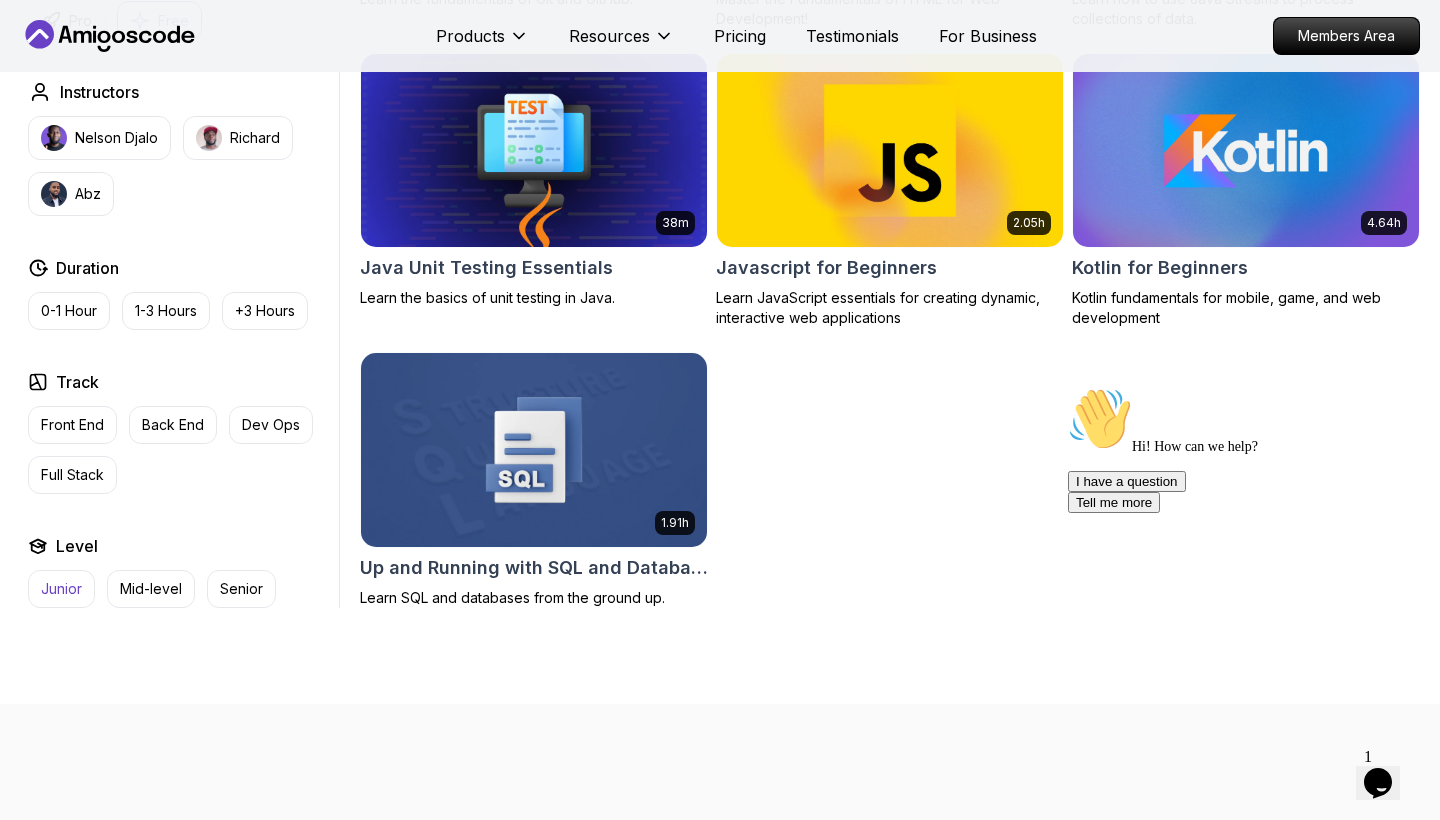 click on "Junior" at bounding box center [61, 589] 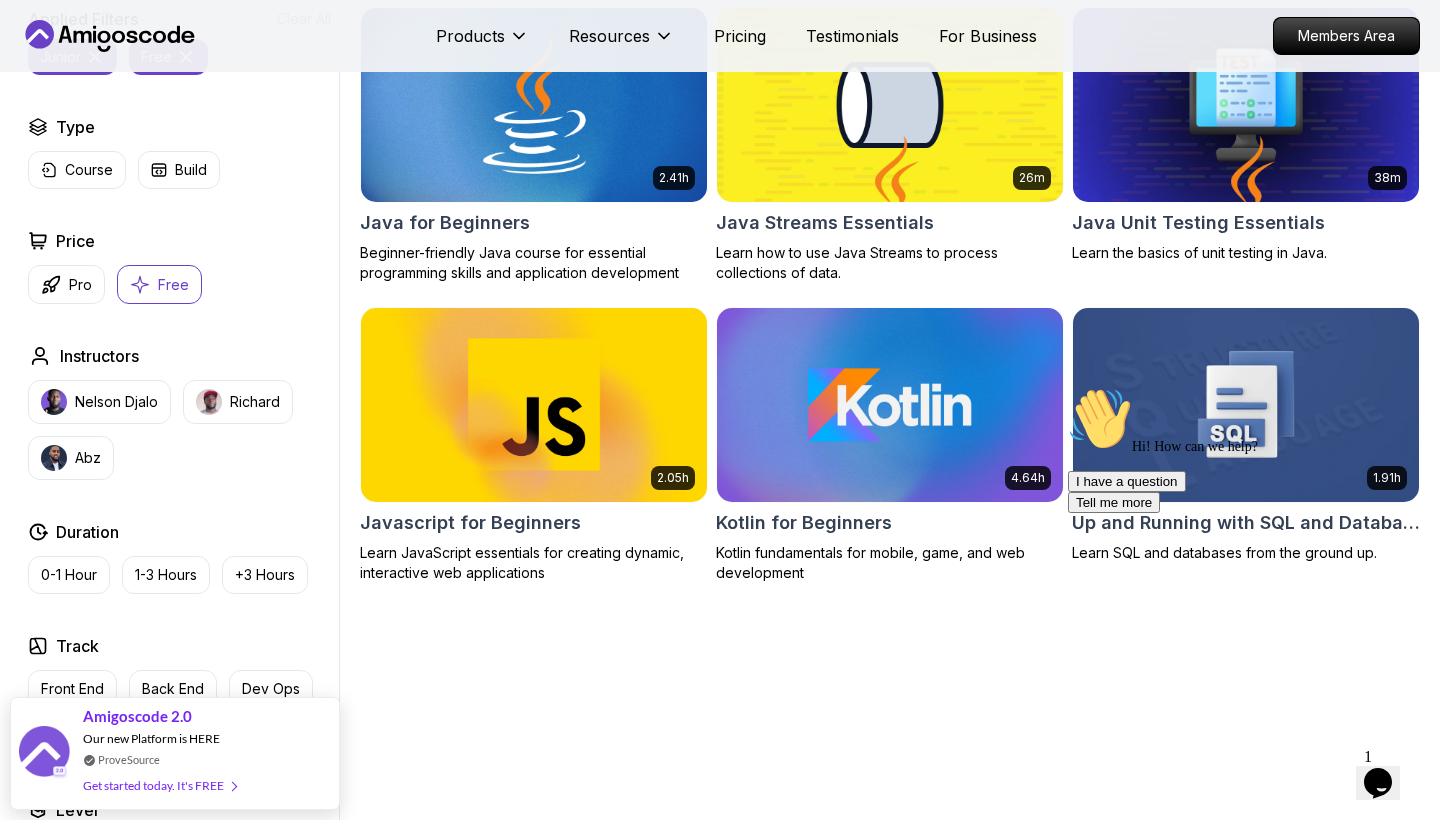 scroll, scrollTop: 616, scrollLeft: 0, axis: vertical 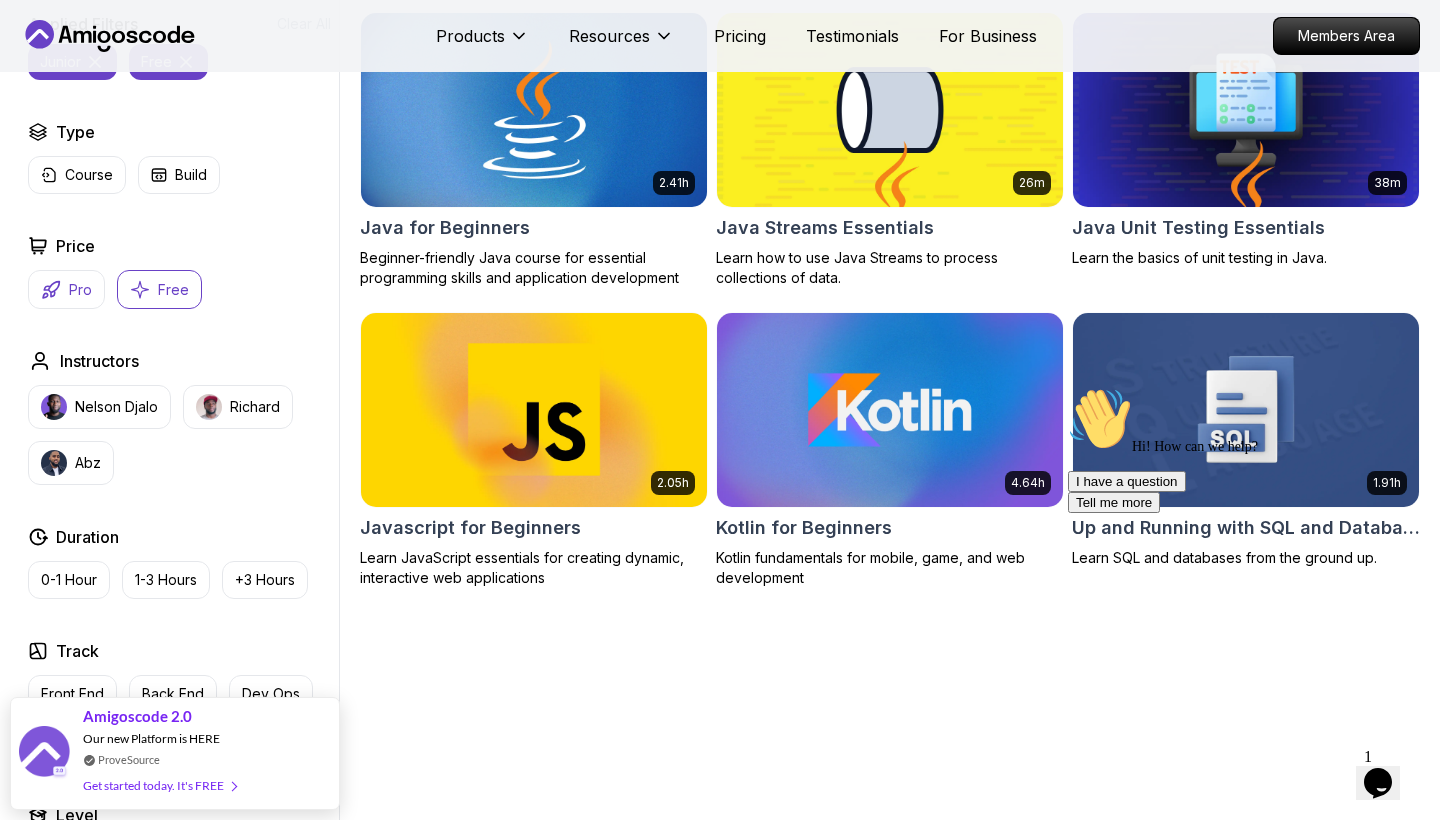 click on "Pro" at bounding box center (66, 289) 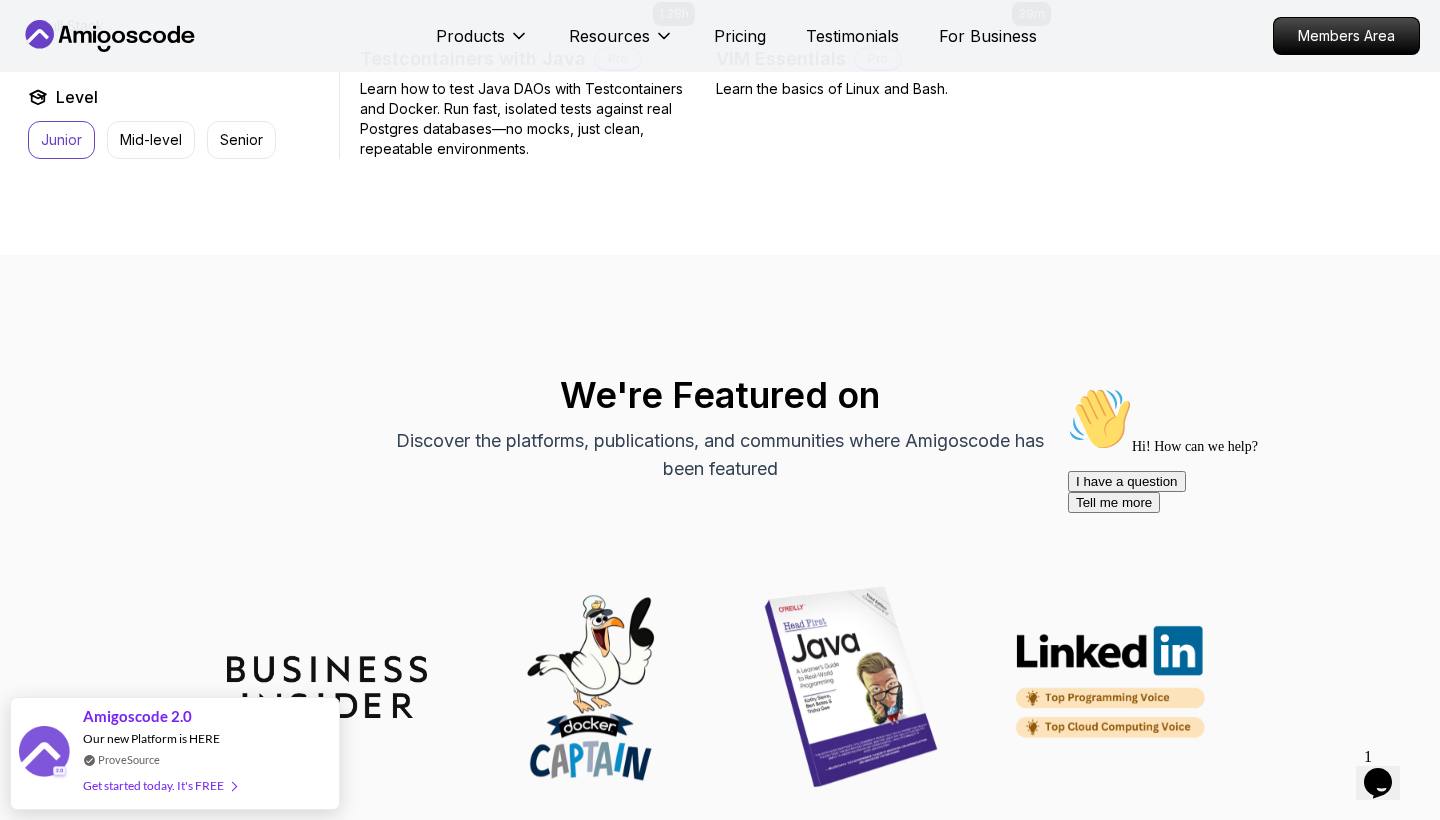 scroll, scrollTop: 3306, scrollLeft: 0, axis: vertical 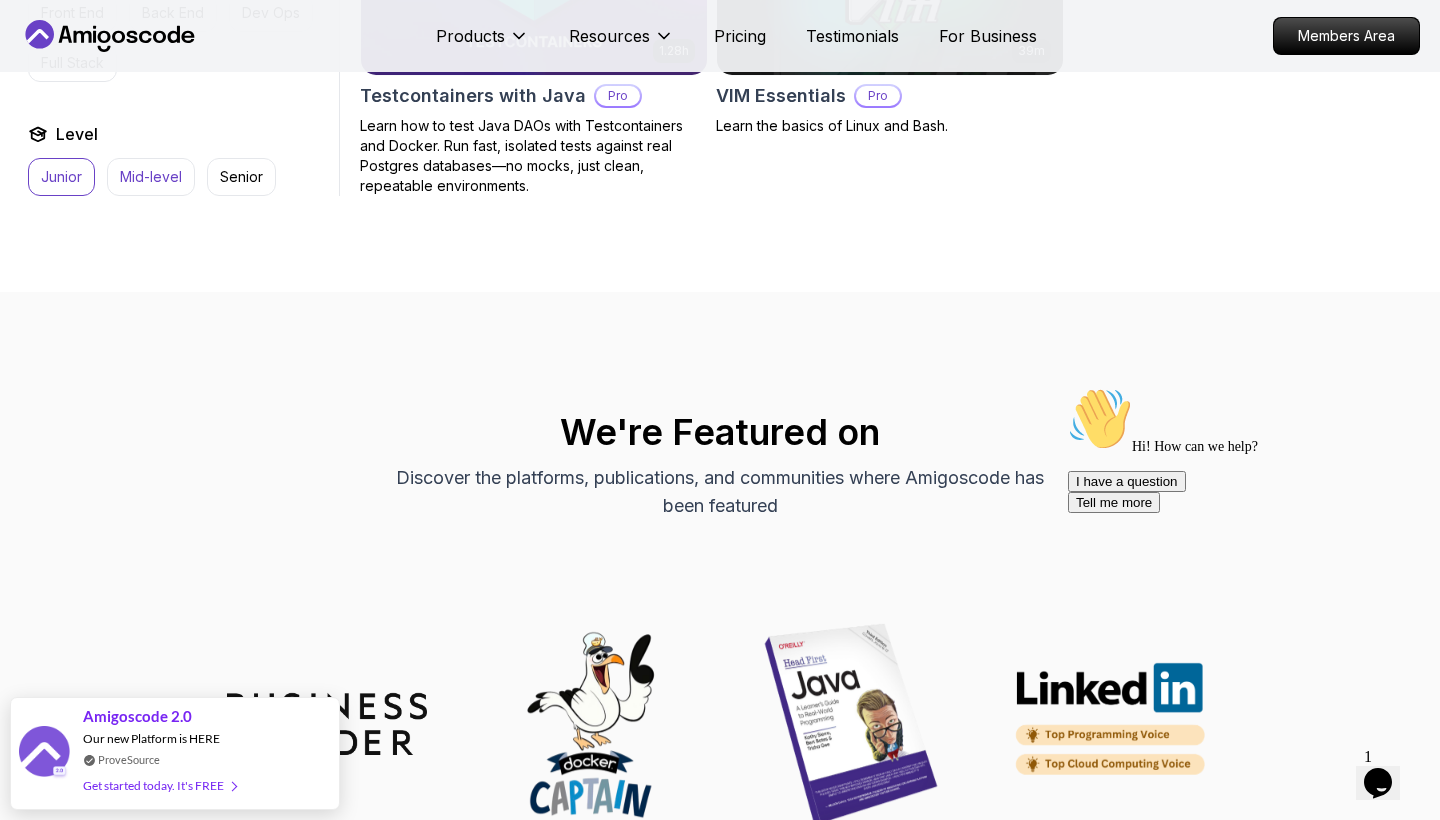 click on "Mid-level" at bounding box center (151, 177) 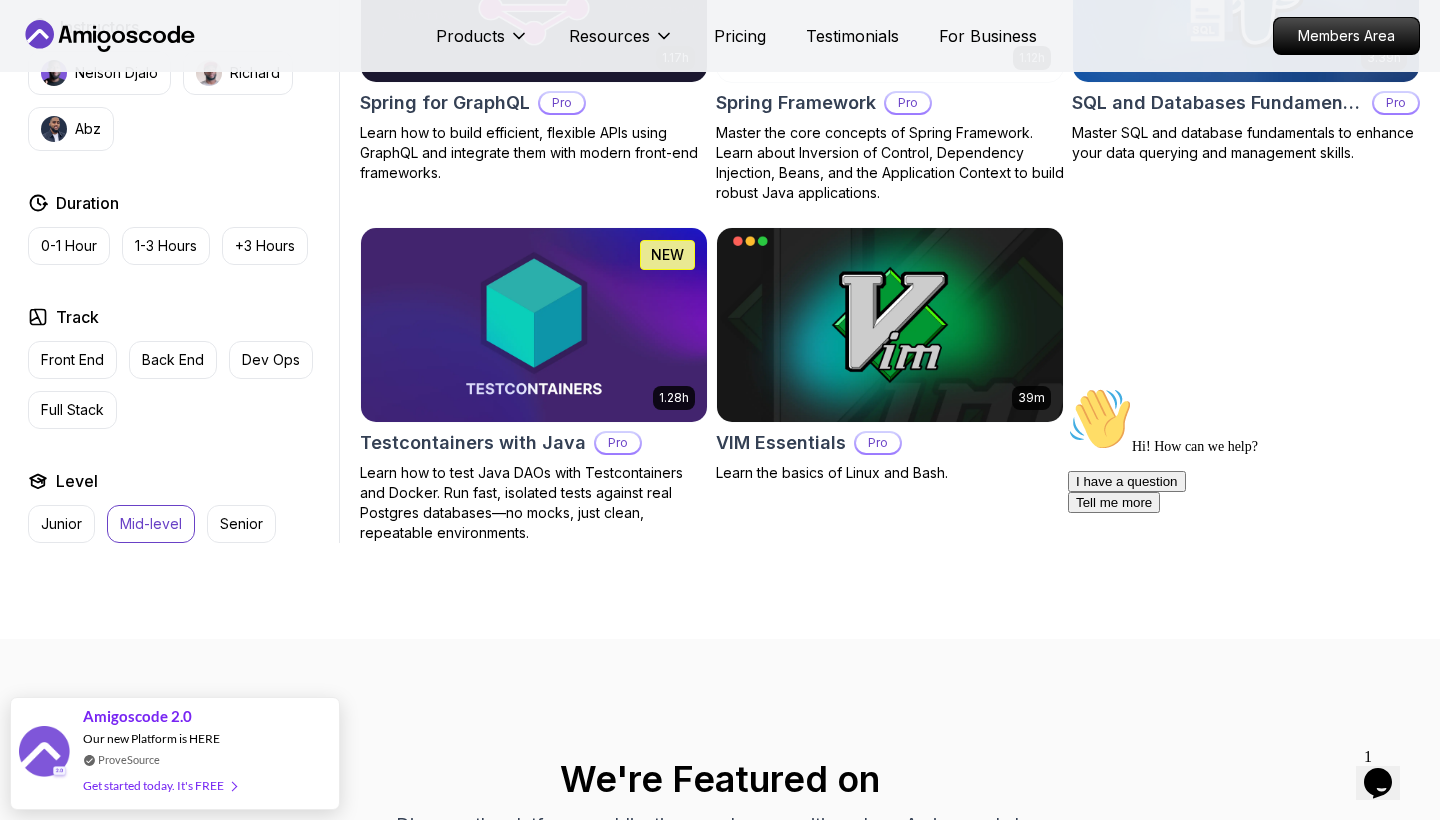 scroll, scrollTop: 3969, scrollLeft: 0, axis: vertical 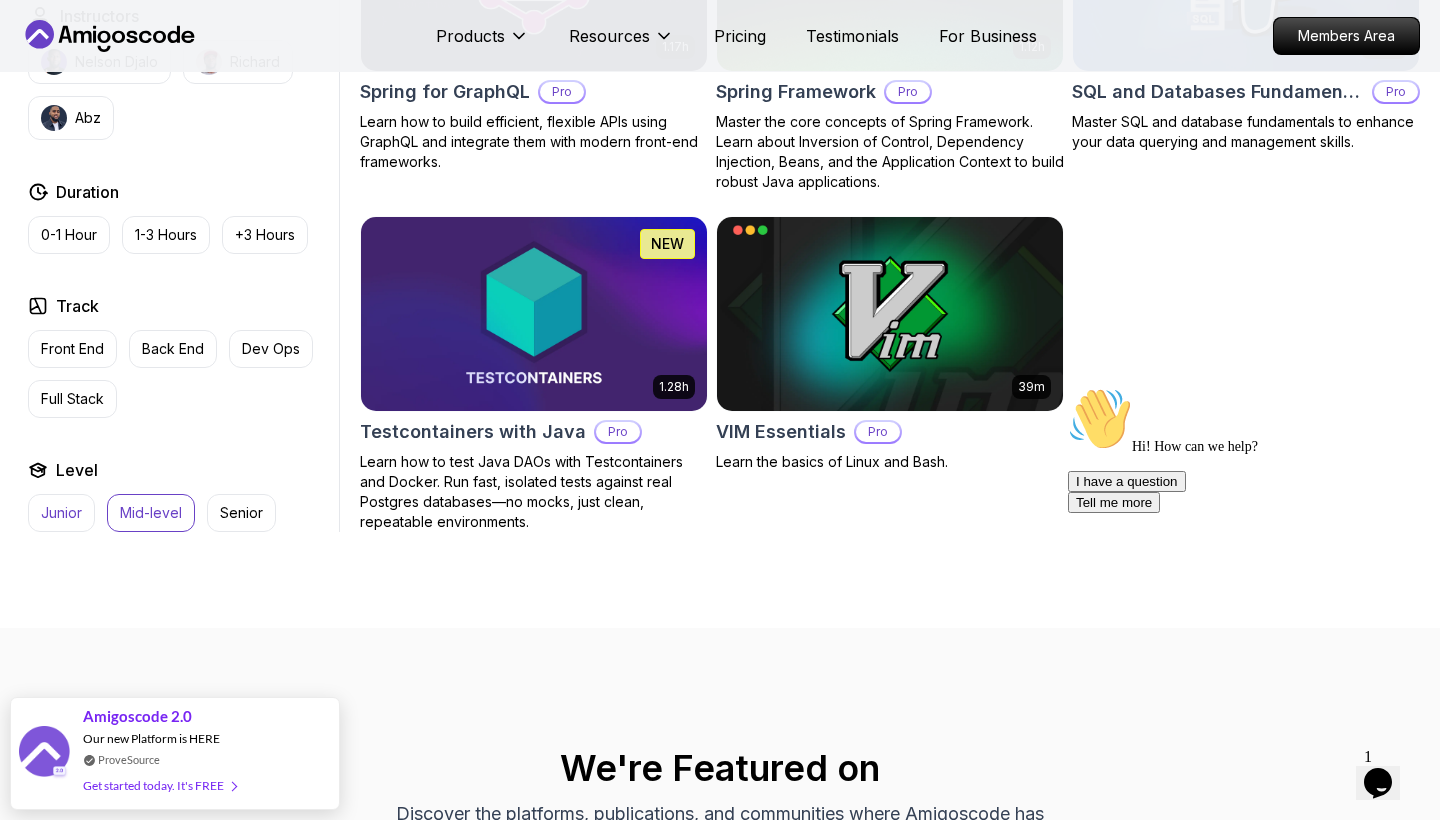click on "Junior" at bounding box center (61, 513) 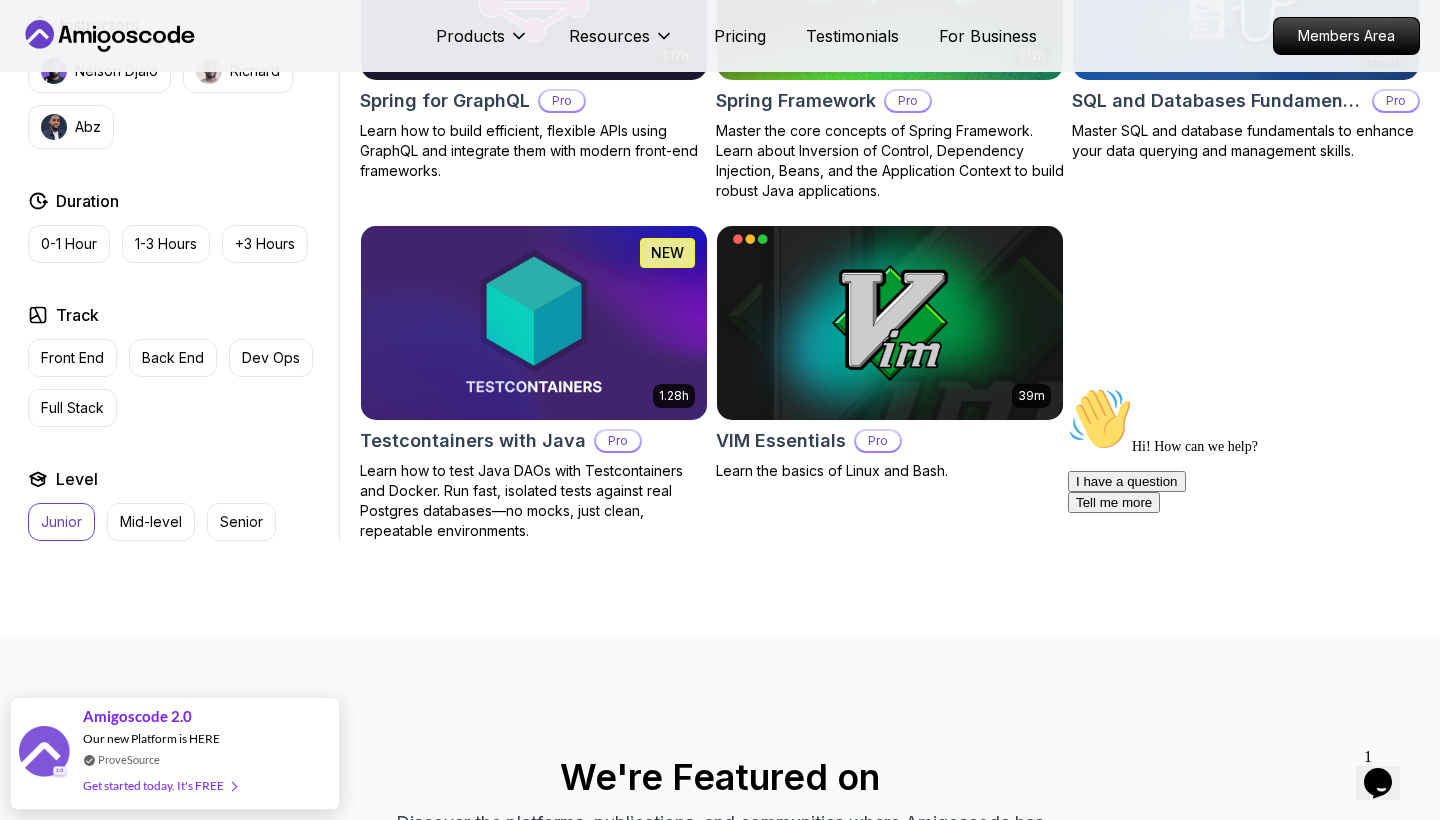 scroll, scrollTop: 2998, scrollLeft: 0, axis: vertical 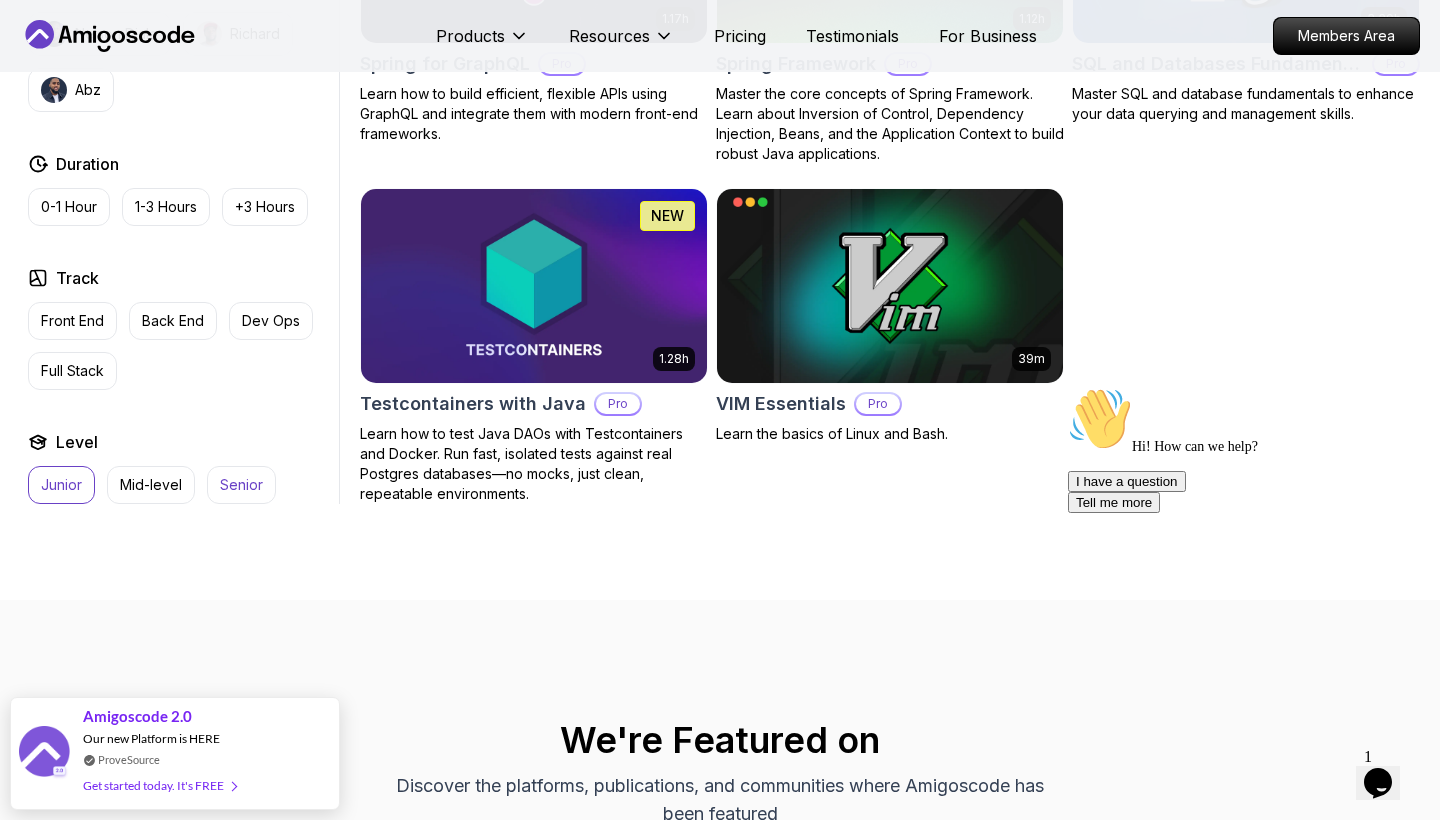 click on "Senior" at bounding box center [241, 485] 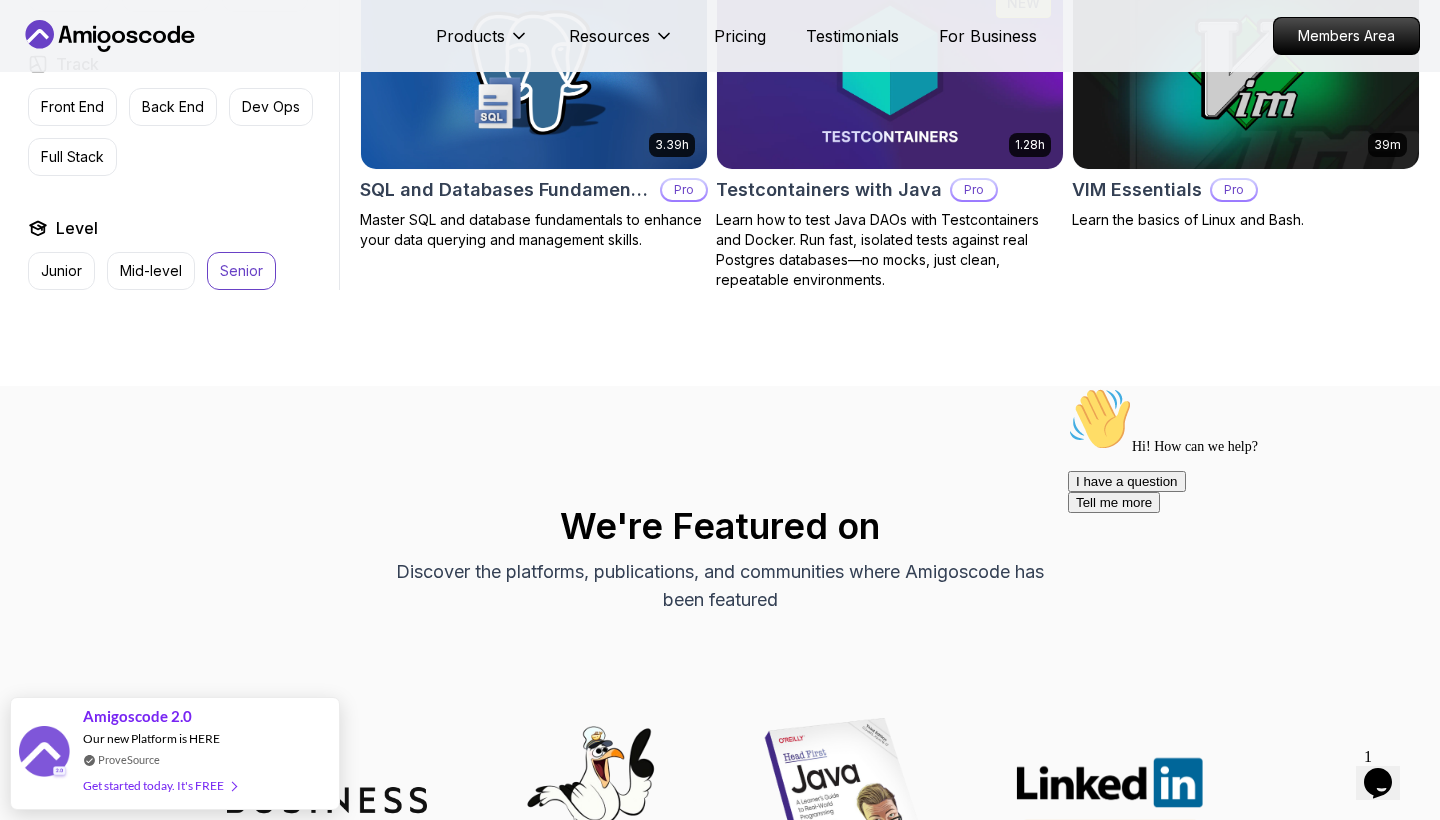 scroll, scrollTop: 3897, scrollLeft: 0, axis: vertical 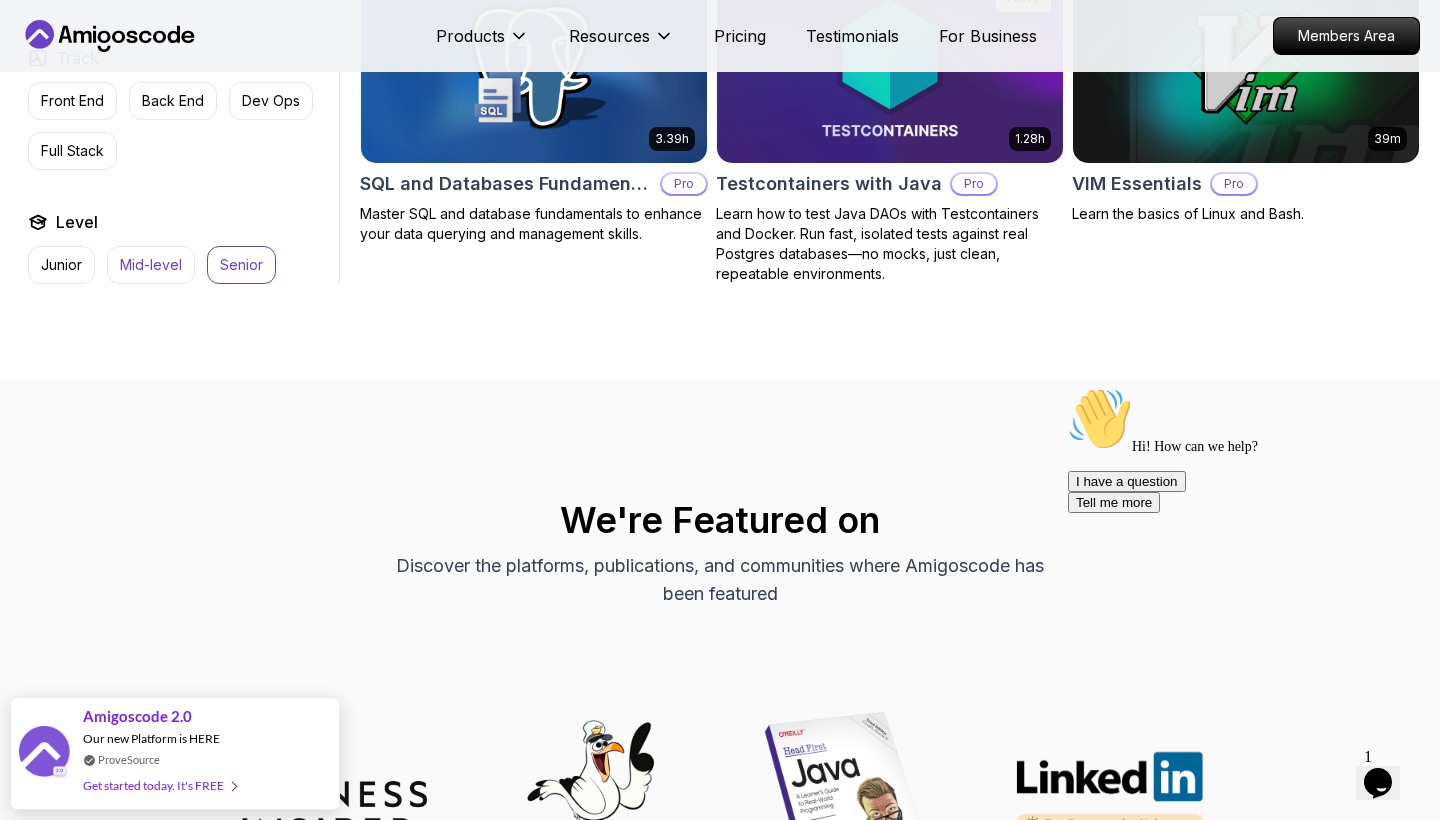 click on "Mid-level" at bounding box center [151, 265] 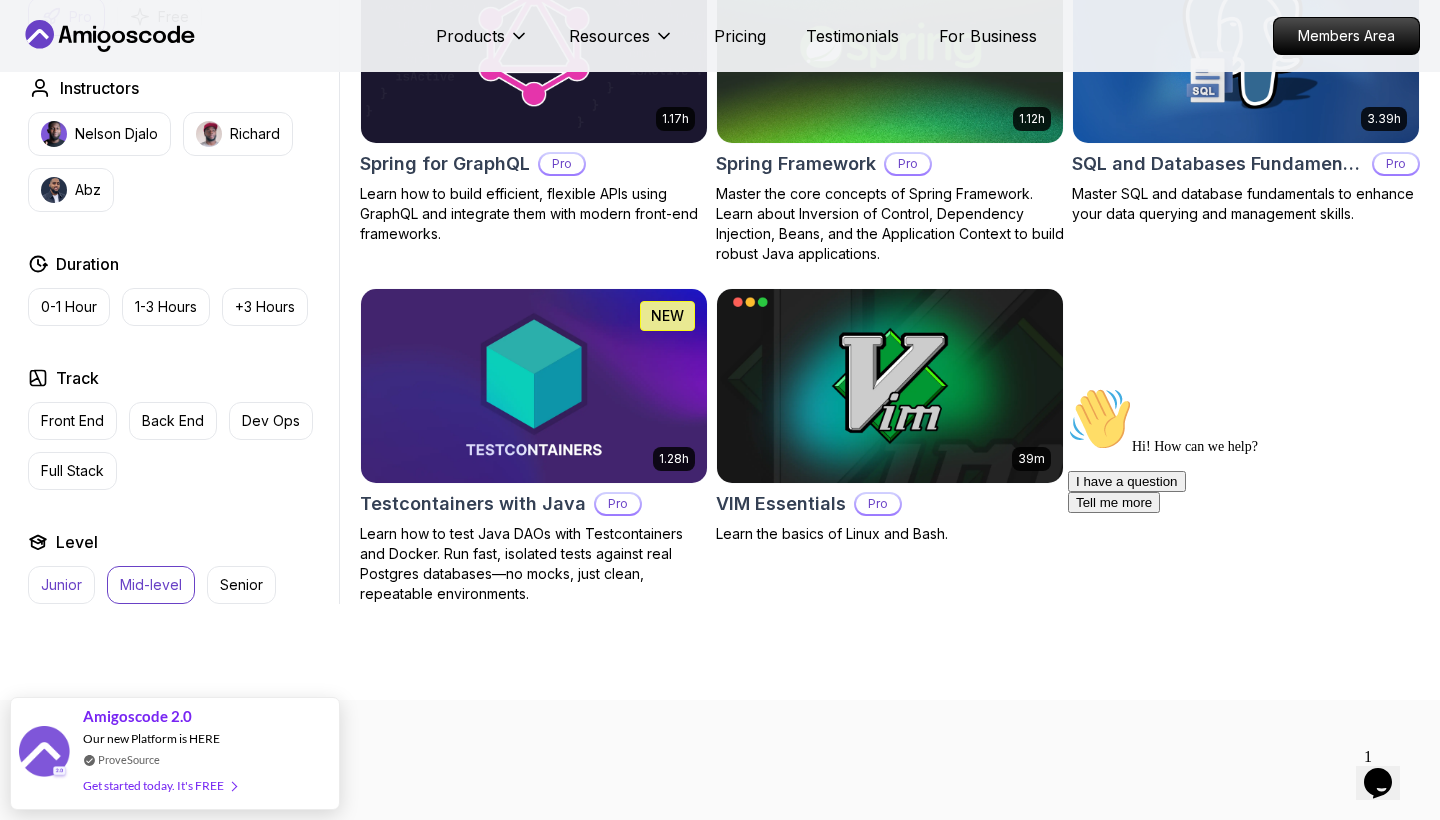 click on "Junior" at bounding box center (61, 585) 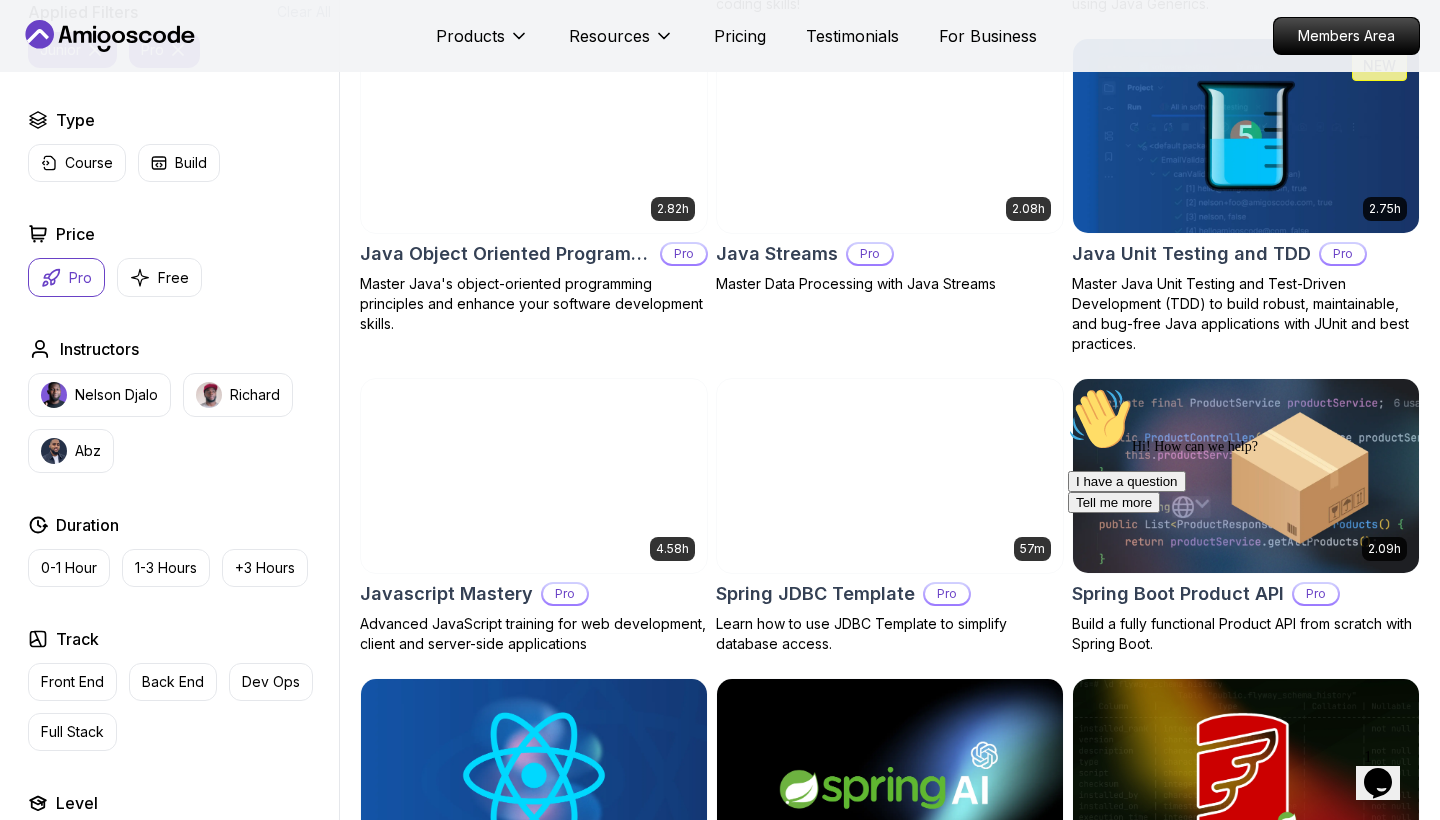 scroll, scrollTop: 1531, scrollLeft: 0, axis: vertical 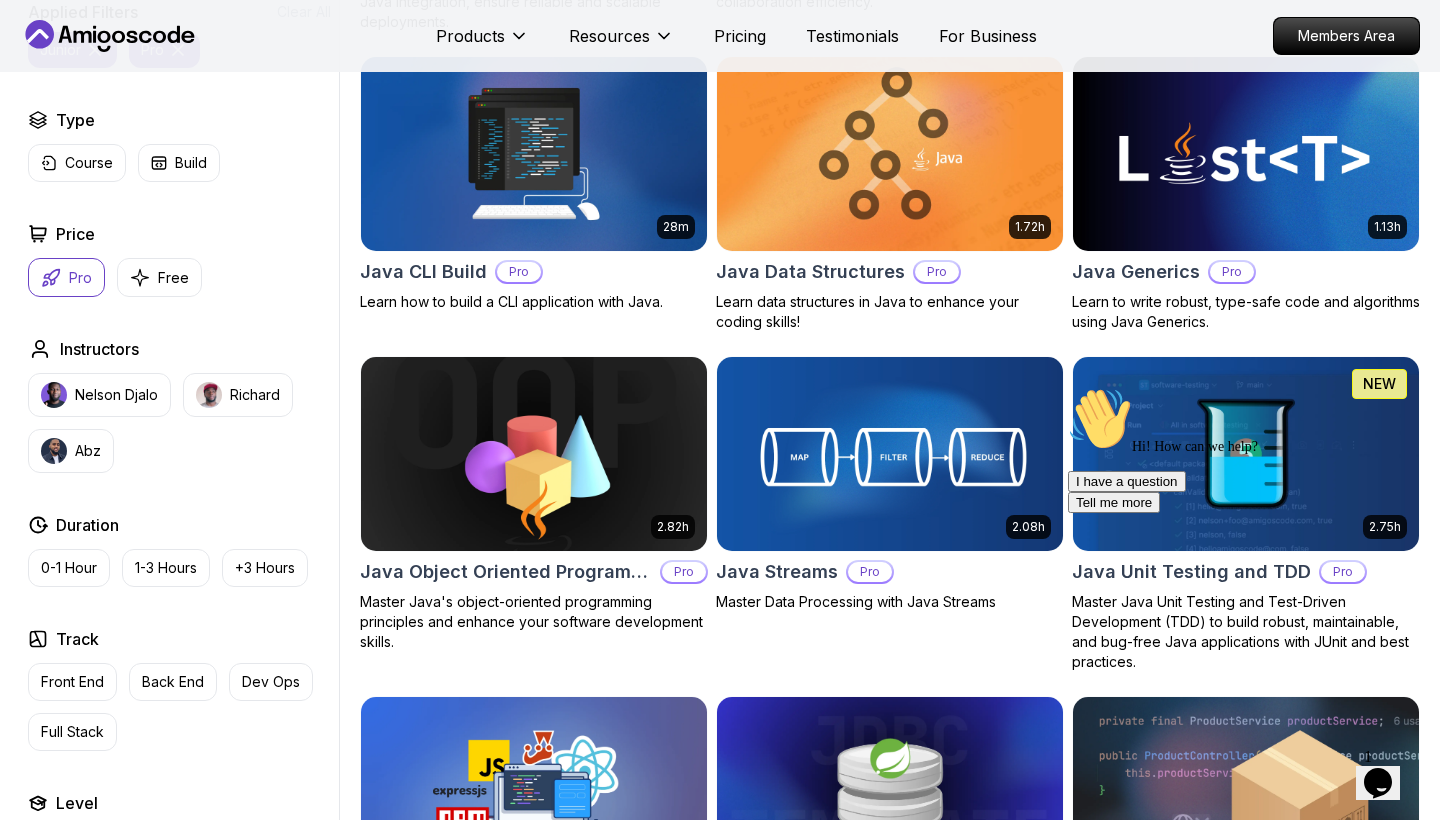 click on "Opens Chat This icon Opens the chat window." 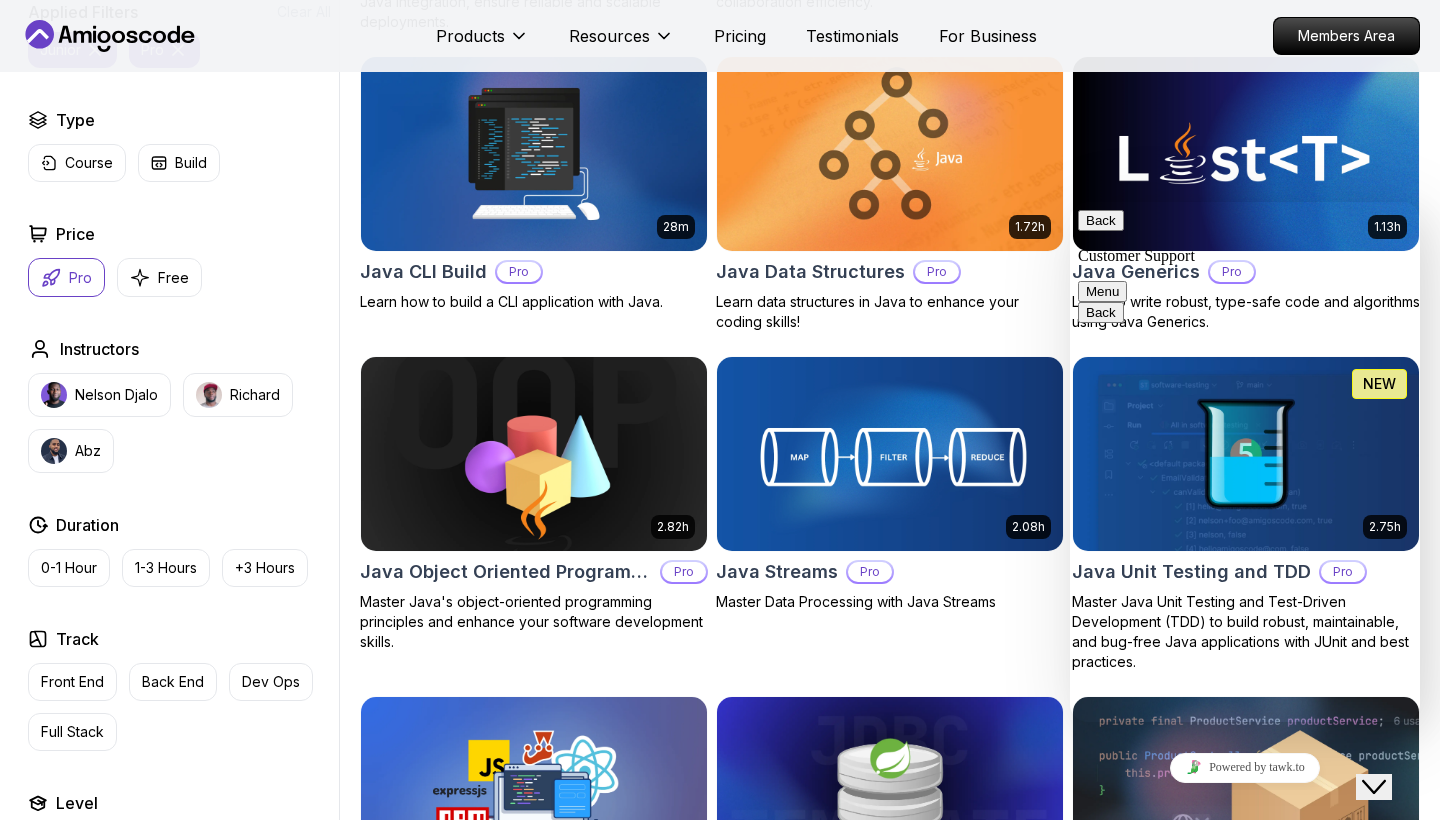 click on "Back  Customer Support" at bounding box center [1245, 237] 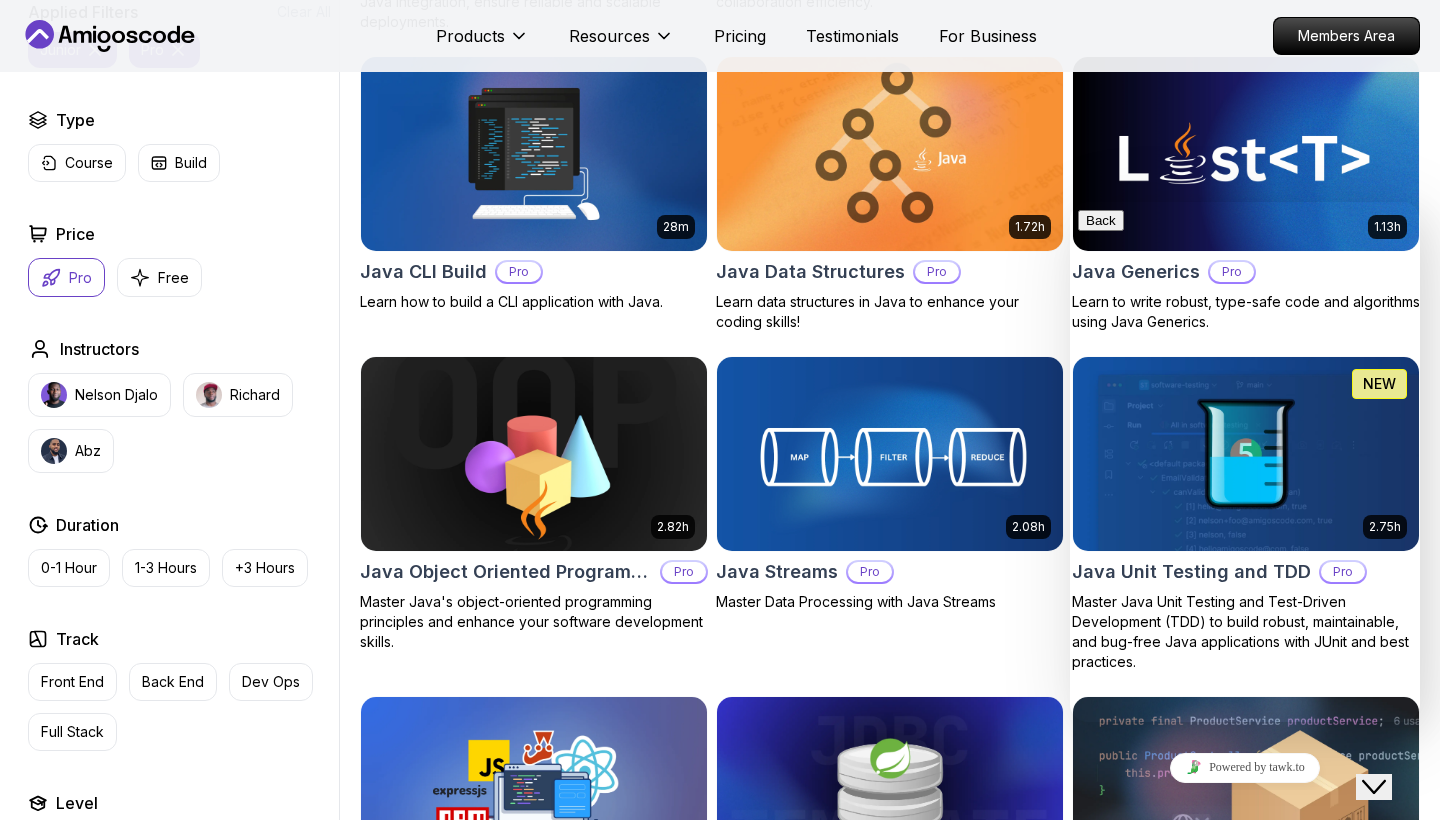 click on "Learn data structures in Java to enhance your coding skills!" at bounding box center (890, 312) 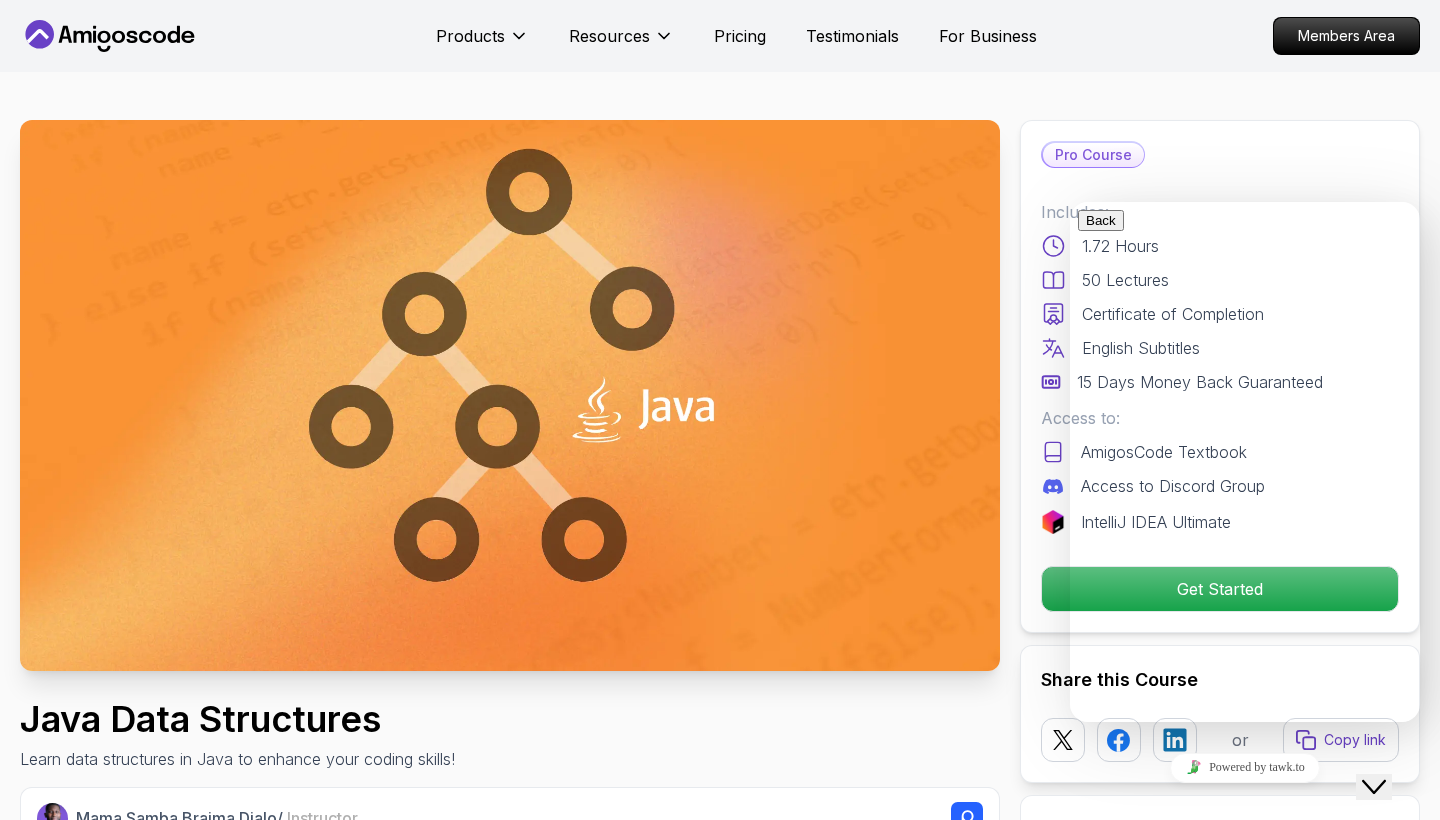 scroll, scrollTop: -1, scrollLeft: 0, axis: vertical 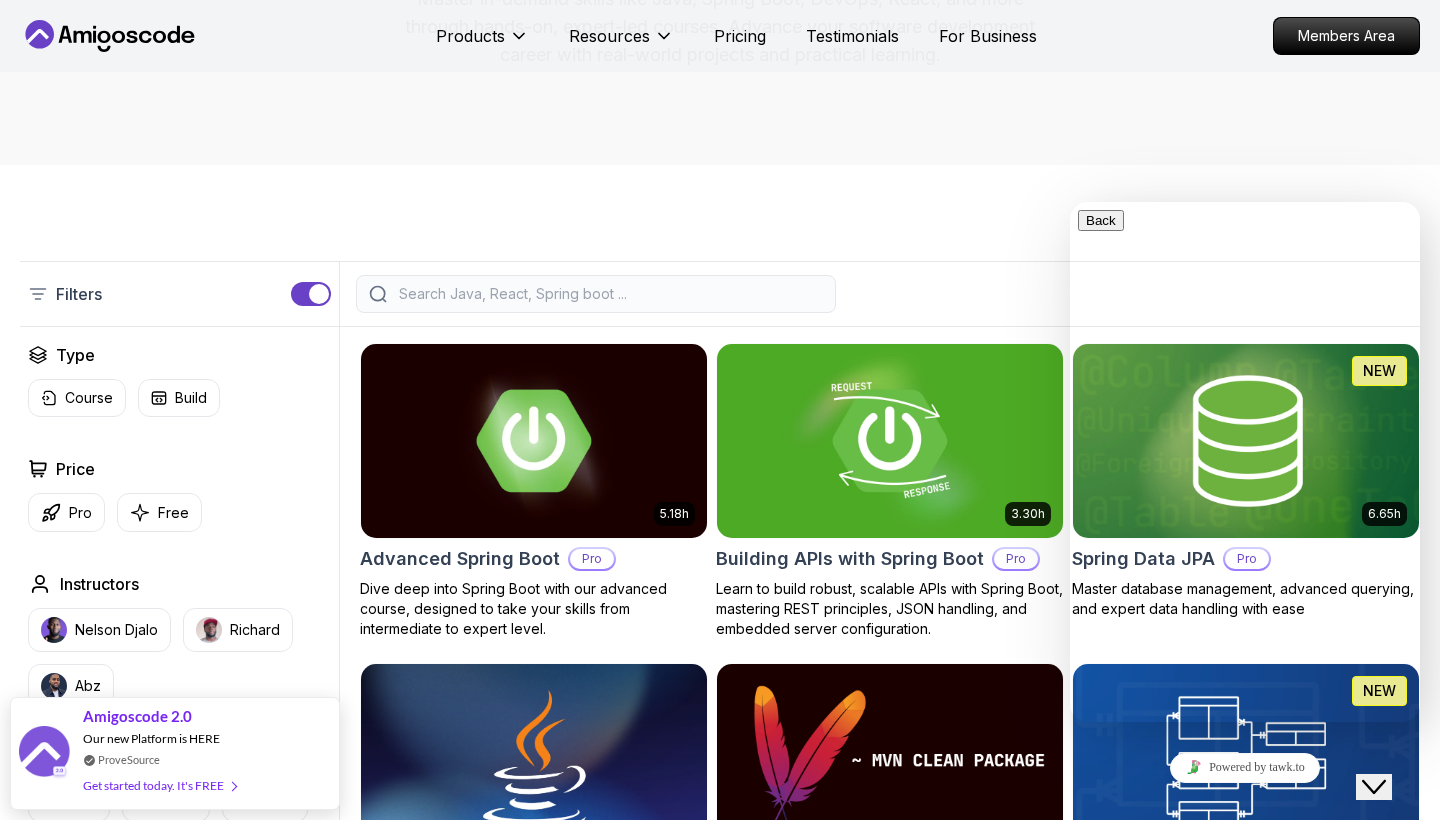 click on "Close Chat This icon closes the chat window." 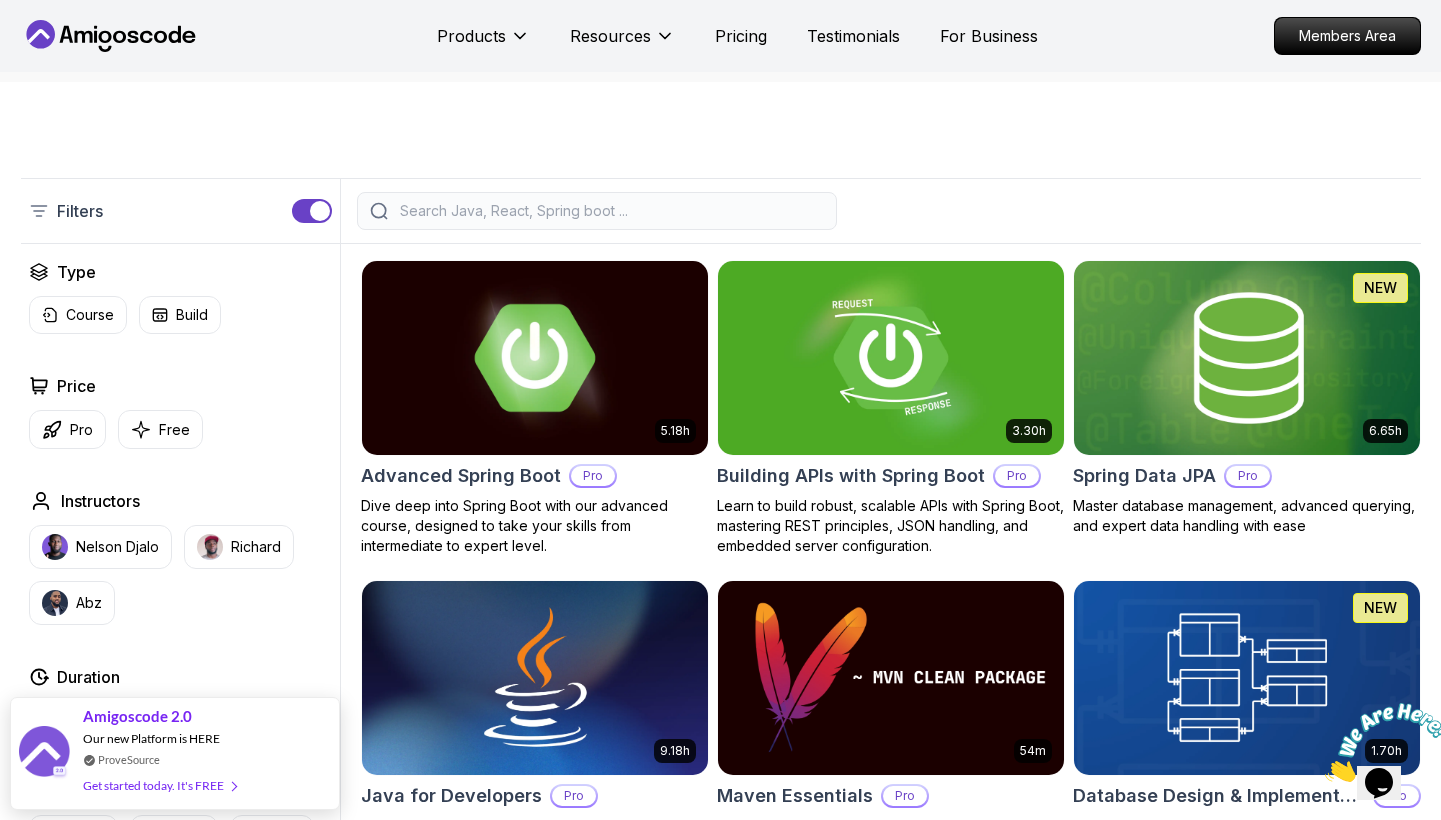scroll, scrollTop: 413, scrollLeft: 0, axis: vertical 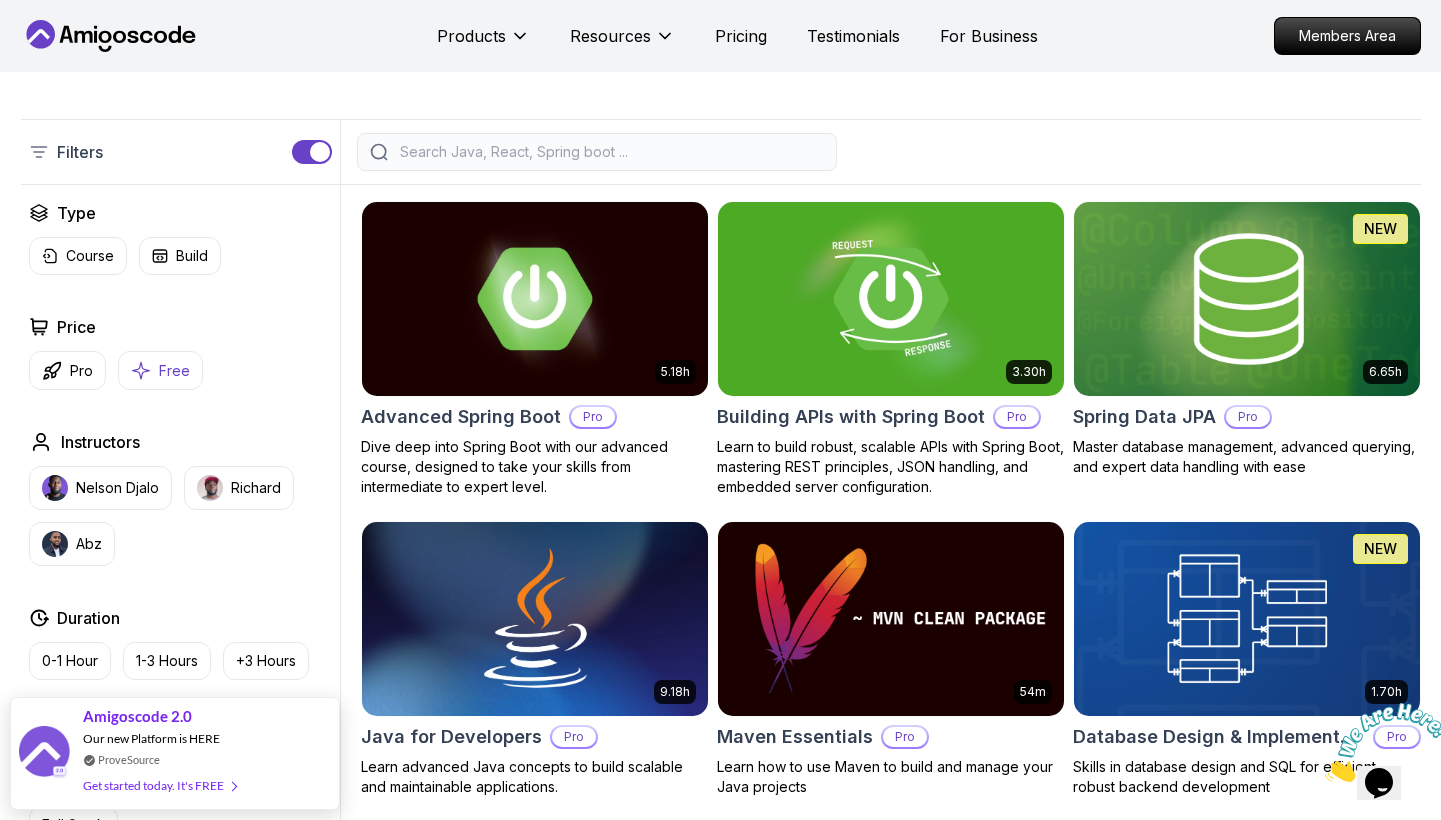 click 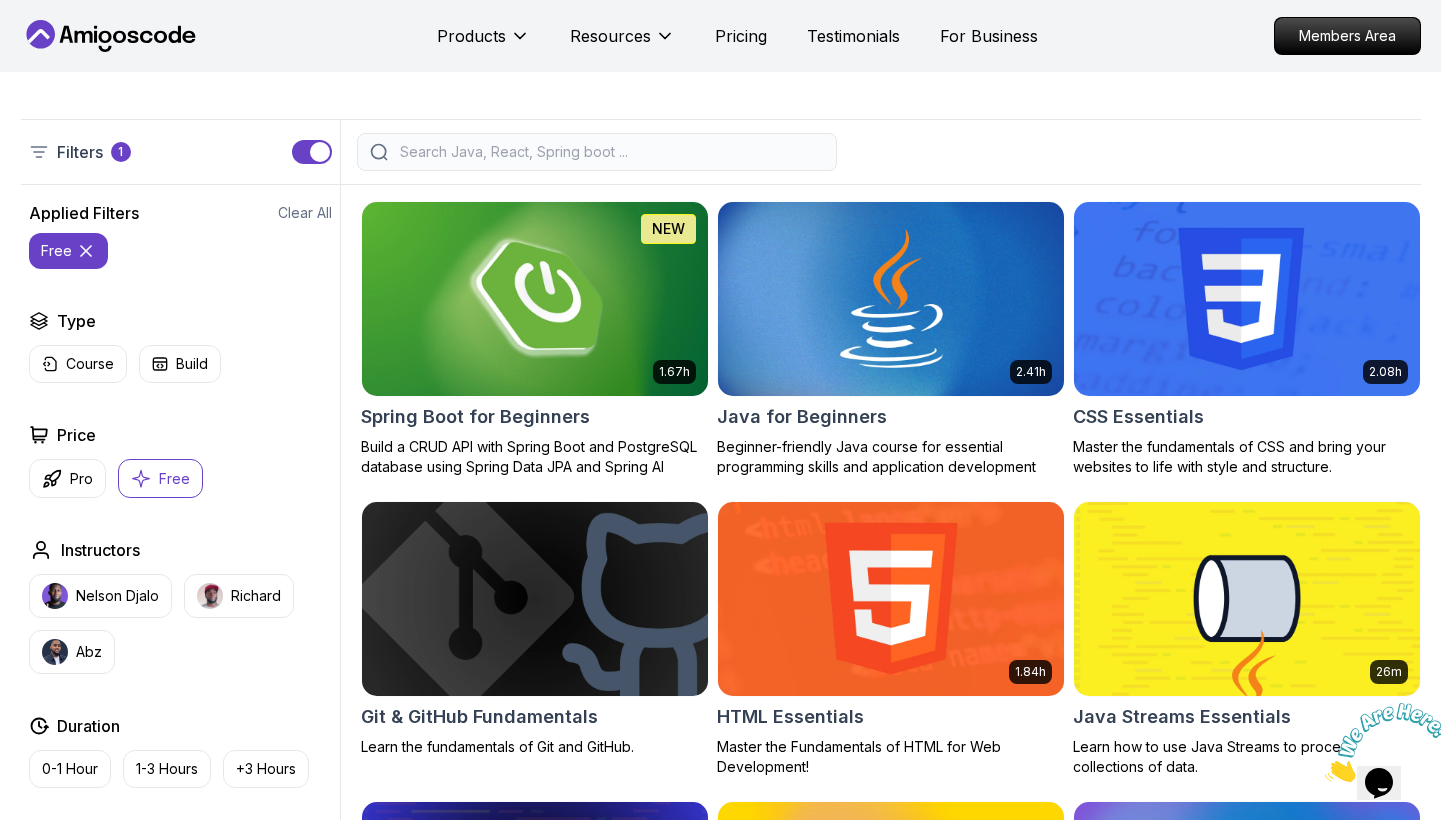 click at bounding box center (534, 298) 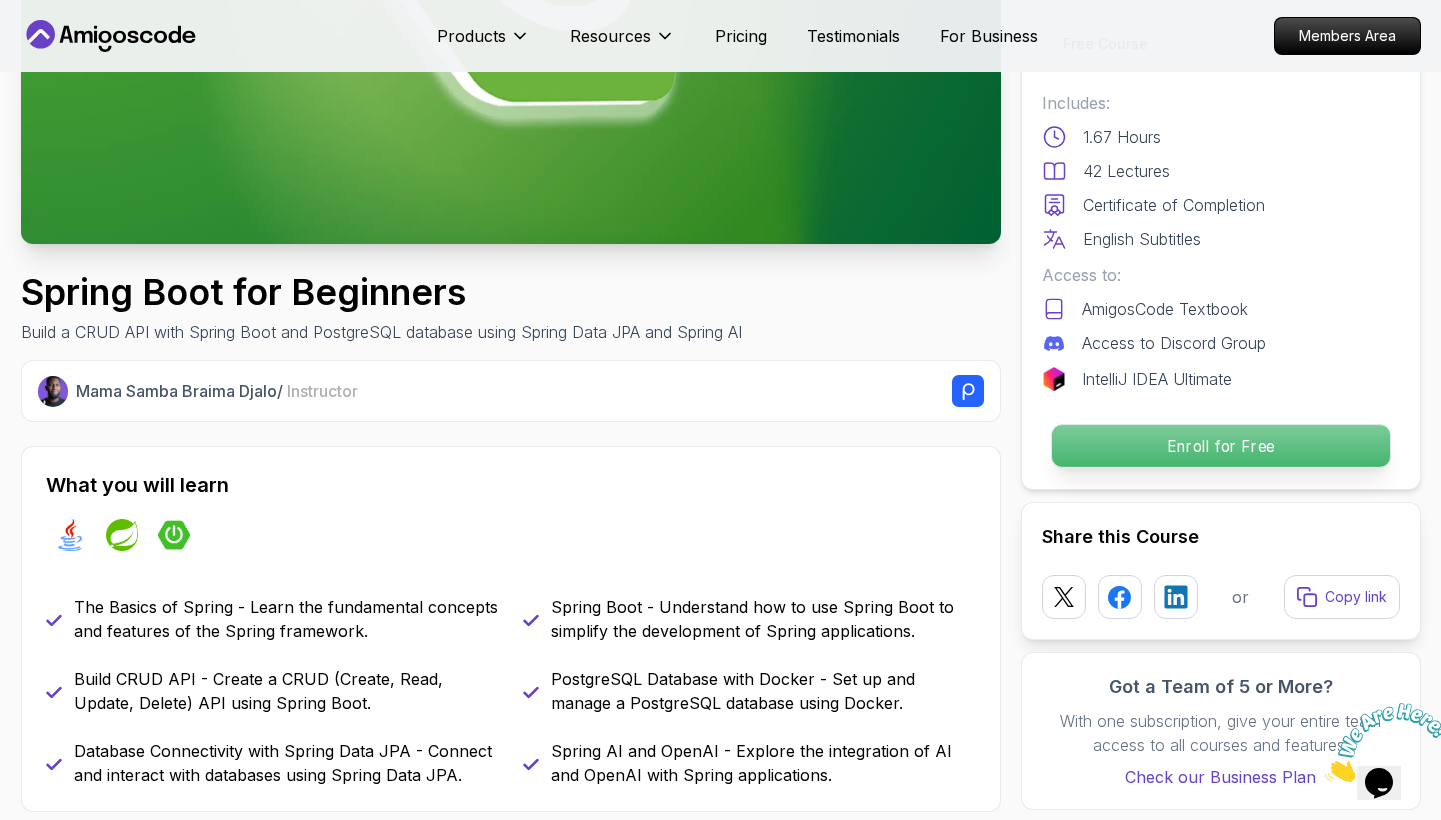 scroll, scrollTop: 0, scrollLeft: 0, axis: both 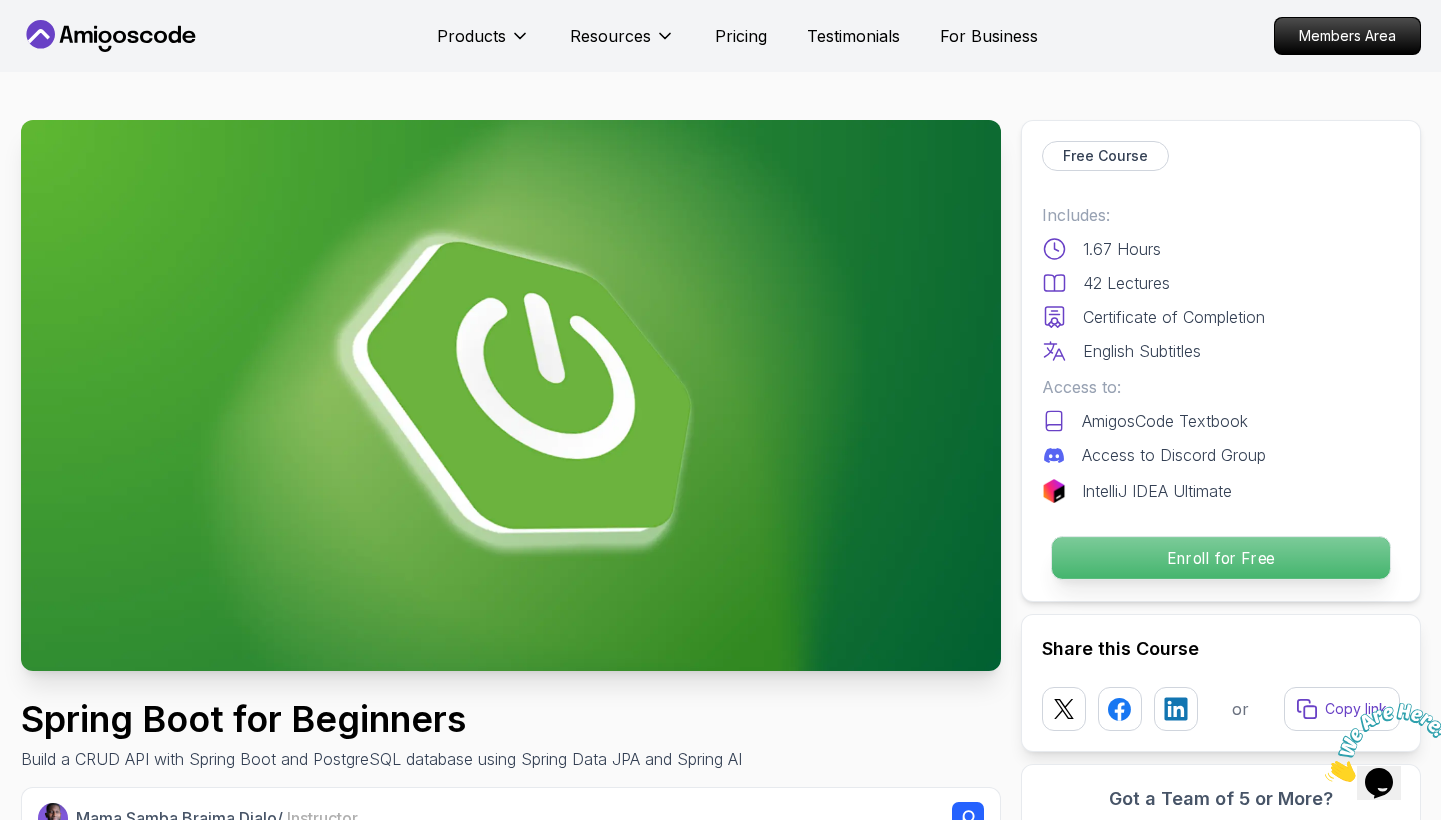 click on "Enroll for Free" at bounding box center (1220, 558) 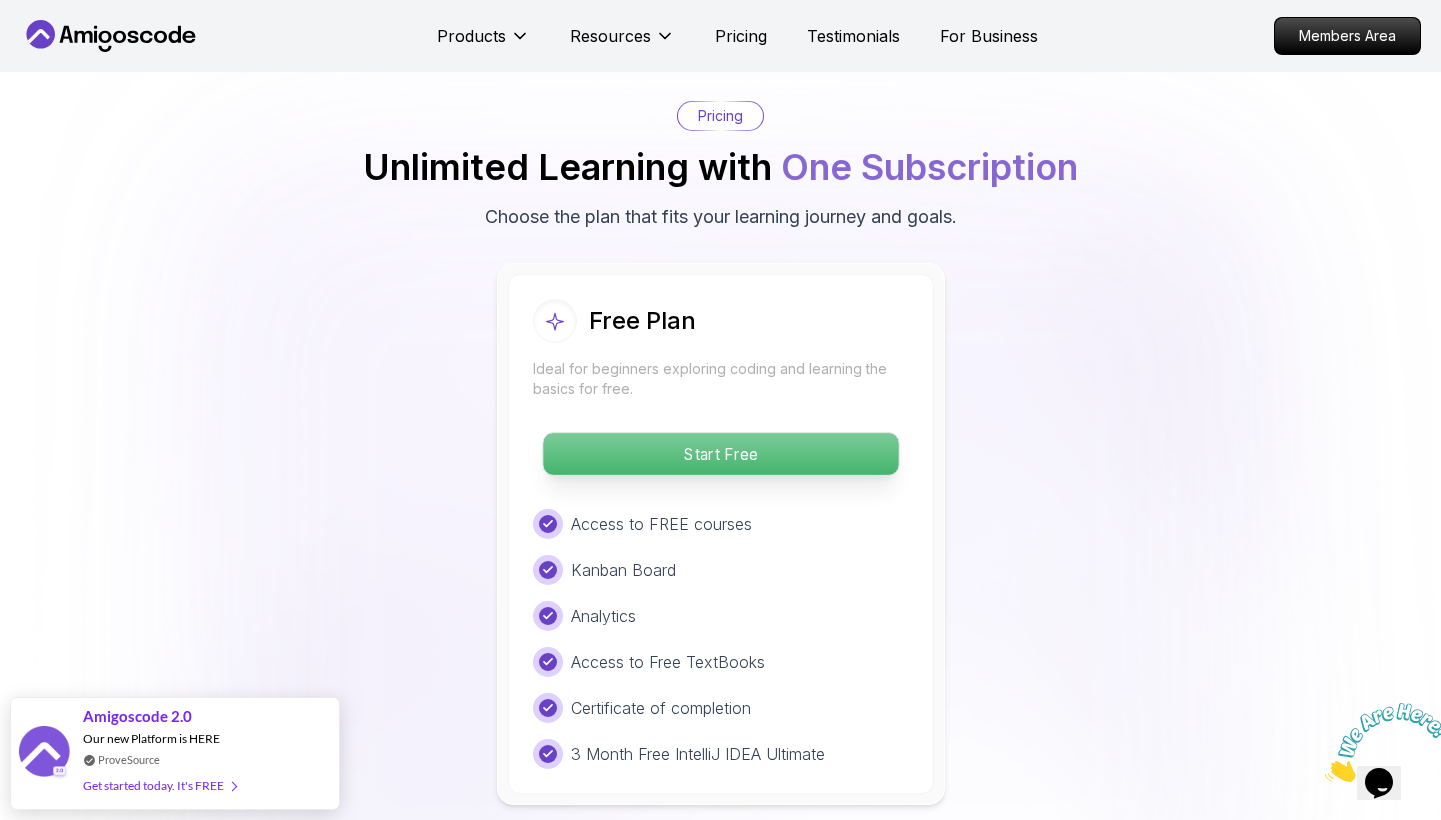 scroll, scrollTop: 4059, scrollLeft: 0, axis: vertical 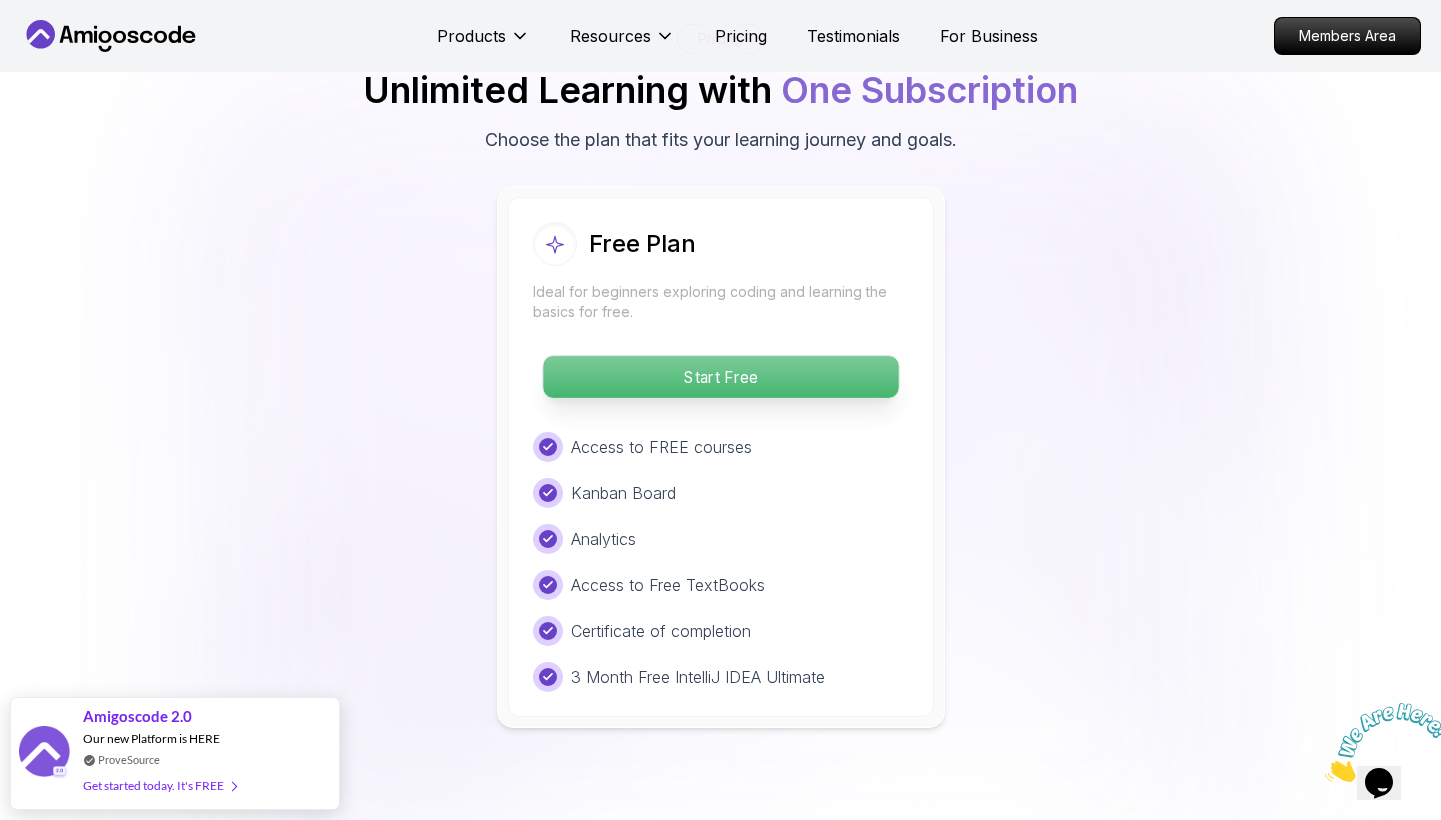 click on "Start Free" at bounding box center [720, 377] 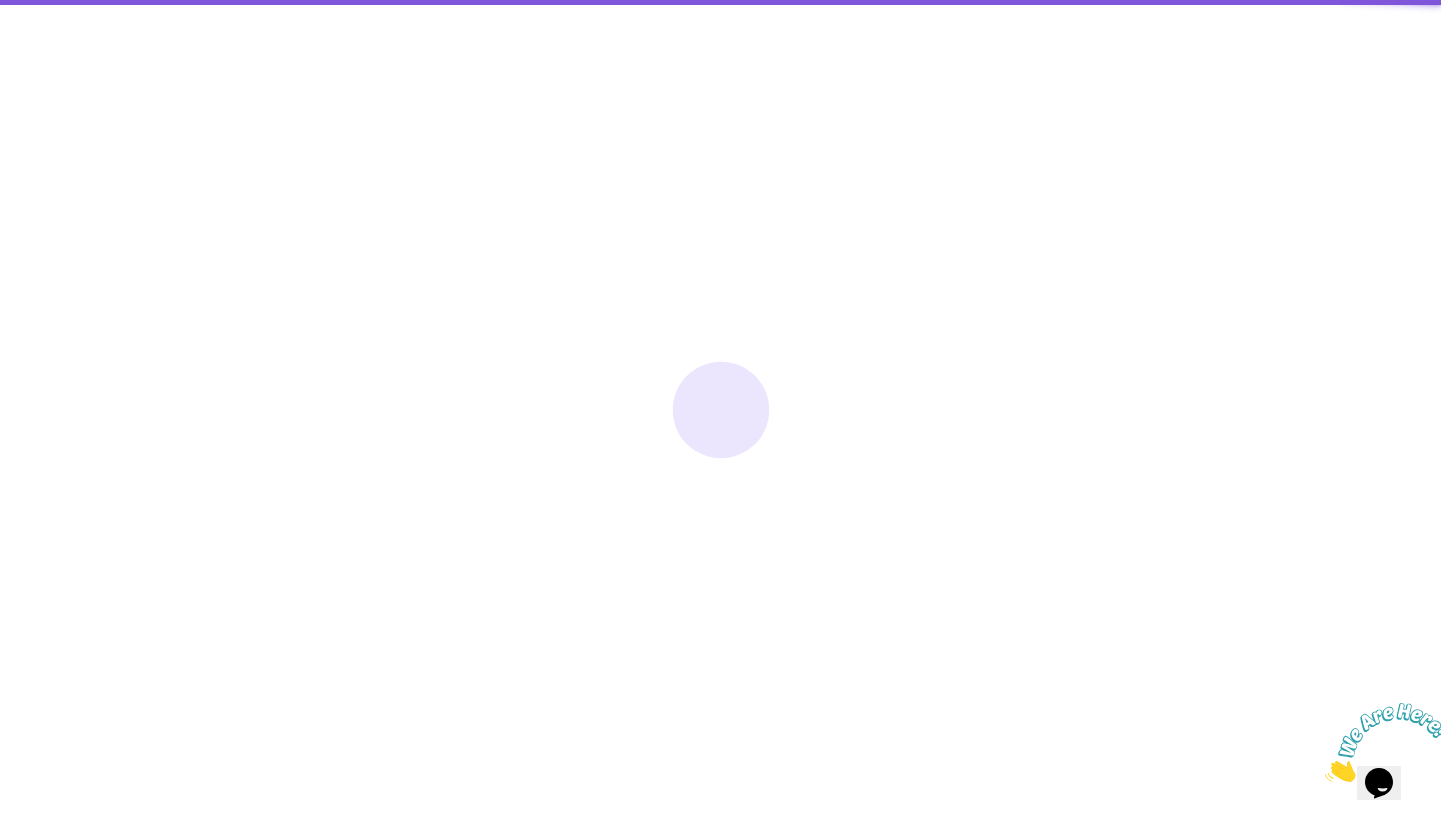 scroll, scrollTop: 0, scrollLeft: 0, axis: both 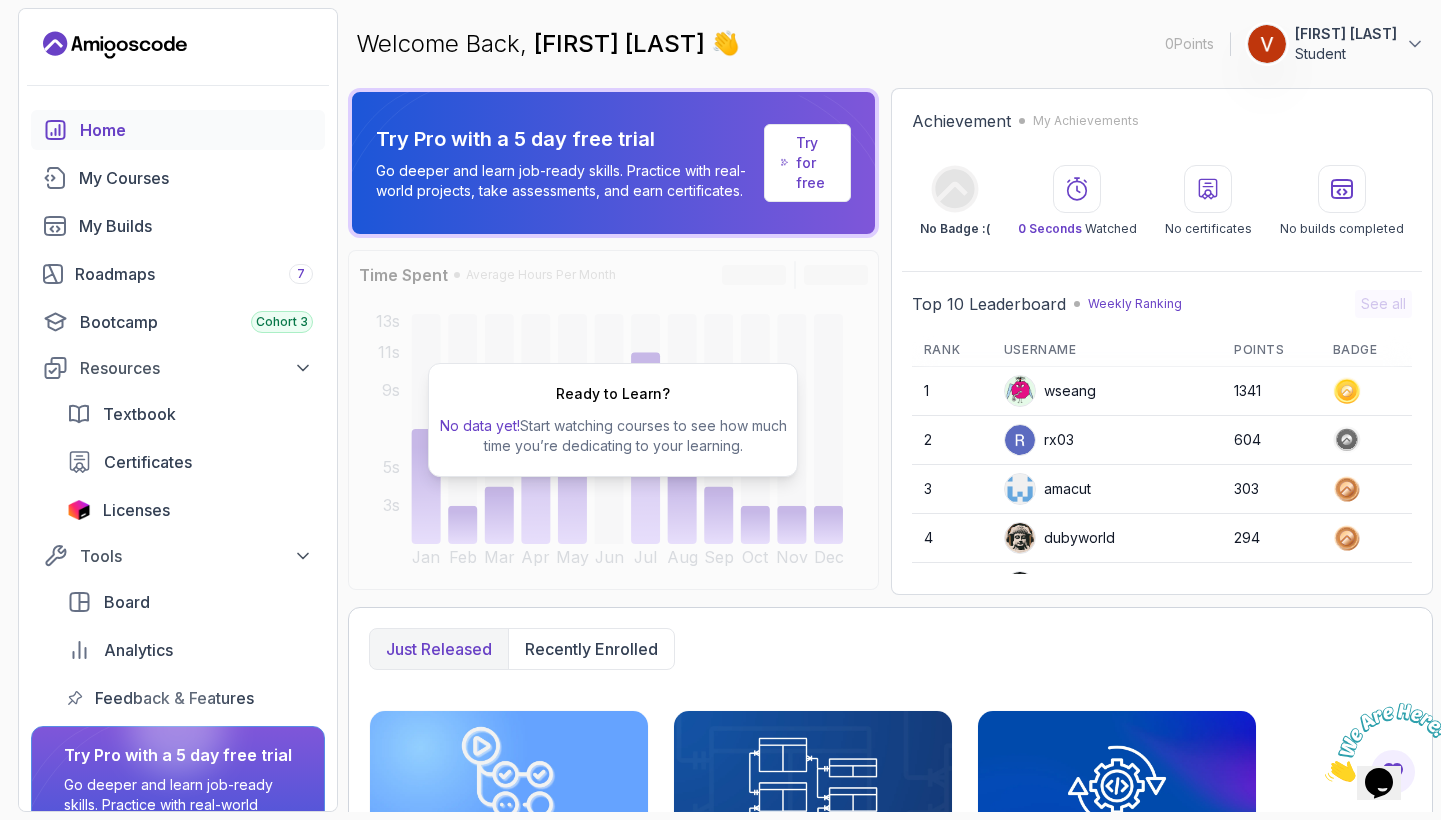 click on "No data yet!   Start watching courses to see how much time you’re dedicating to your learning." at bounding box center [613, 436] 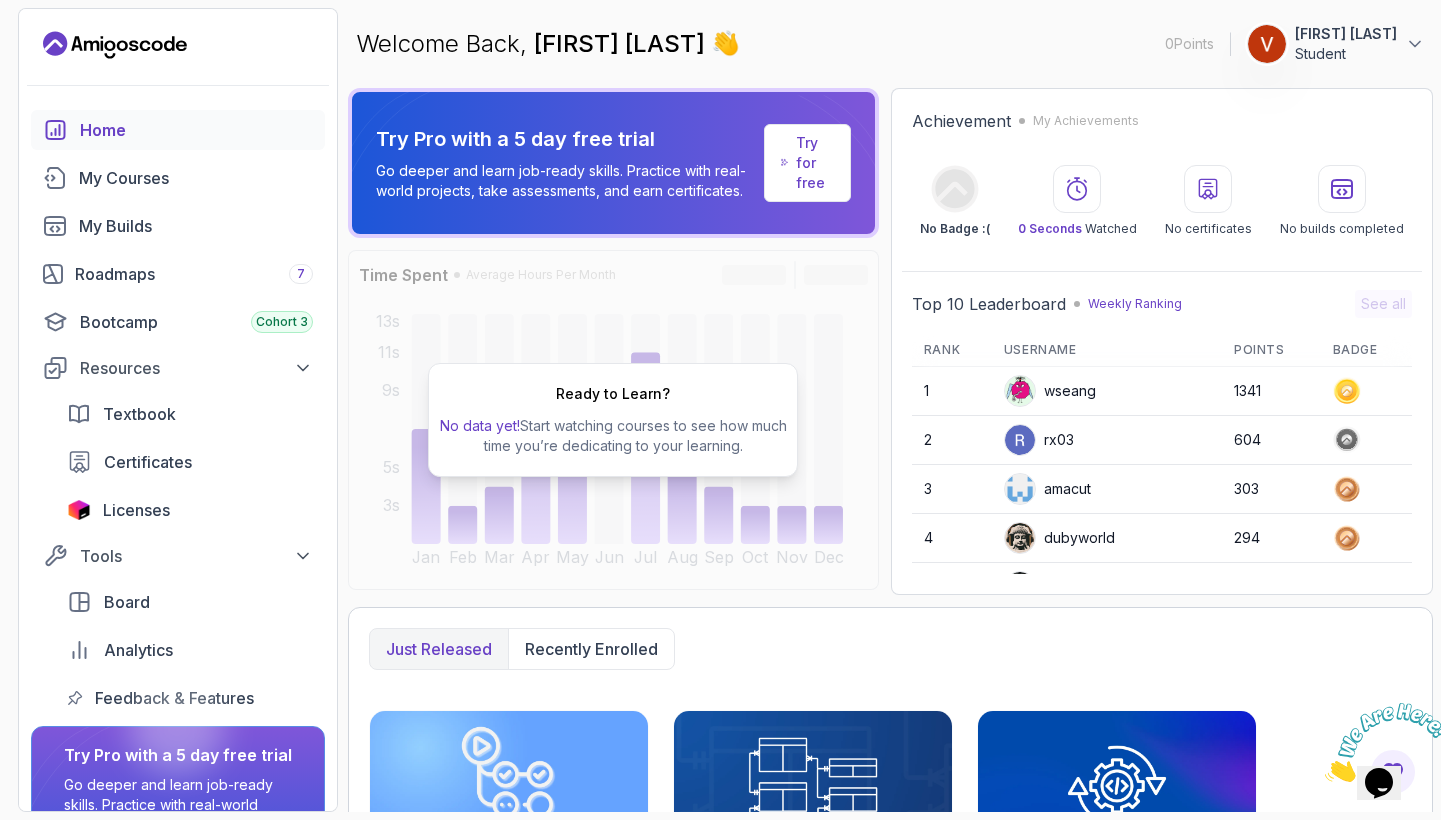 scroll, scrollTop: 0, scrollLeft: 0, axis: both 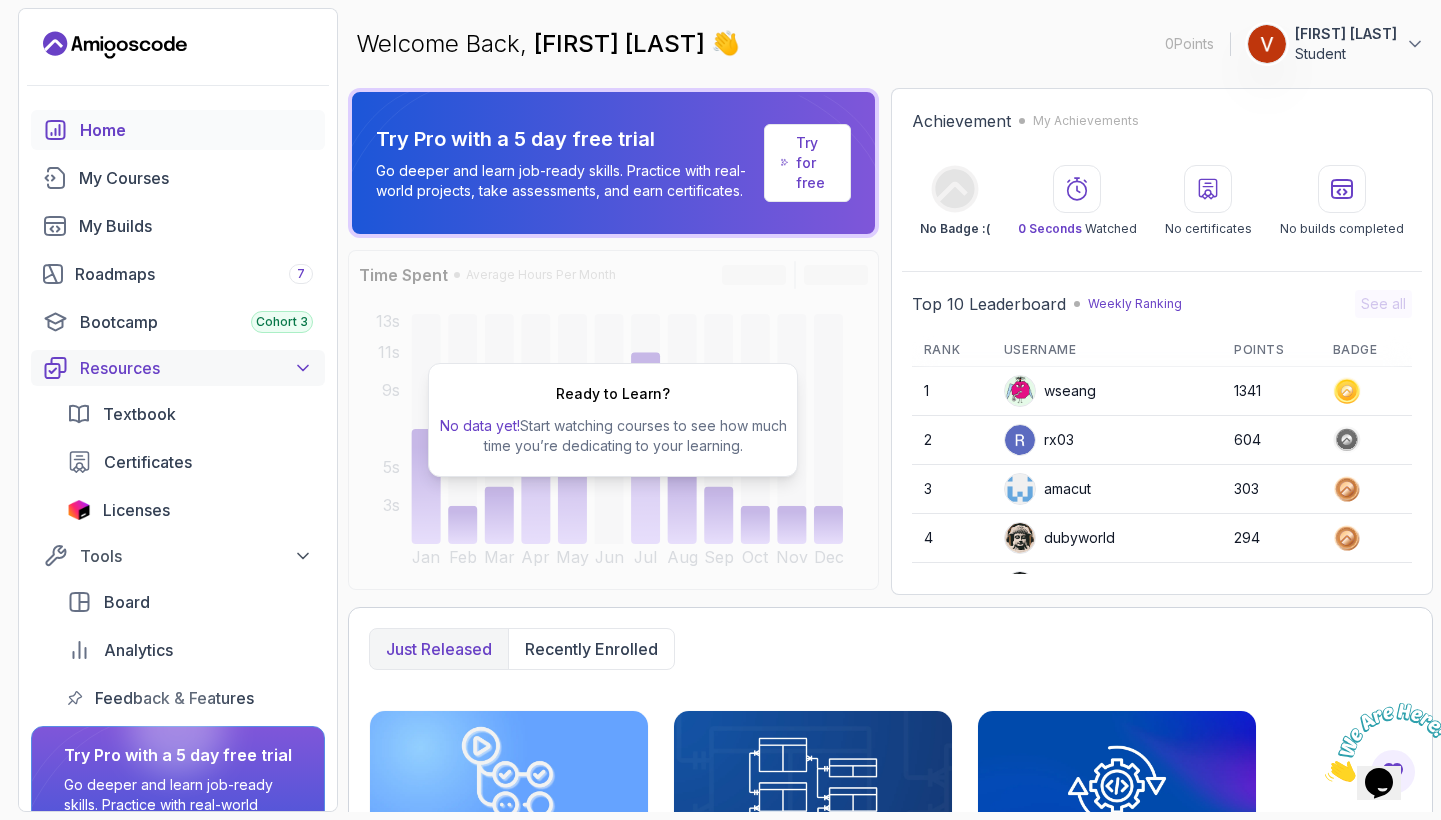 click on "Resources" at bounding box center [196, 368] 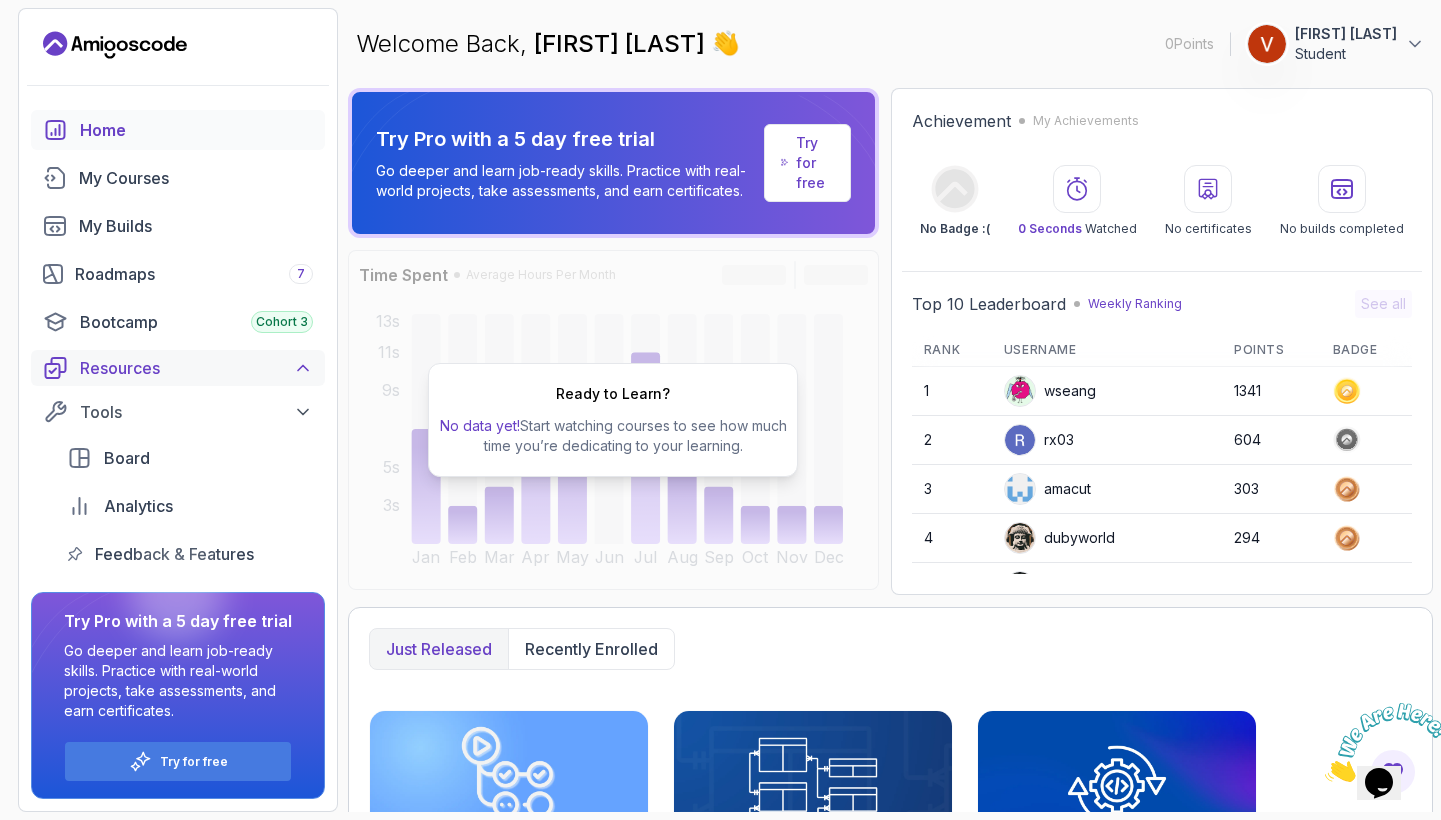 scroll, scrollTop: 0, scrollLeft: 0, axis: both 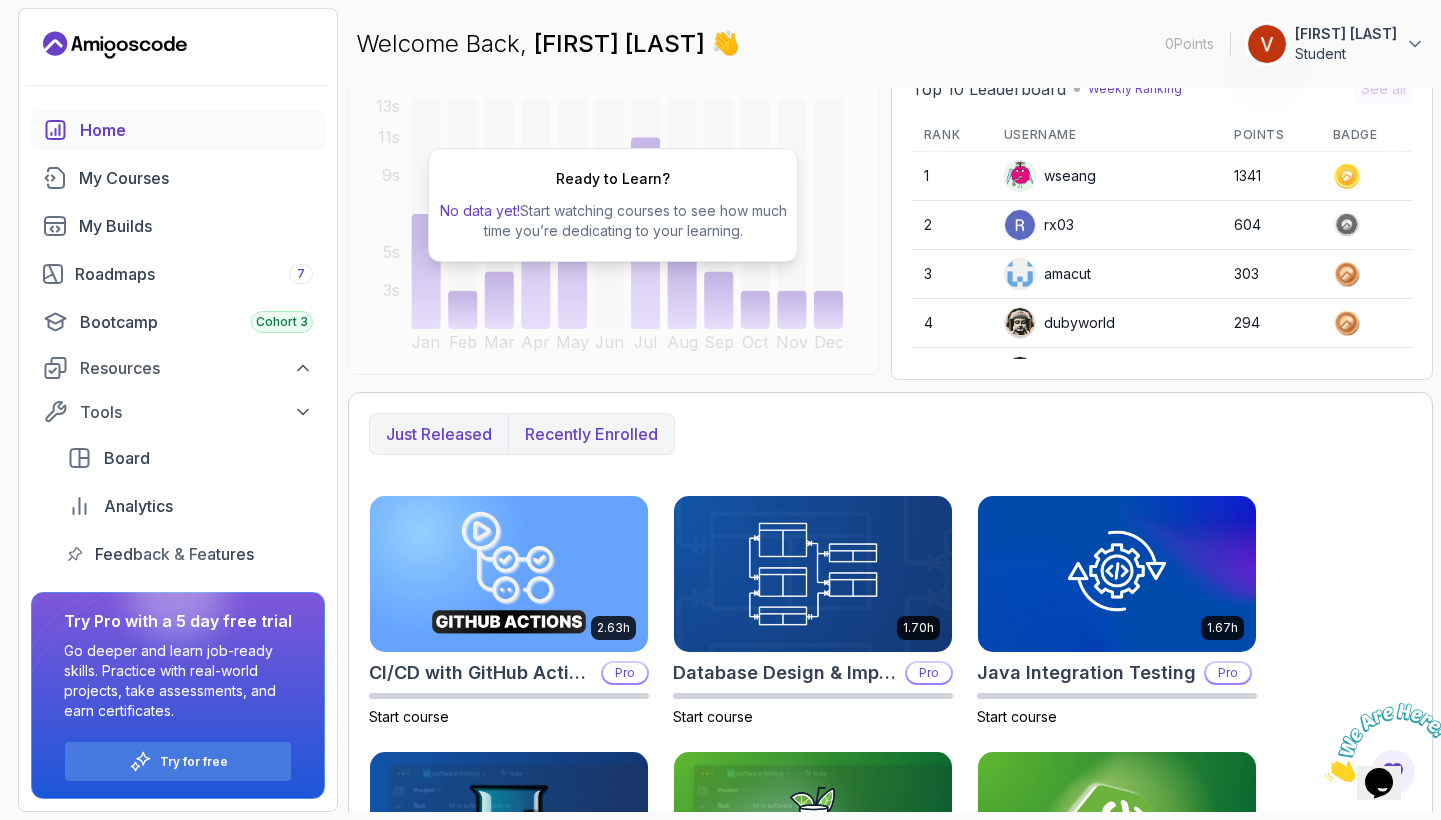 click on "Recently enrolled" at bounding box center (591, 434) 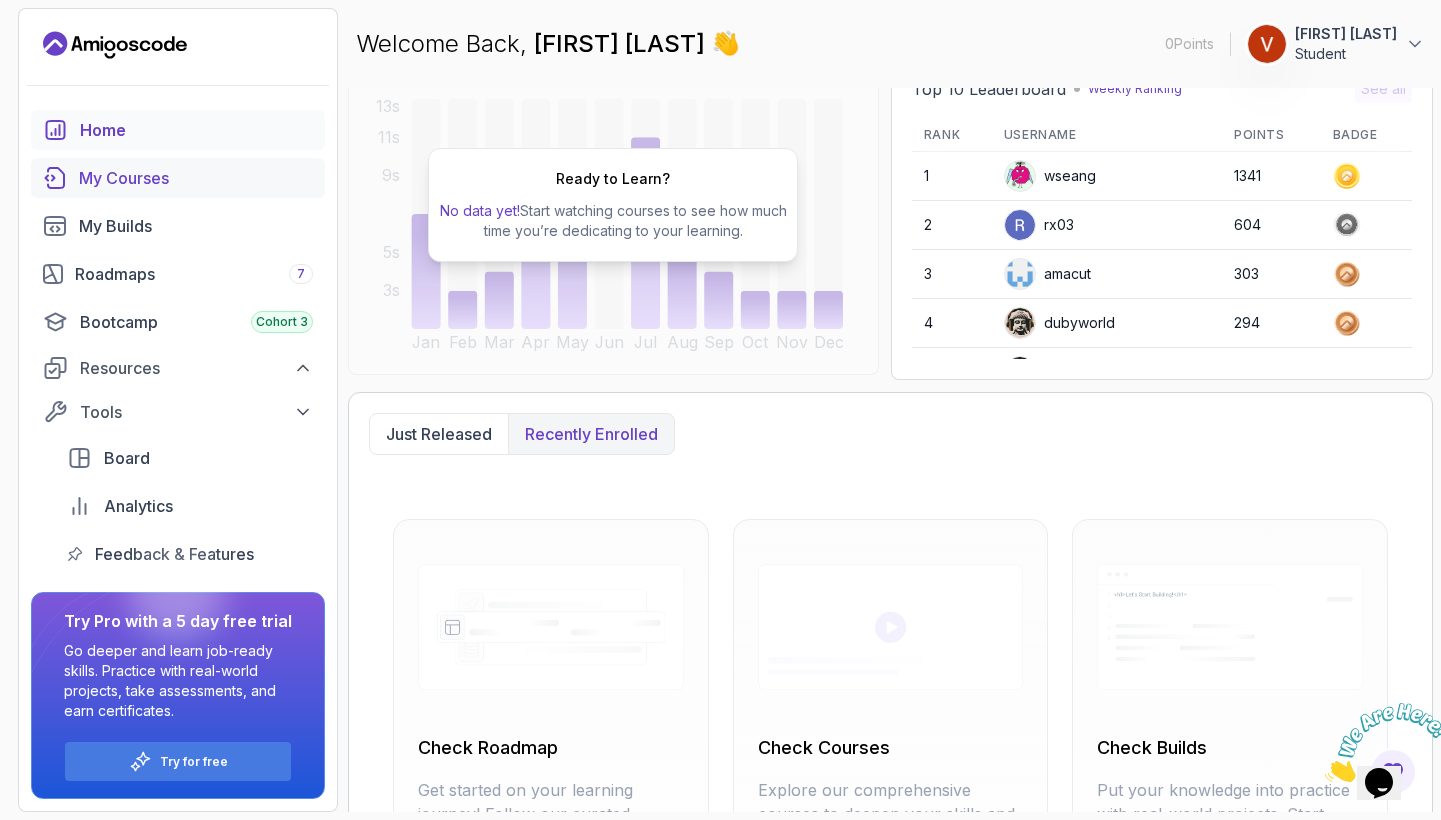 click on "My Courses" at bounding box center [178, 178] 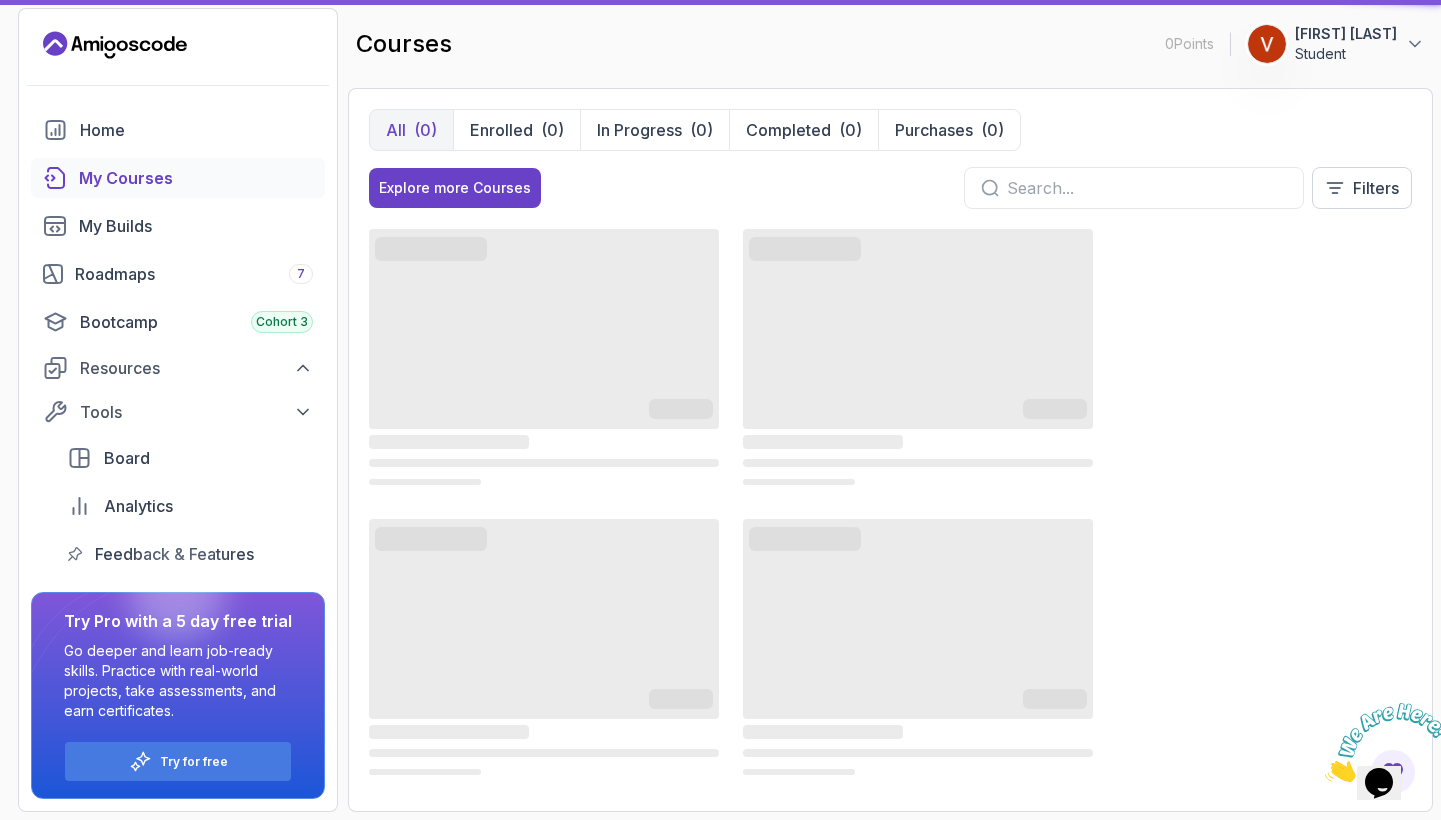 scroll, scrollTop: 0, scrollLeft: 0, axis: both 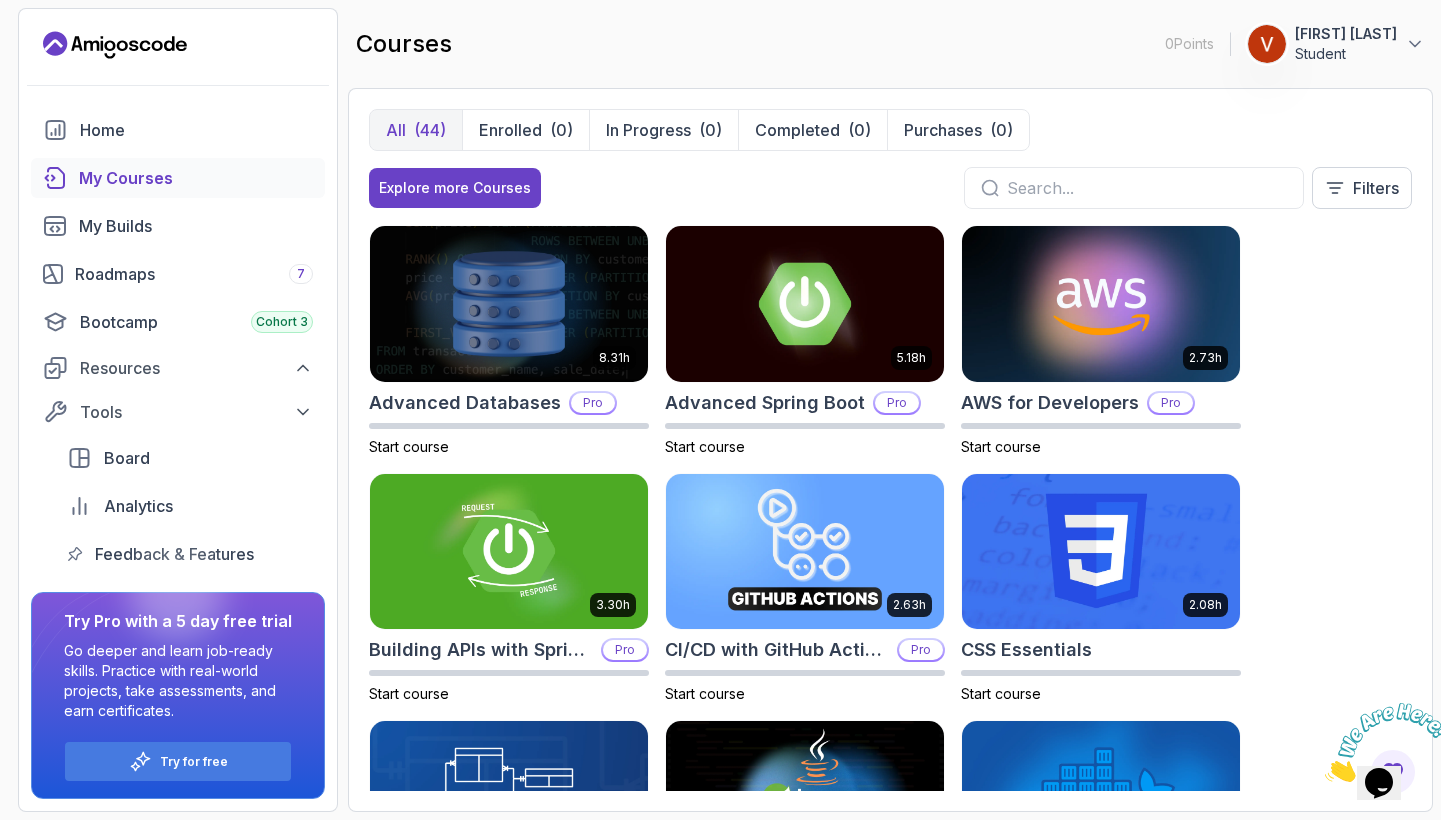 click at bounding box center (1134, 188) 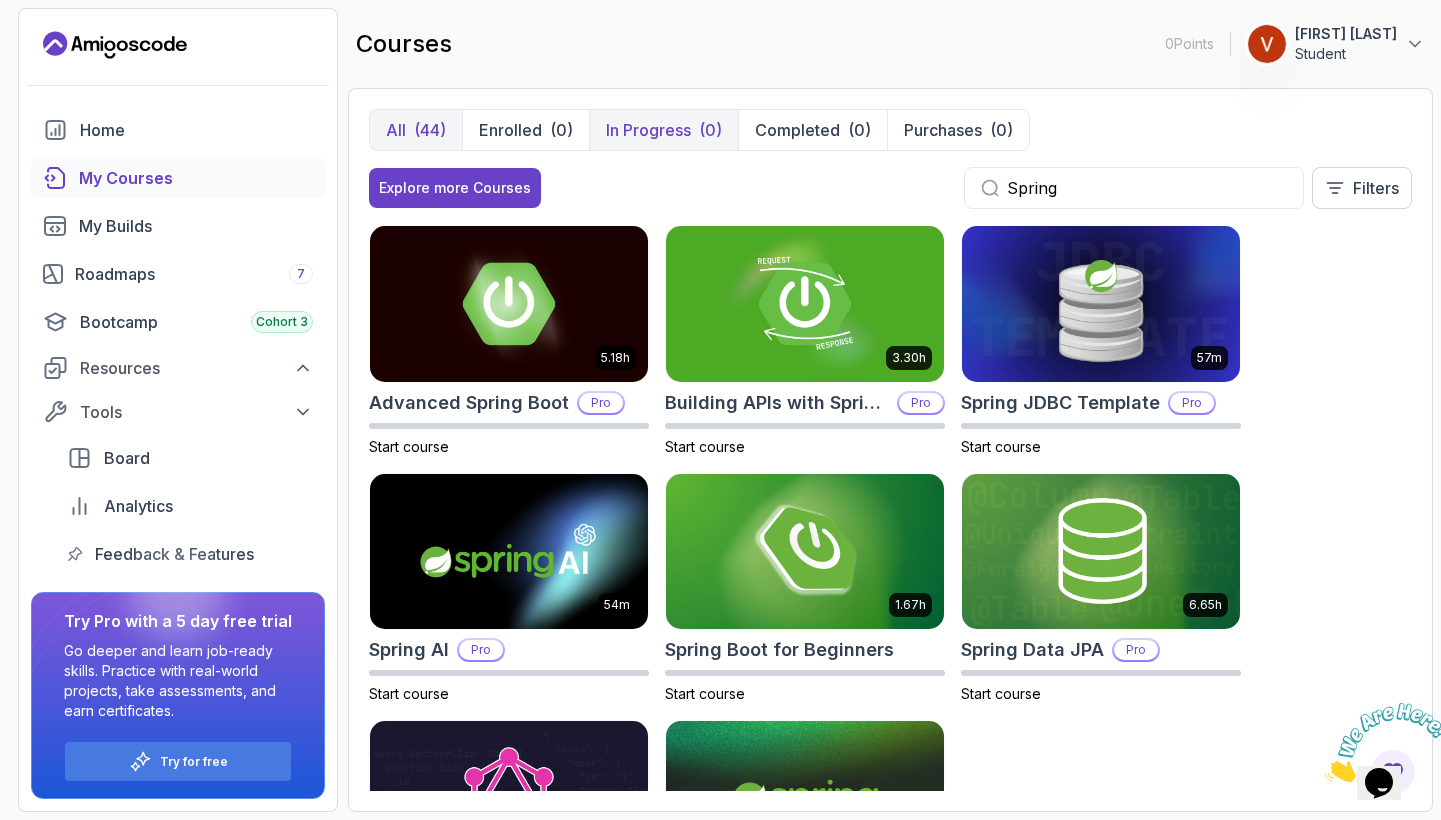 type on "Spring" 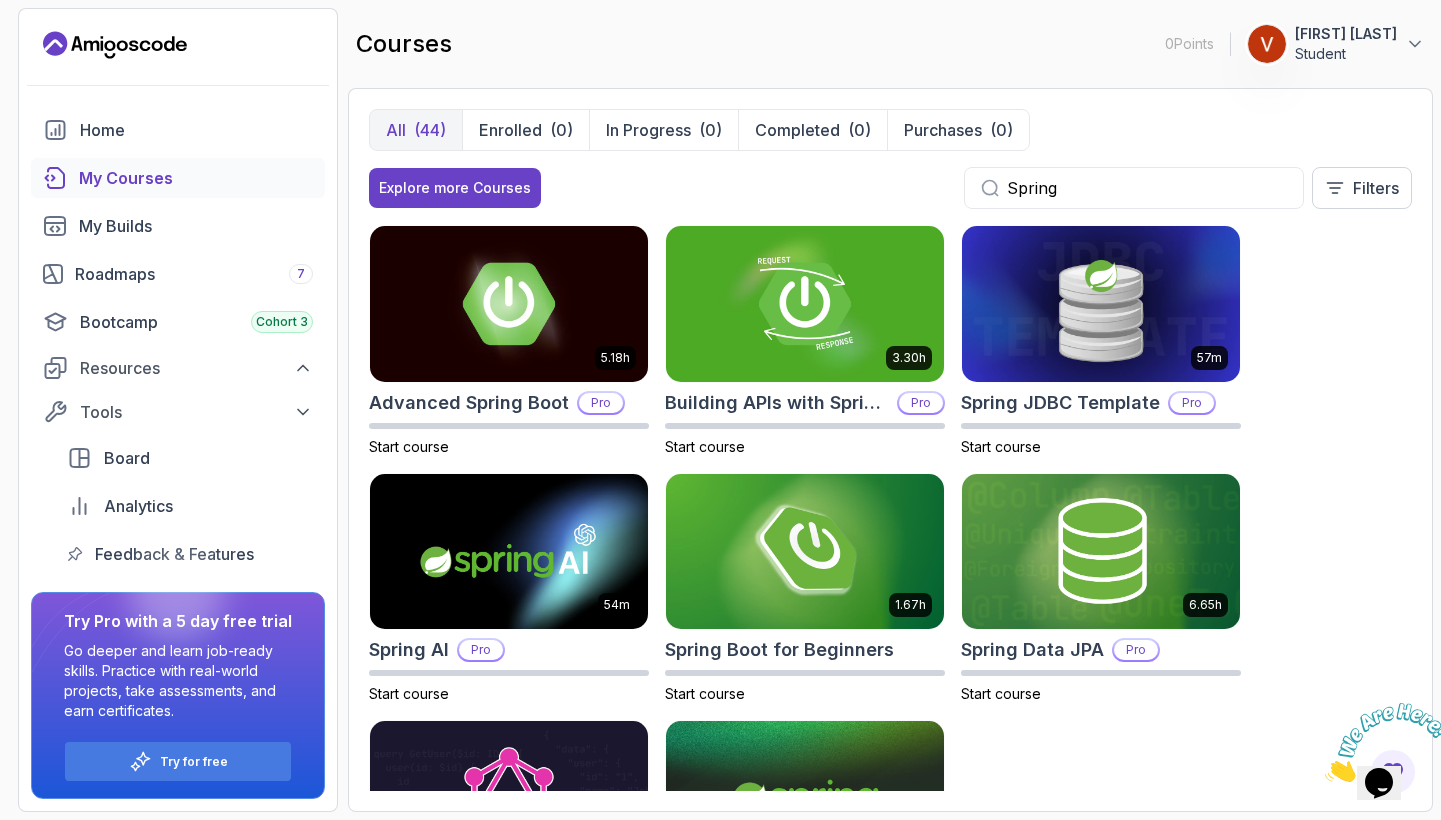 scroll, scrollTop: 0, scrollLeft: 0, axis: both 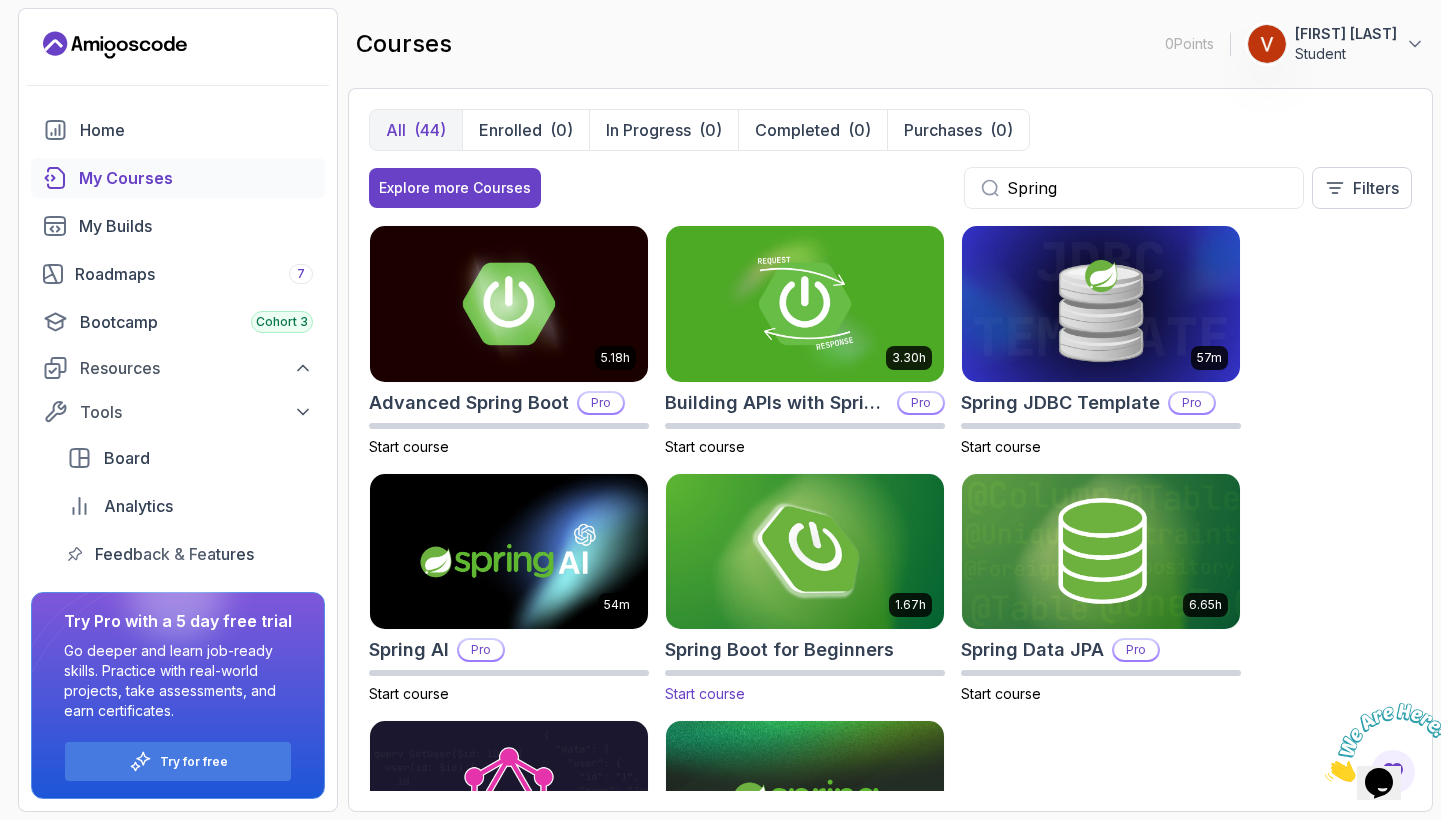 click at bounding box center (805, 551) 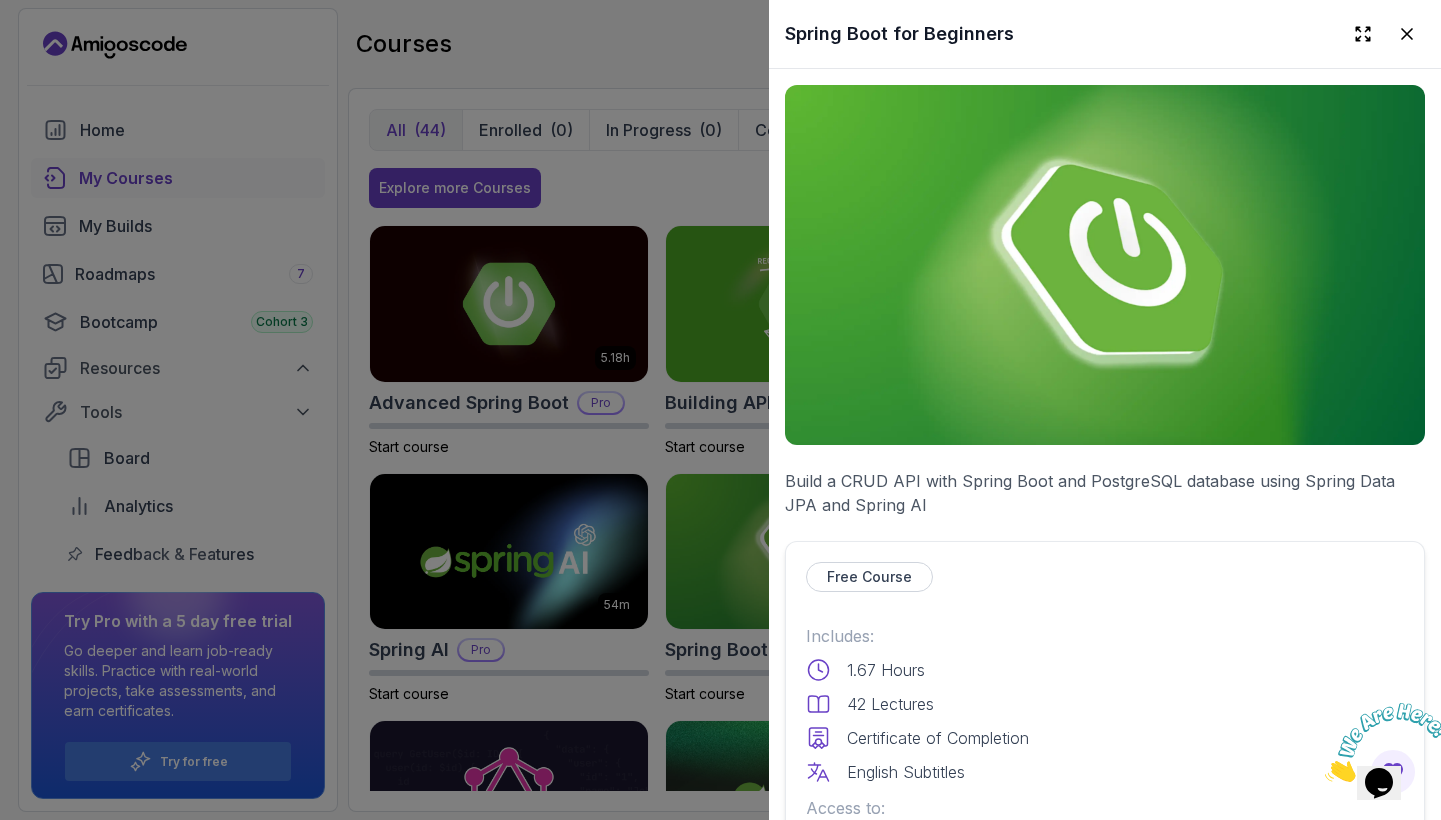 click on "Free Course" at bounding box center (869, 577) 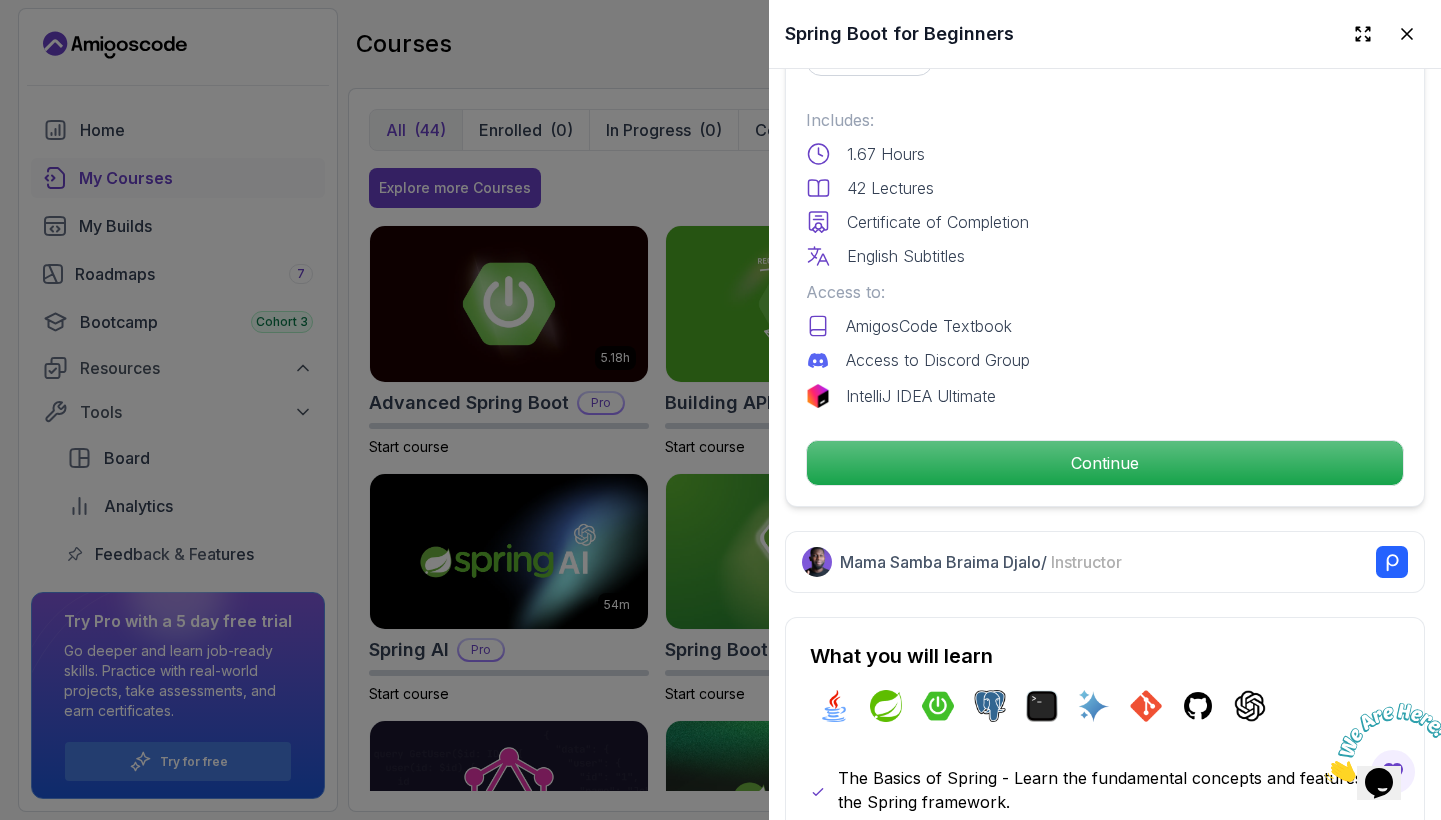 scroll, scrollTop: 94, scrollLeft: 0, axis: vertical 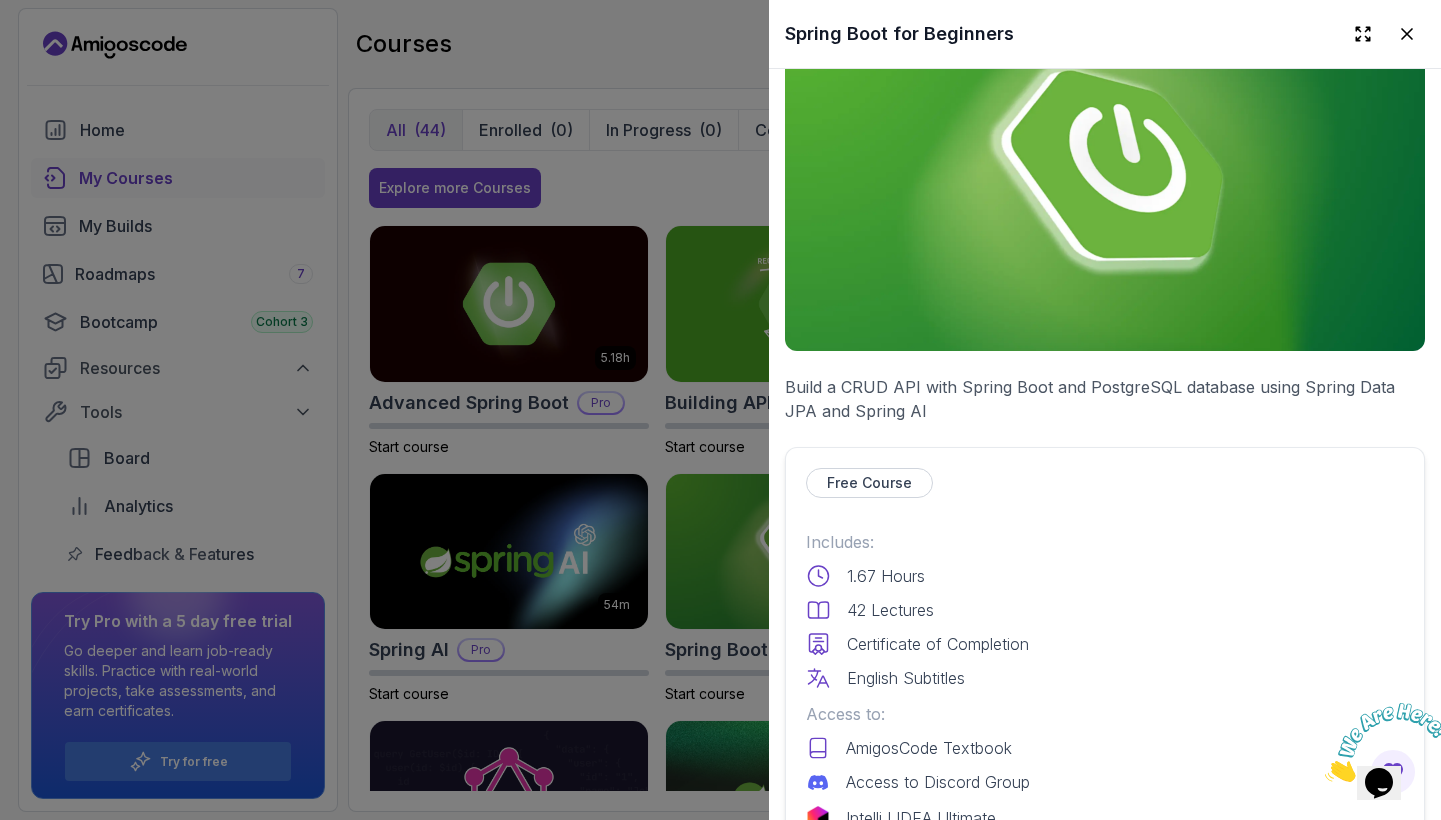 click at bounding box center [1105, 171] 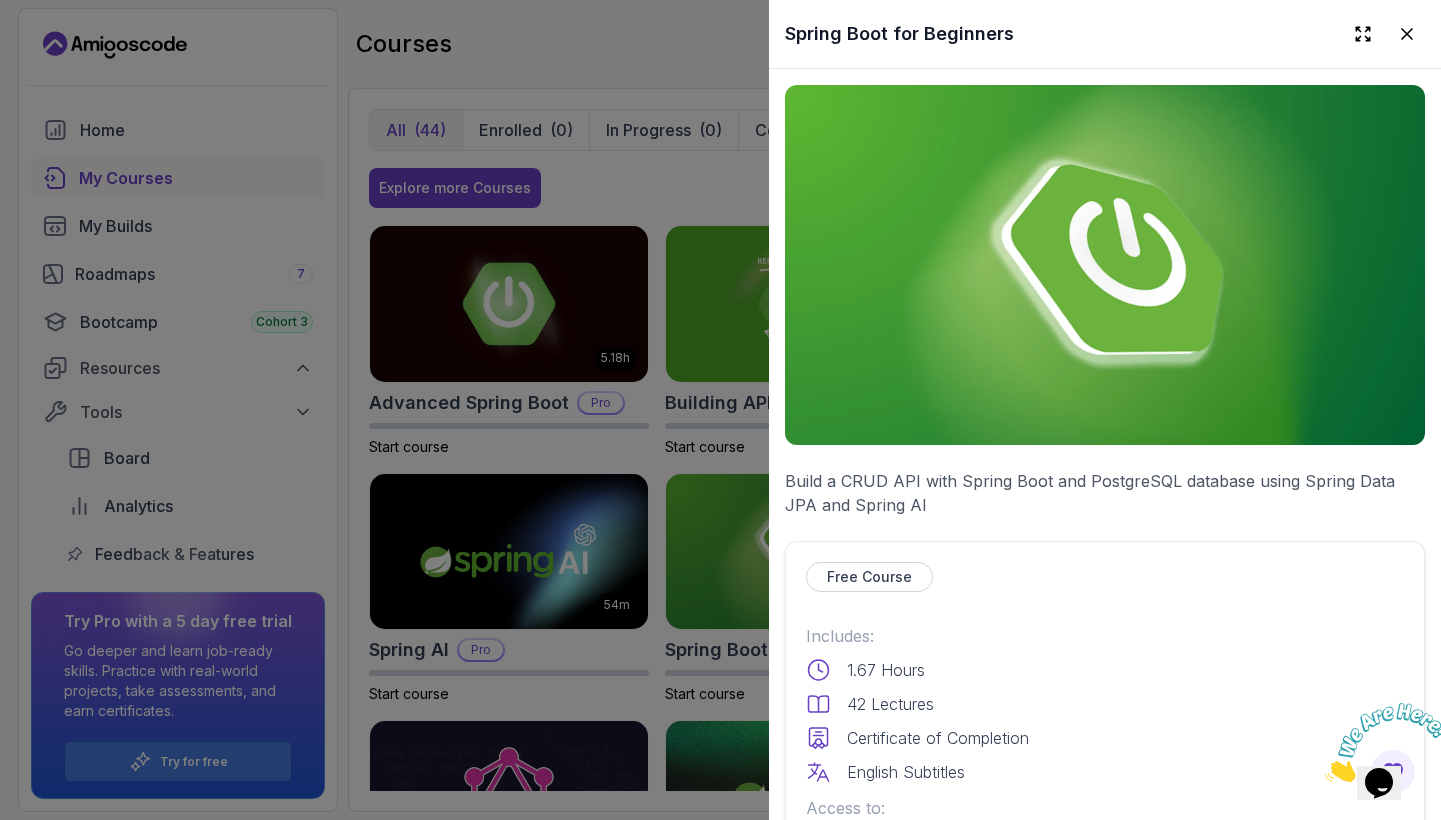 scroll, scrollTop: 0, scrollLeft: 0, axis: both 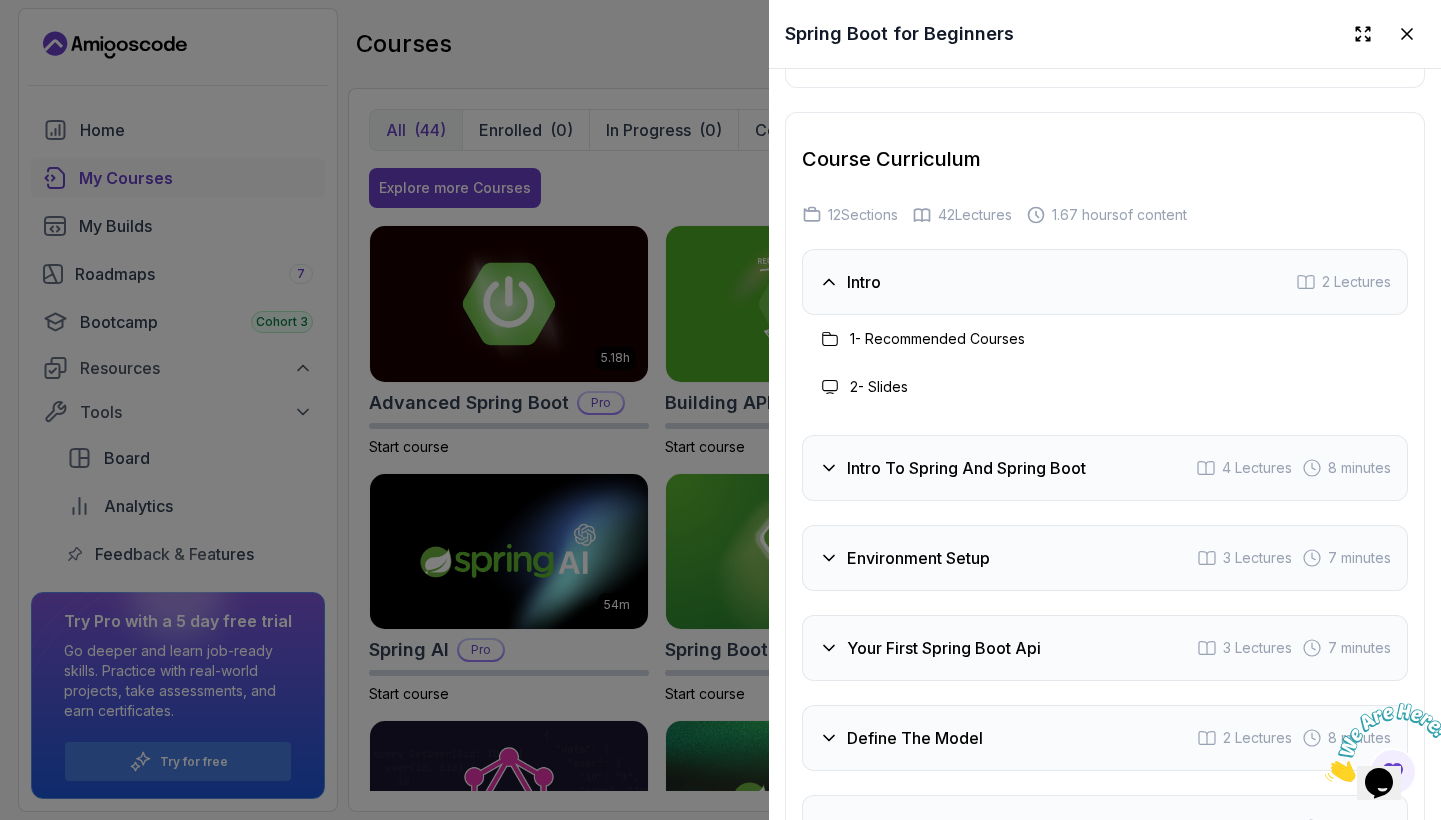 click on "1  -   Recommended Courses" at bounding box center (937, 339) 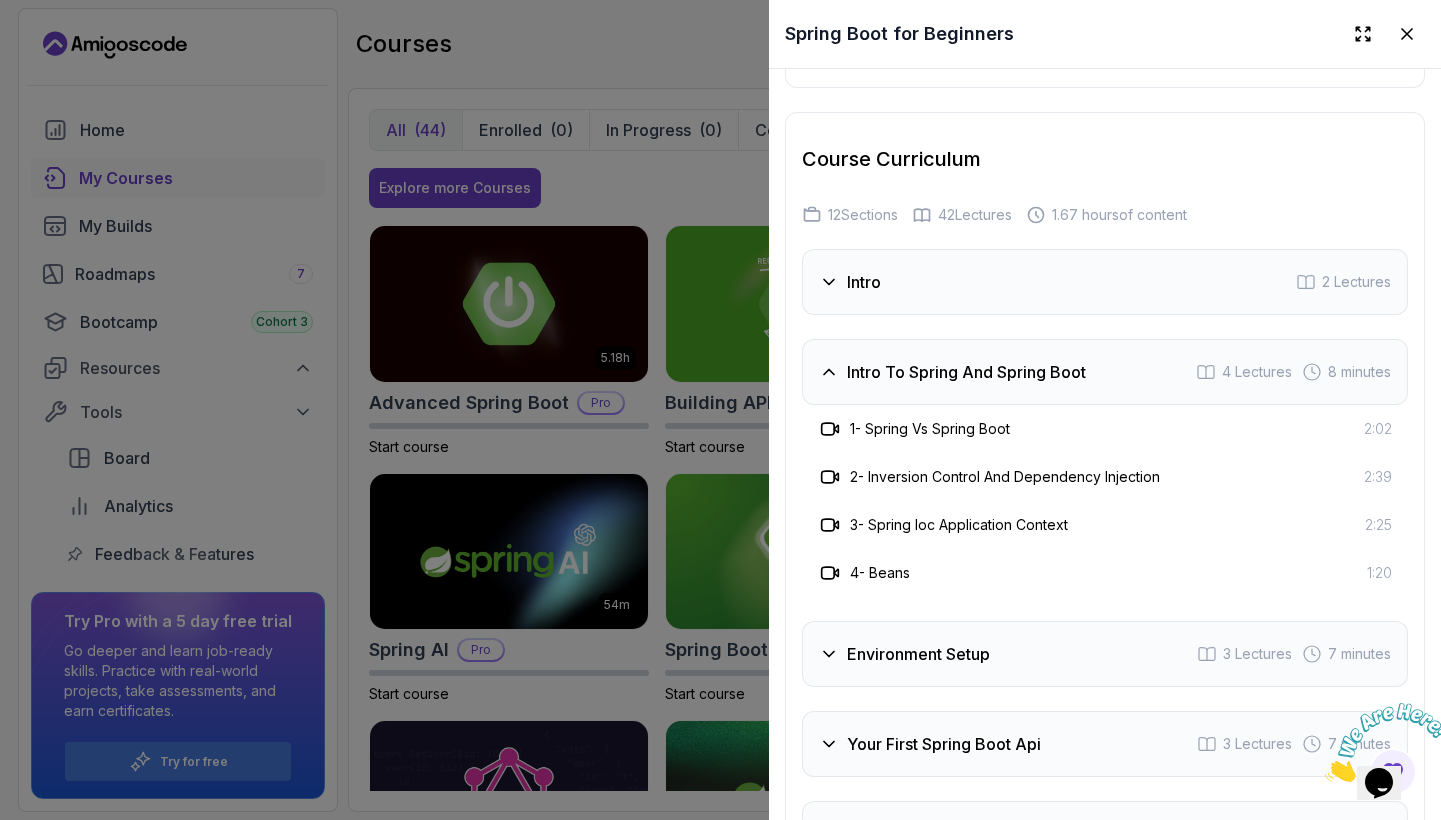 click on "1  -   Spring Vs Spring Boot" at bounding box center [930, 429] 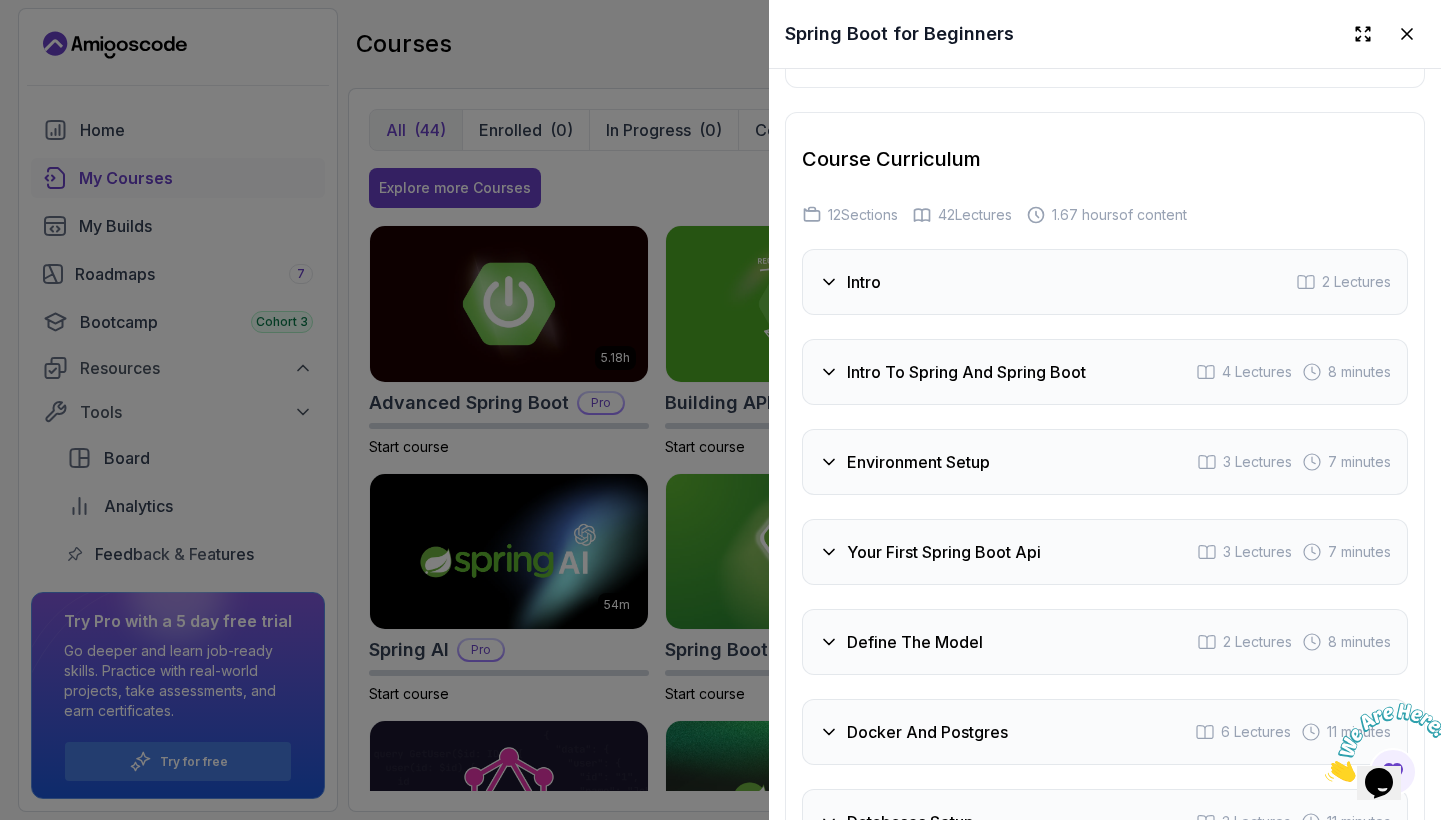 click on "Intro To Spring And Spring Boot 4   Lectures     8 minutes" at bounding box center [1105, 372] 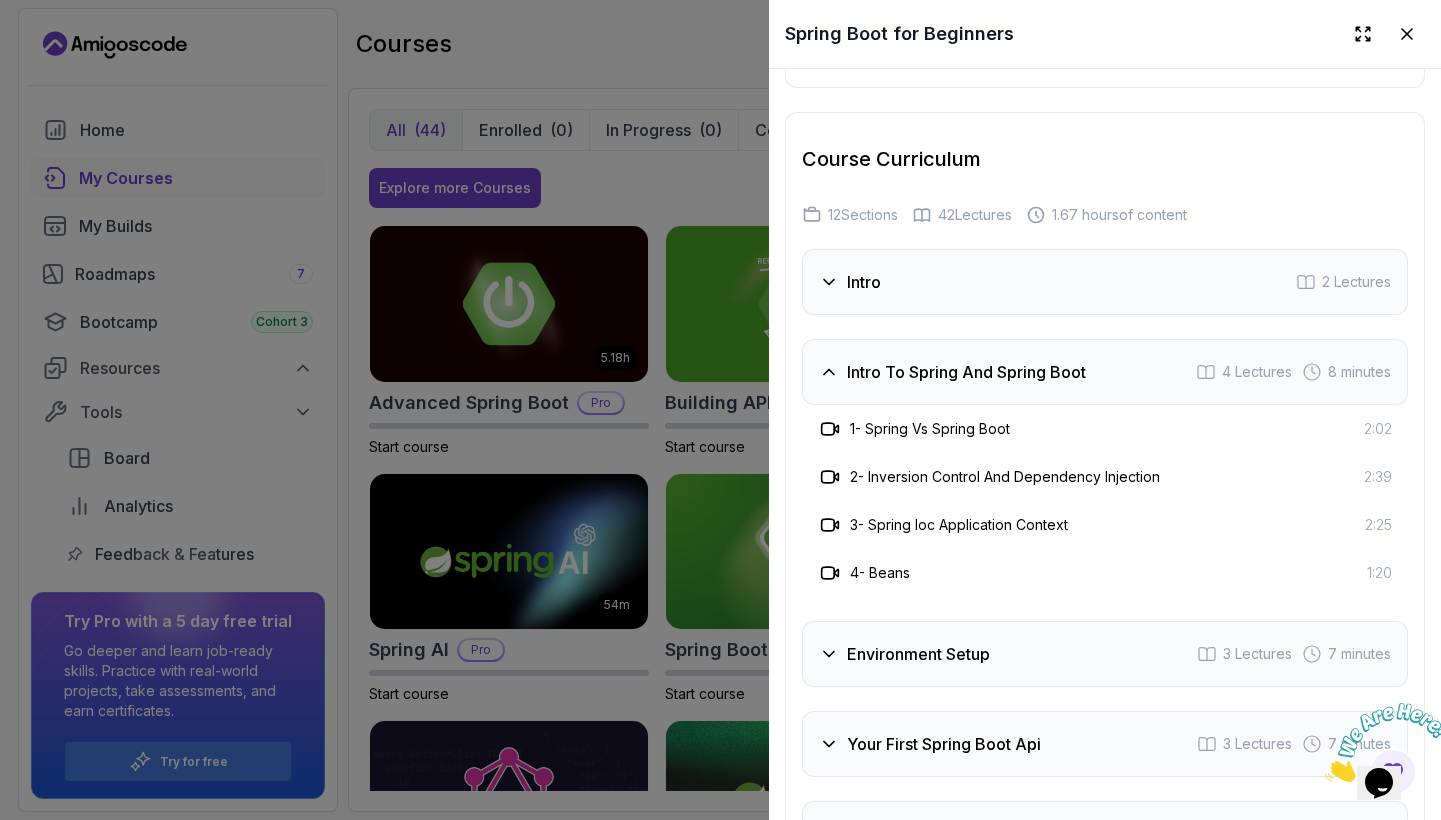 click 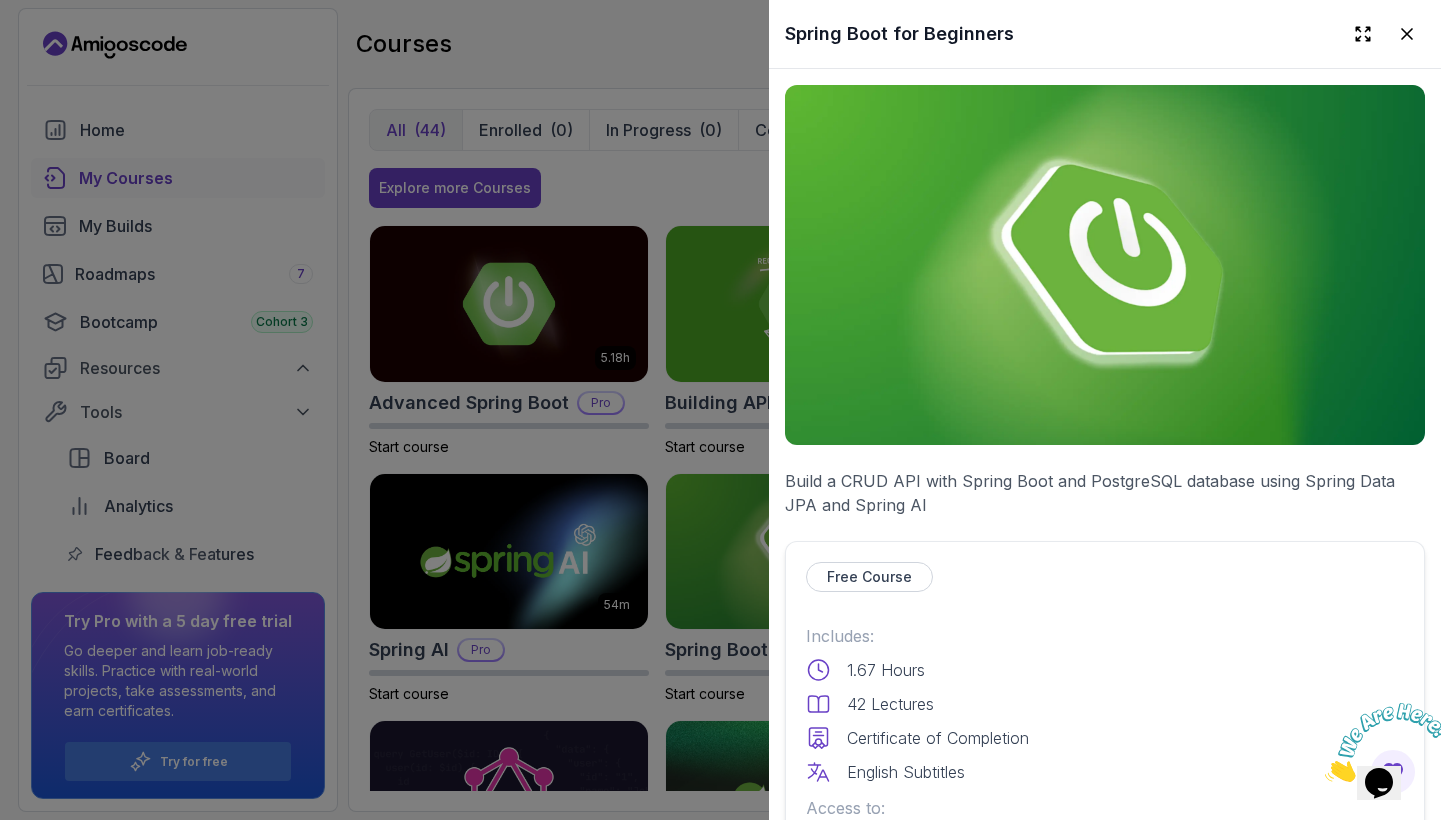 scroll, scrollTop: 0, scrollLeft: 0, axis: both 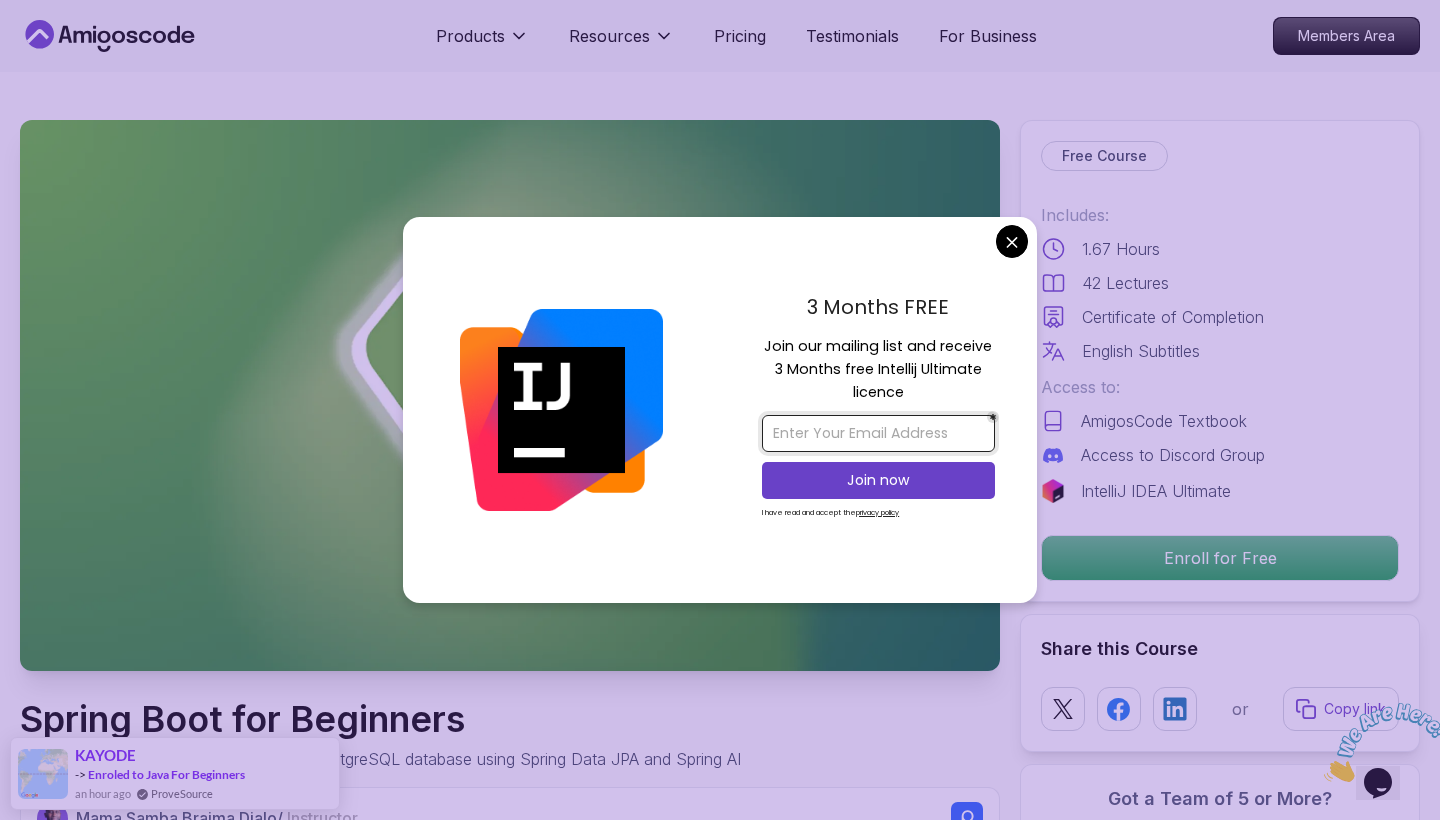 click at bounding box center [878, 433] 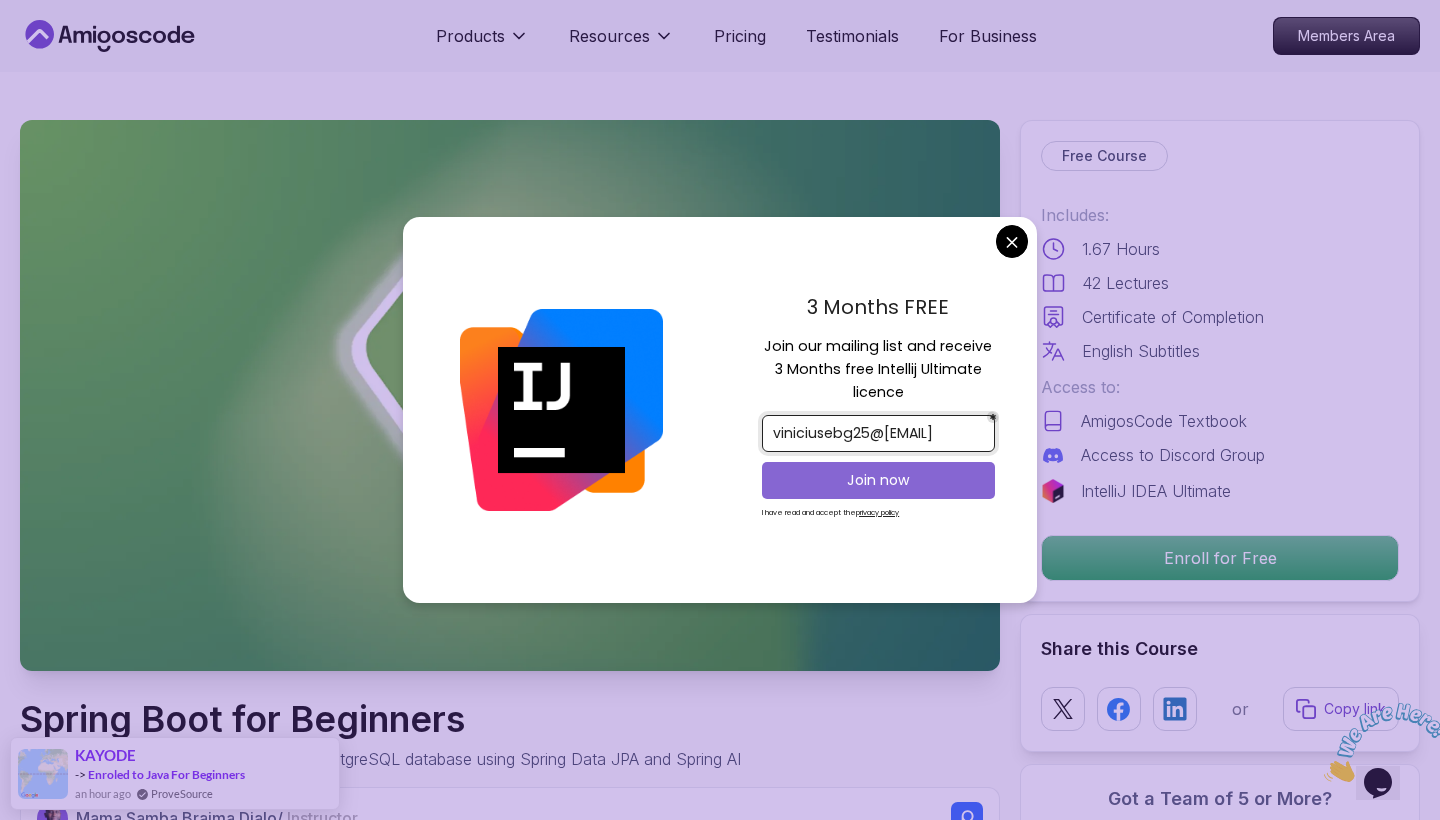 type on "viniciusebg25@icloud.com" 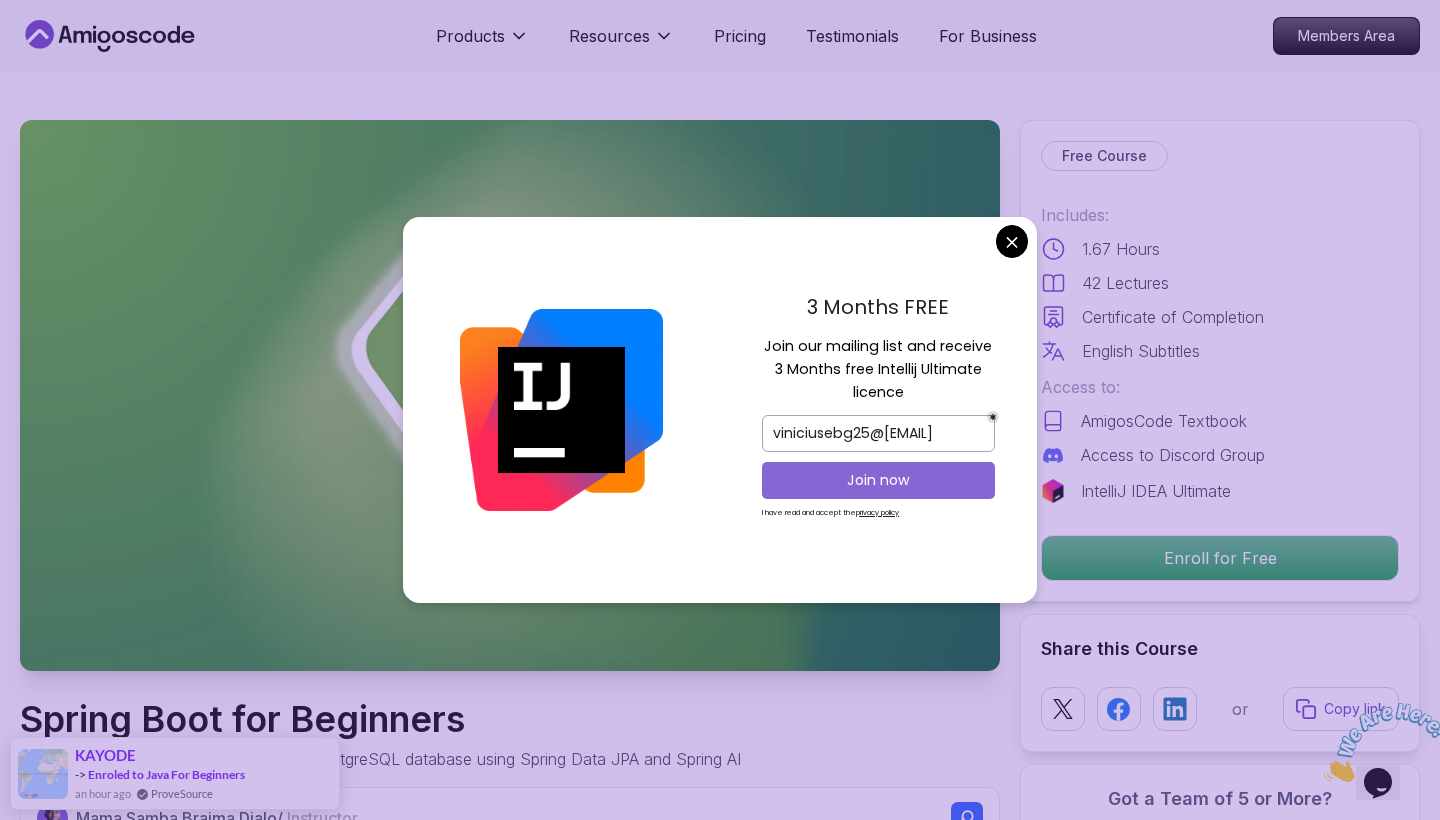 click on "Join now" at bounding box center (878, 480) 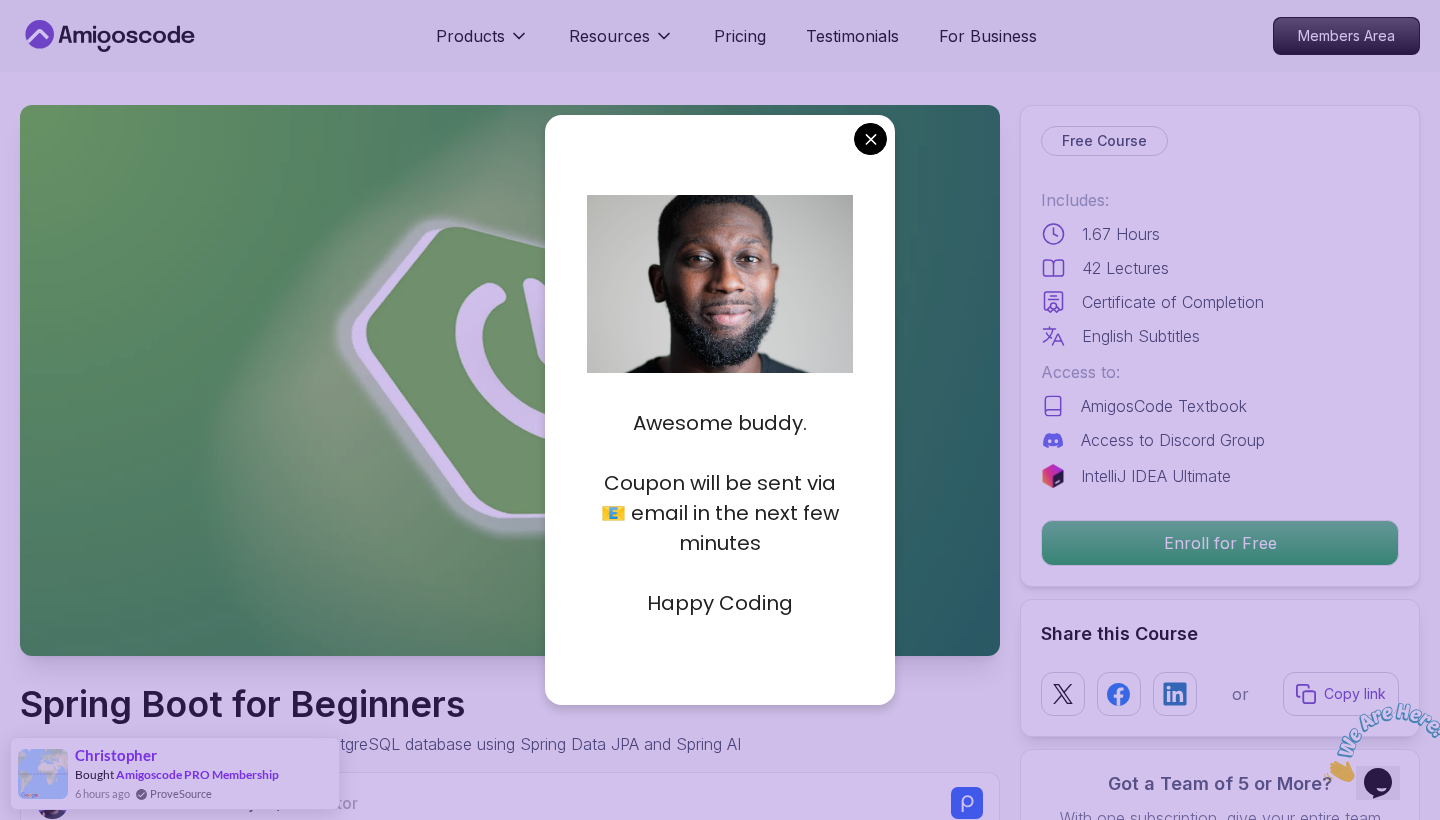 scroll, scrollTop: 17, scrollLeft: 0, axis: vertical 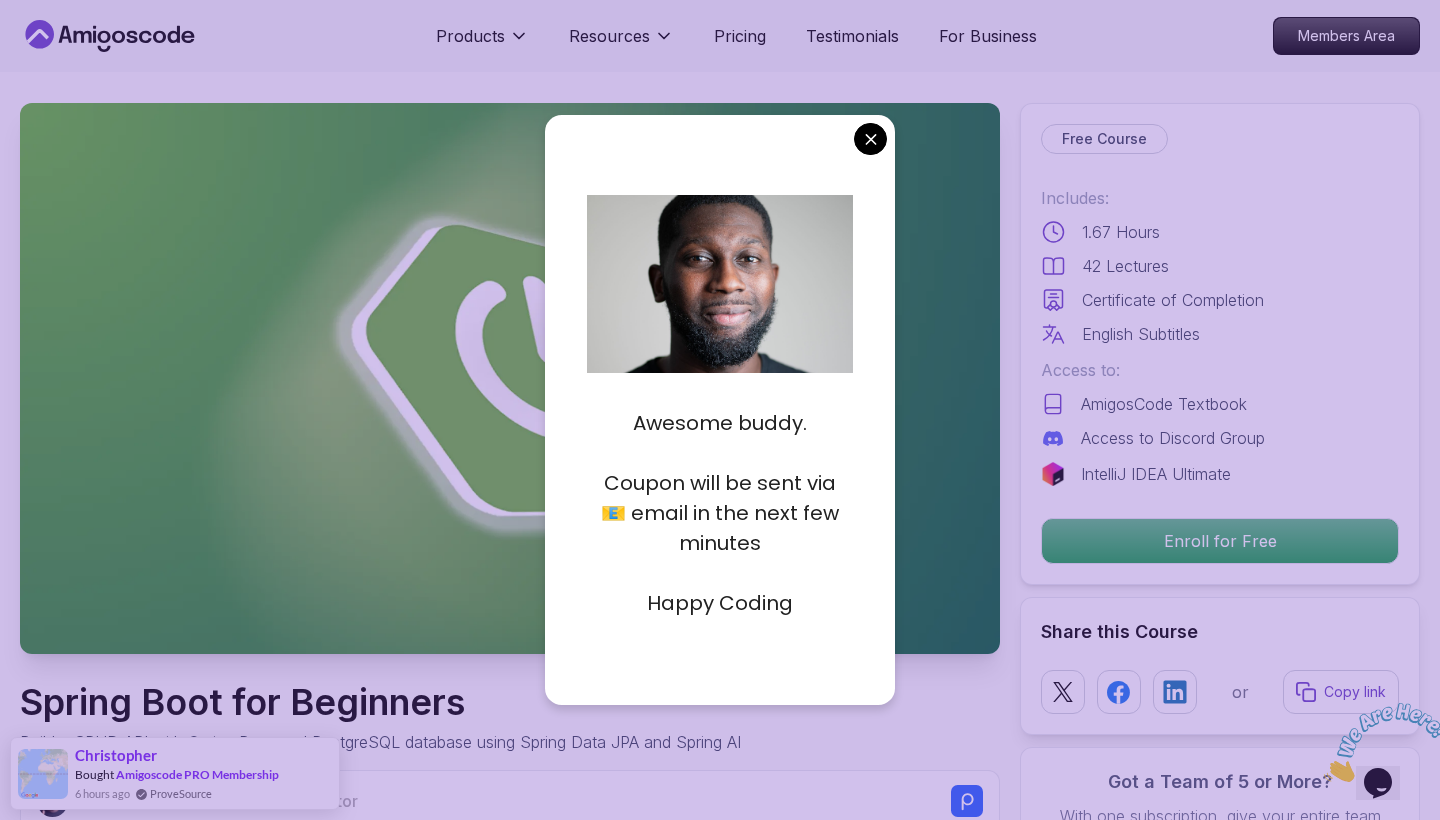 click at bounding box center [712, 333] 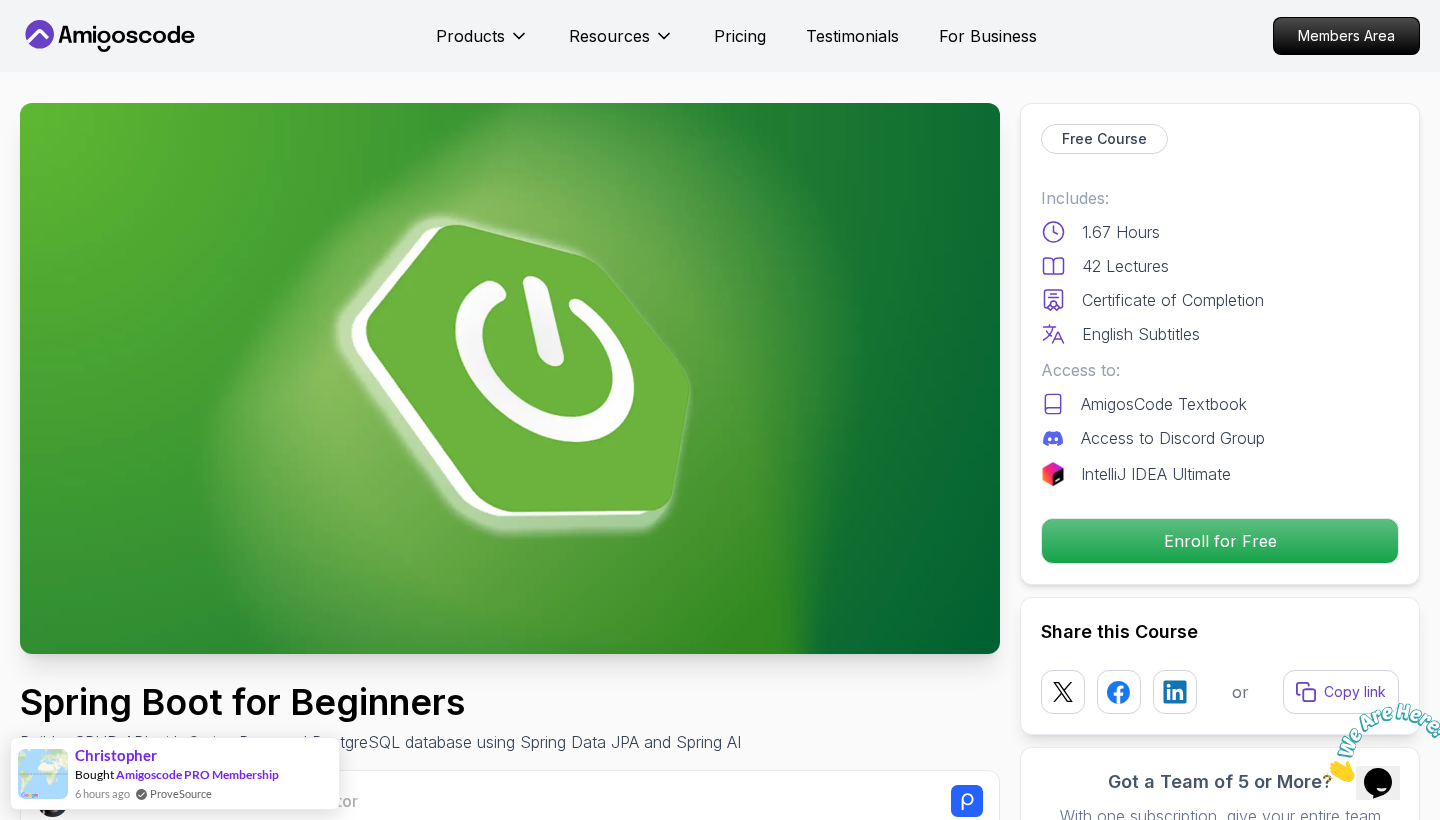 click on "Products Resources Pricing Testimonials For Business Members Area Products Resources Pricing Testimonials For Business Members Area Spring Boot for Beginners Build a CRUD API with Spring Boot and PostgreSQL database using Spring Data JPA and Spring AI Mama Samba Braima Djalo  /   Instructor Free Course Includes: 1.67 Hours 42 Lectures Certificate of Completion English Subtitles Access to: AmigosCode Textbook Access to Discord Group IntelliJ IDEA Ultimate Enroll for Free Share this Course or Copy link Got a Team of 5 or More? With one subscription, give your entire team access to all courses and features. Check our Business Plan Mama Samba Braima Djalo  /   Instructor What you will learn java spring spring-boot postgres terminal ai git github chatgpt The Basics of Spring - Learn the fundamental concepts and features of the Spring framework. Spring Boot - Understand how to use Spring Boot to simplify the development of Spring applications. Build Powerful Applications with Spring Boot
Hands-On Learning" at bounding box center [720, 5041] 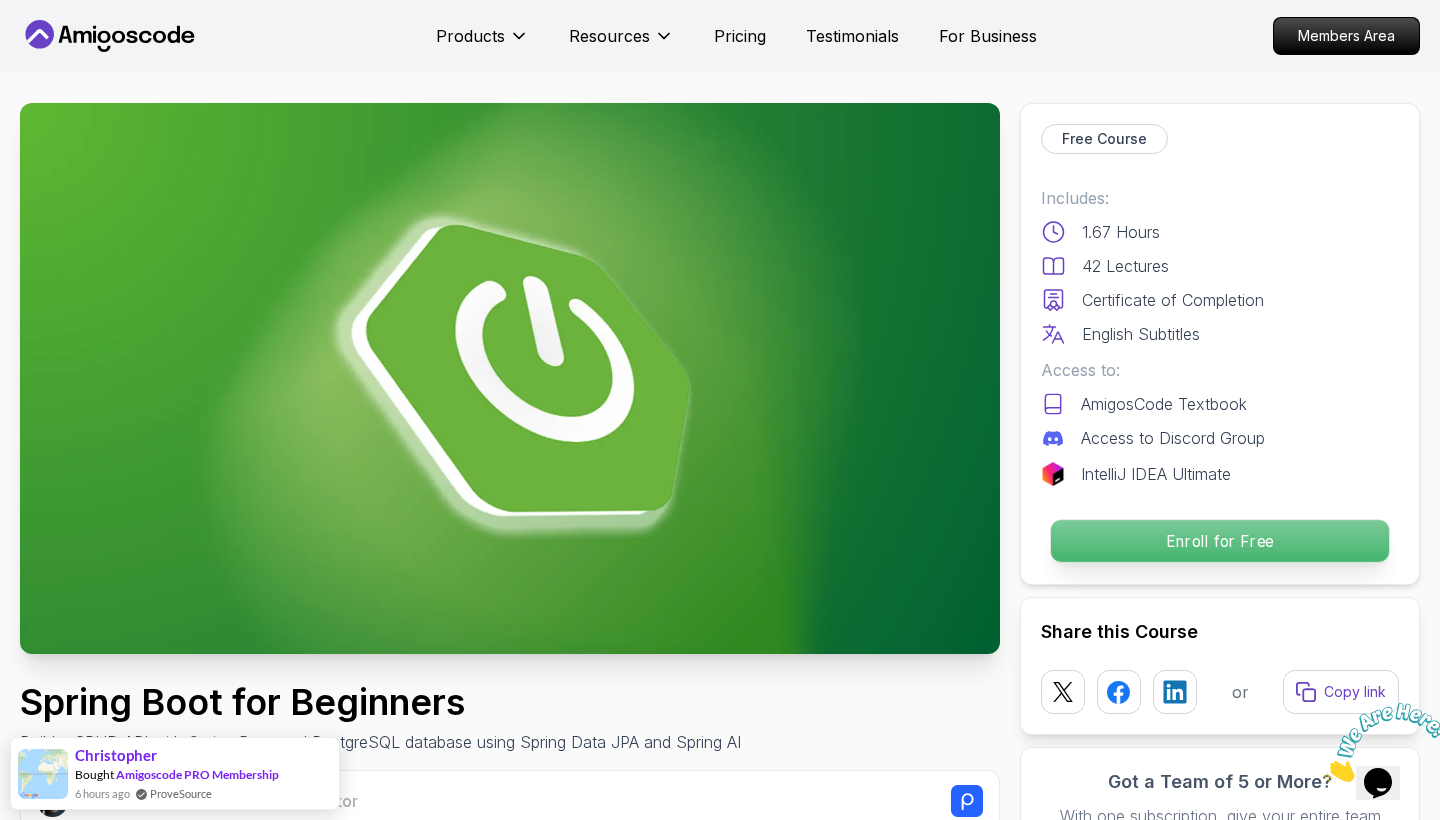 click on "Enroll for Free" at bounding box center [1220, 541] 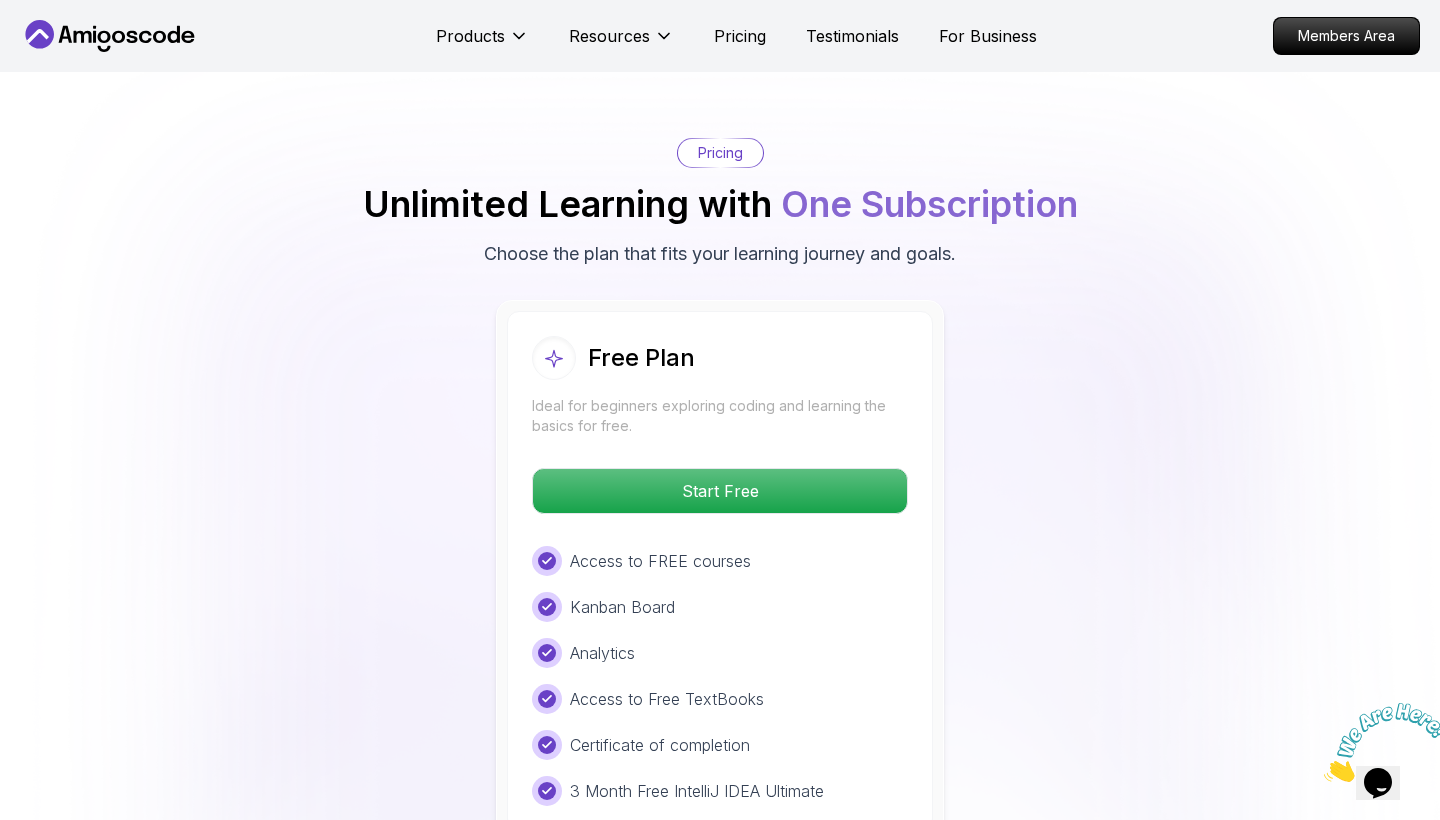 scroll, scrollTop: 3918, scrollLeft: 0, axis: vertical 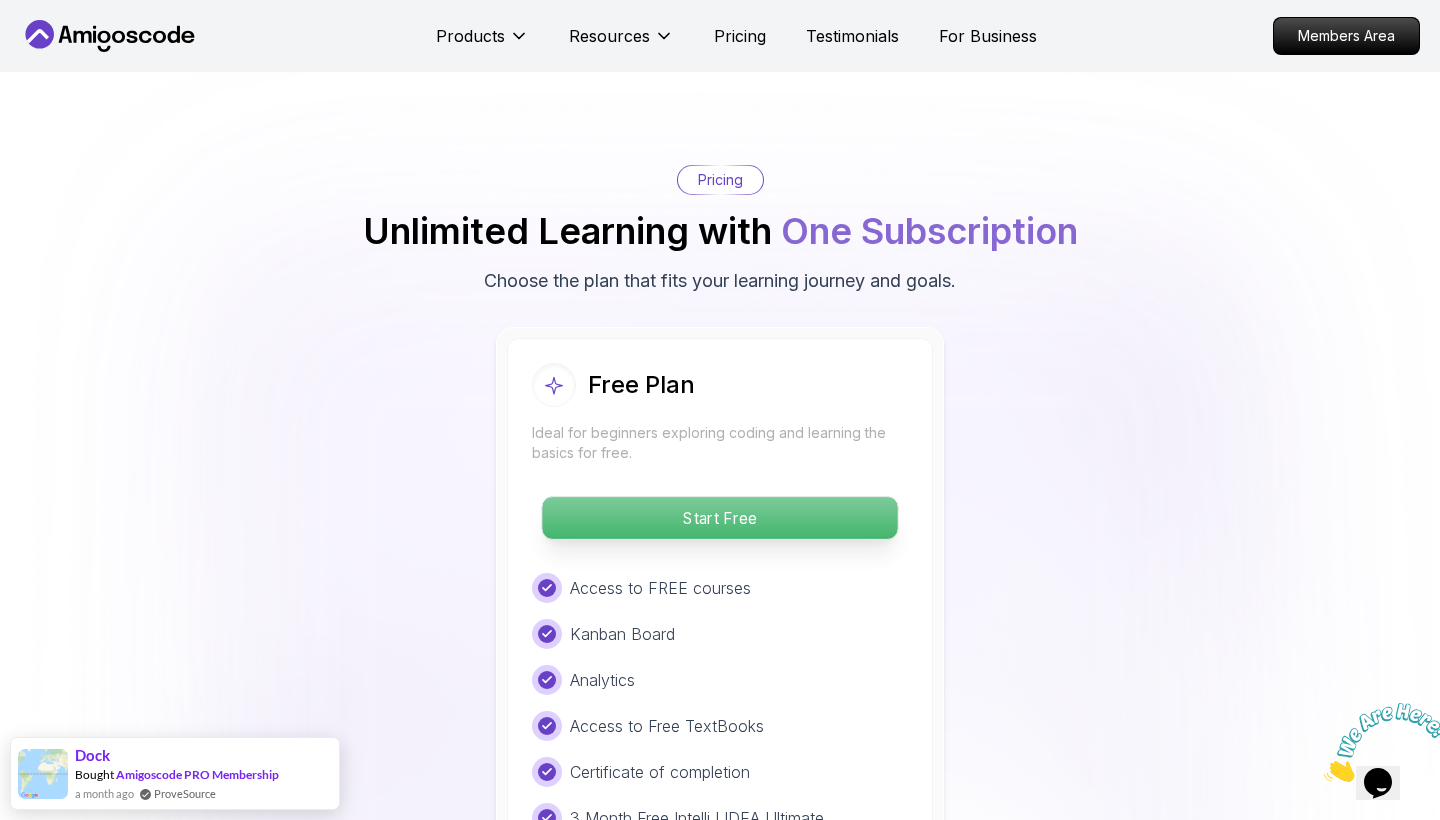 click on "Start Free" at bounding box center (719, 518) 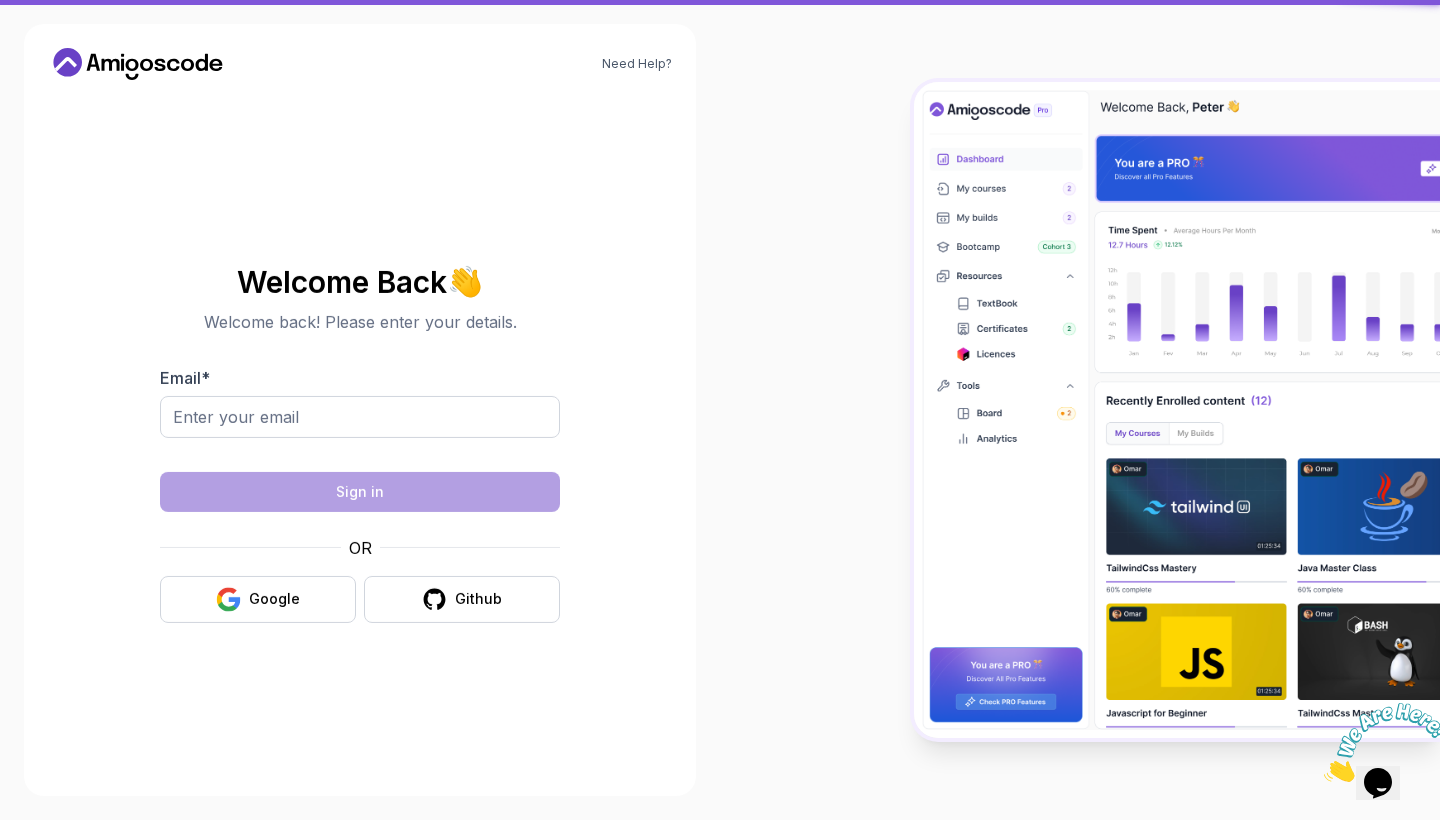 scroll, scrollTop: 0, scrollLeft: 0, axis: both 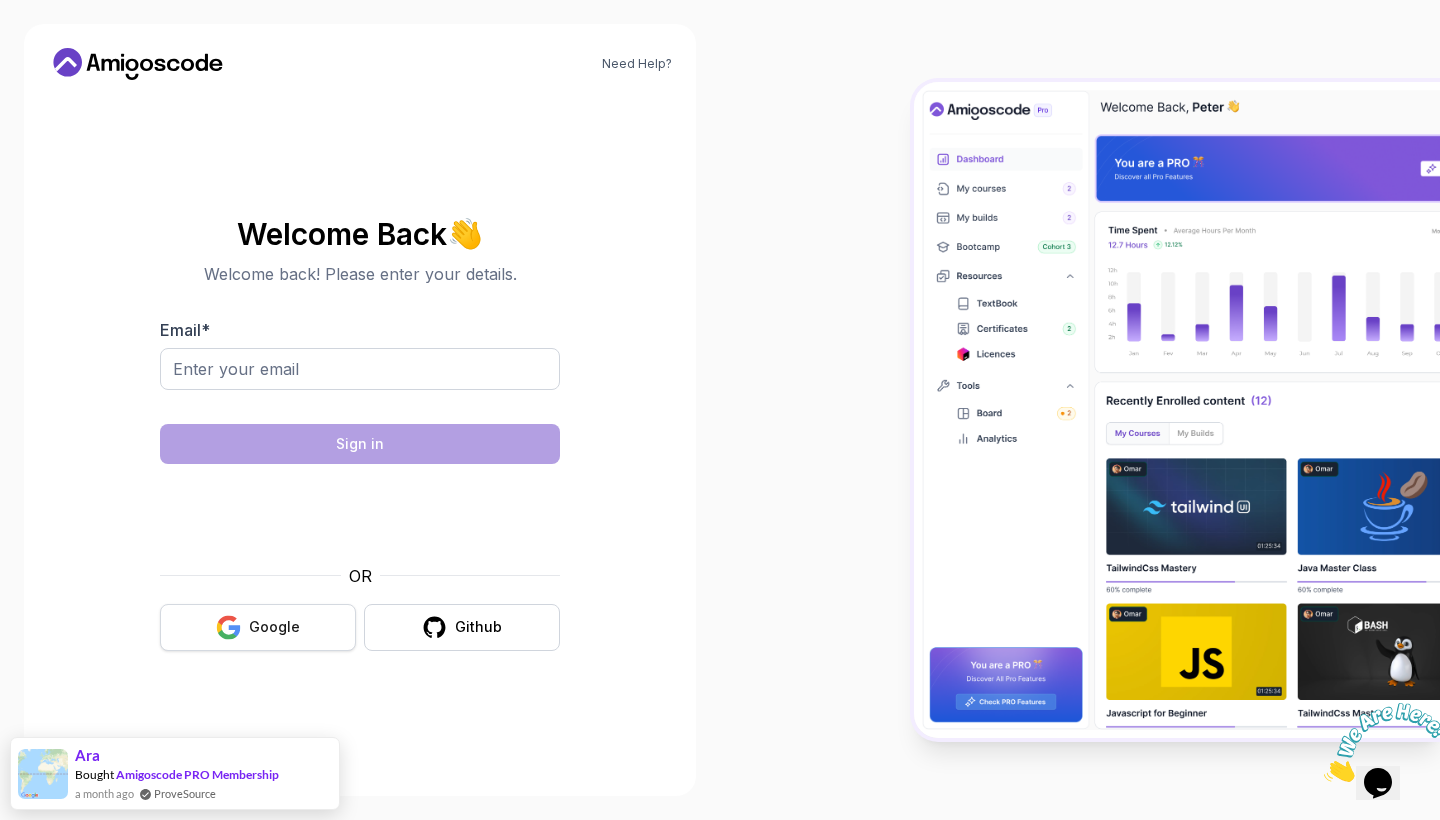 click on "Google" at bounding box center (258, 627) 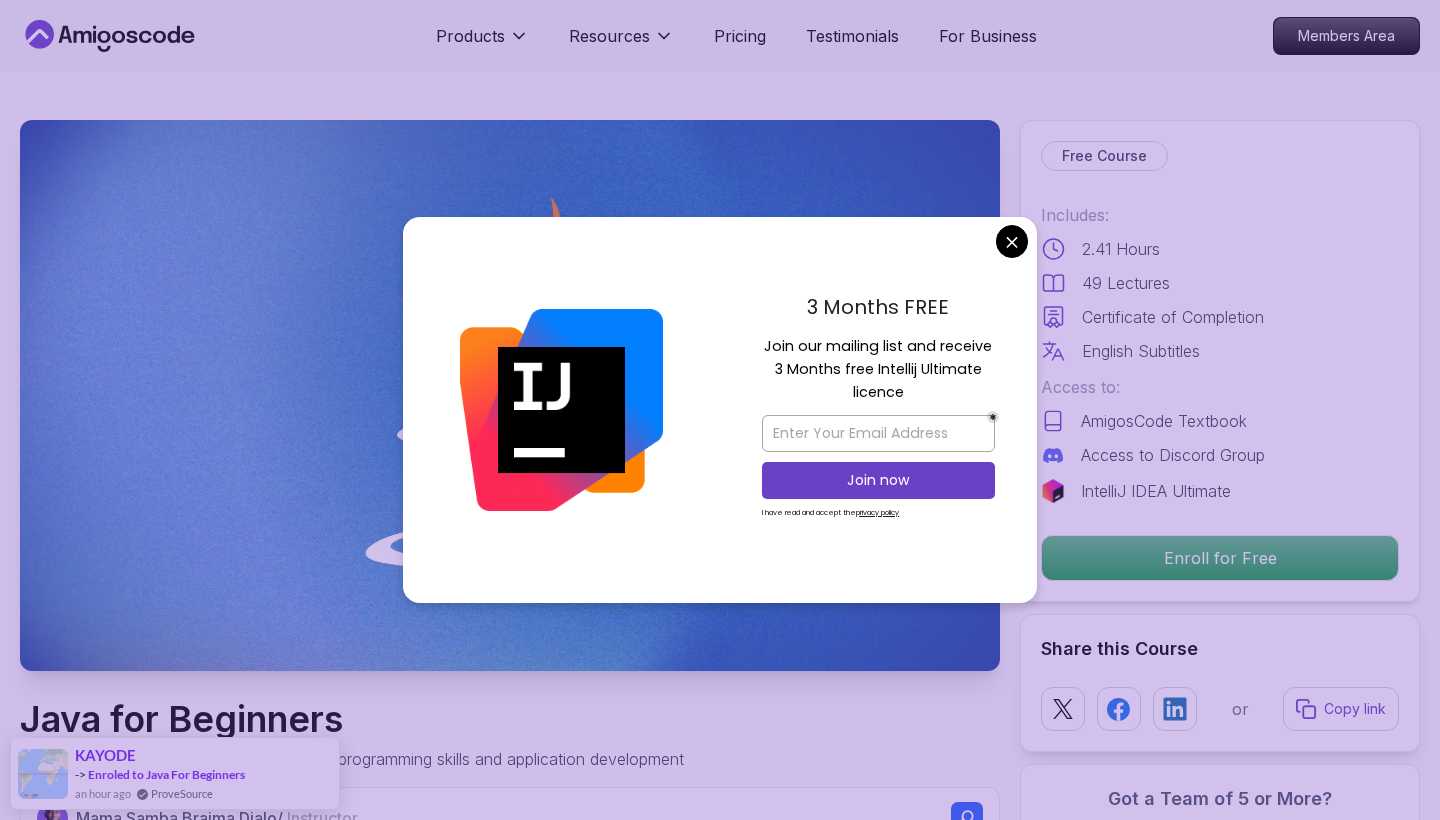 scroll, scrollTop: 0, scrollLeft: 0, axis: both 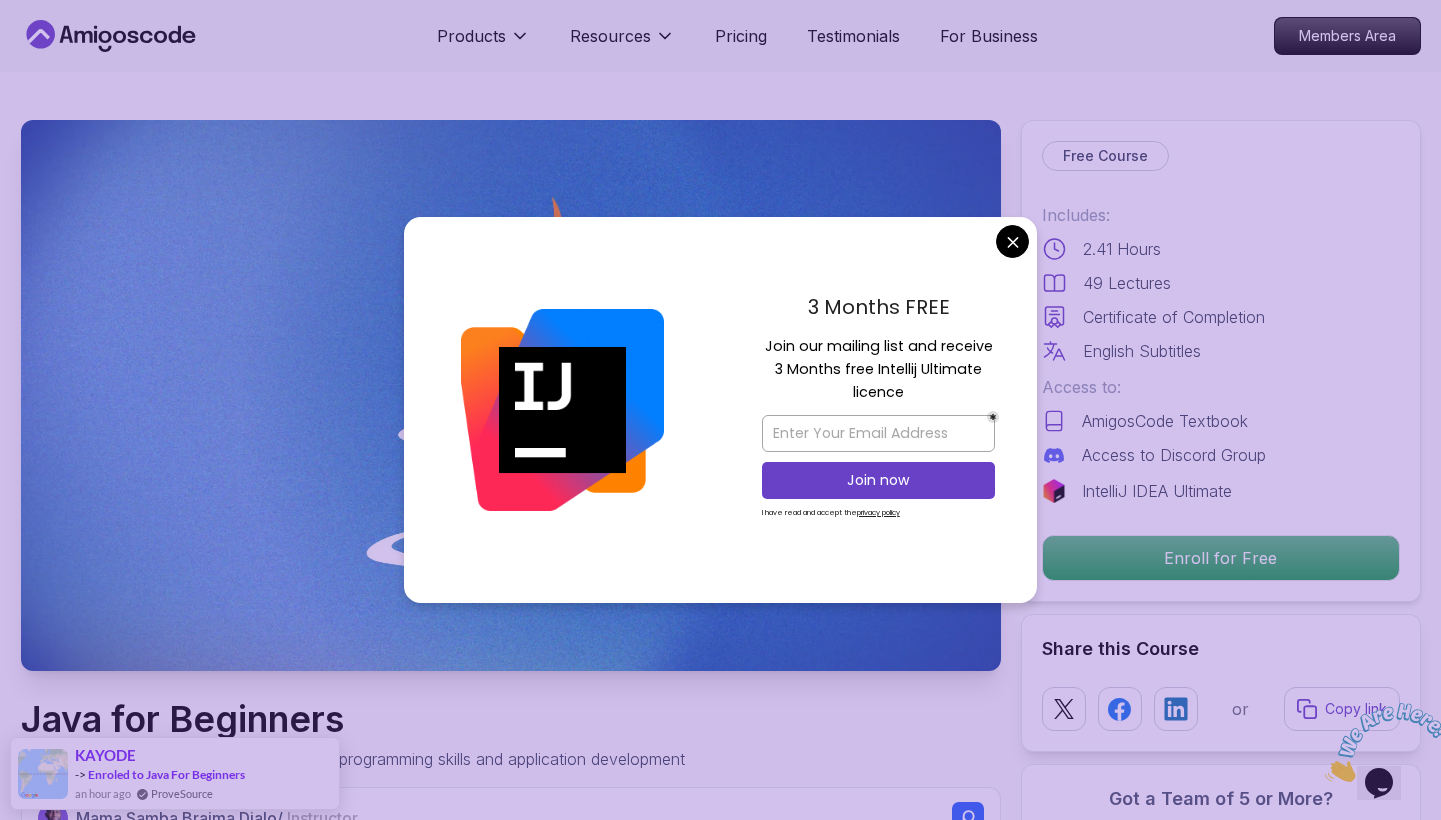 click on "Products Resources Pricing Testimonials For Business Members Area Products Resources Pricing Testimonials For Business Members Area Java for Beginners Beginner-friendly Java course for essential programming skills and application development Mama Samba Braima Djalo  /   Instructor Free Course Includes: 2.41 Hours 49 Lectures Certificate of Completion English Subtitles Access to: AmigosCode Textbook Access to Discord Group IntelliJ IDEA Ultimate Enroll for Free Share this Course or Copy link Got a Team of 5 or More? With one subscription, give your entire team access to all courses and features. Check our Business Plan Mama Samba Braima Djalo  /   Instructor What you will learn java intellij terminal bash Java Usages - Learn the various applications and use cases of Java in the real world. Compiled vs Interpreted, Static vs Dynamic Typing - Understand the differences between compiled and interpreted languages, and static vs dynamic typing. Learn Java from Scratch with Java for Beginners
Java for Beginners" at bounding box center [720, 4488] 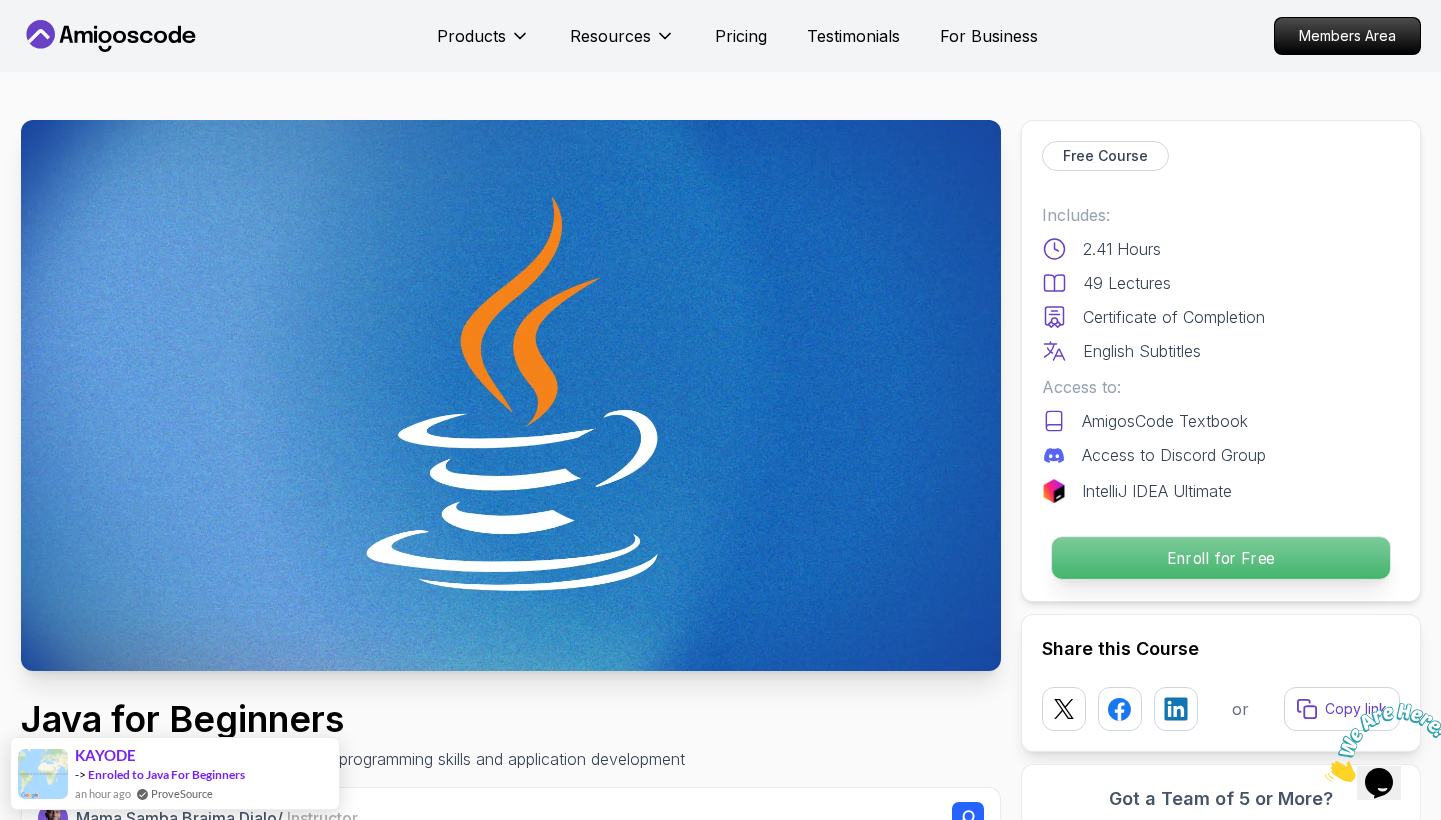 click on "Enroll for Free" at bounding box center [1220, 558] 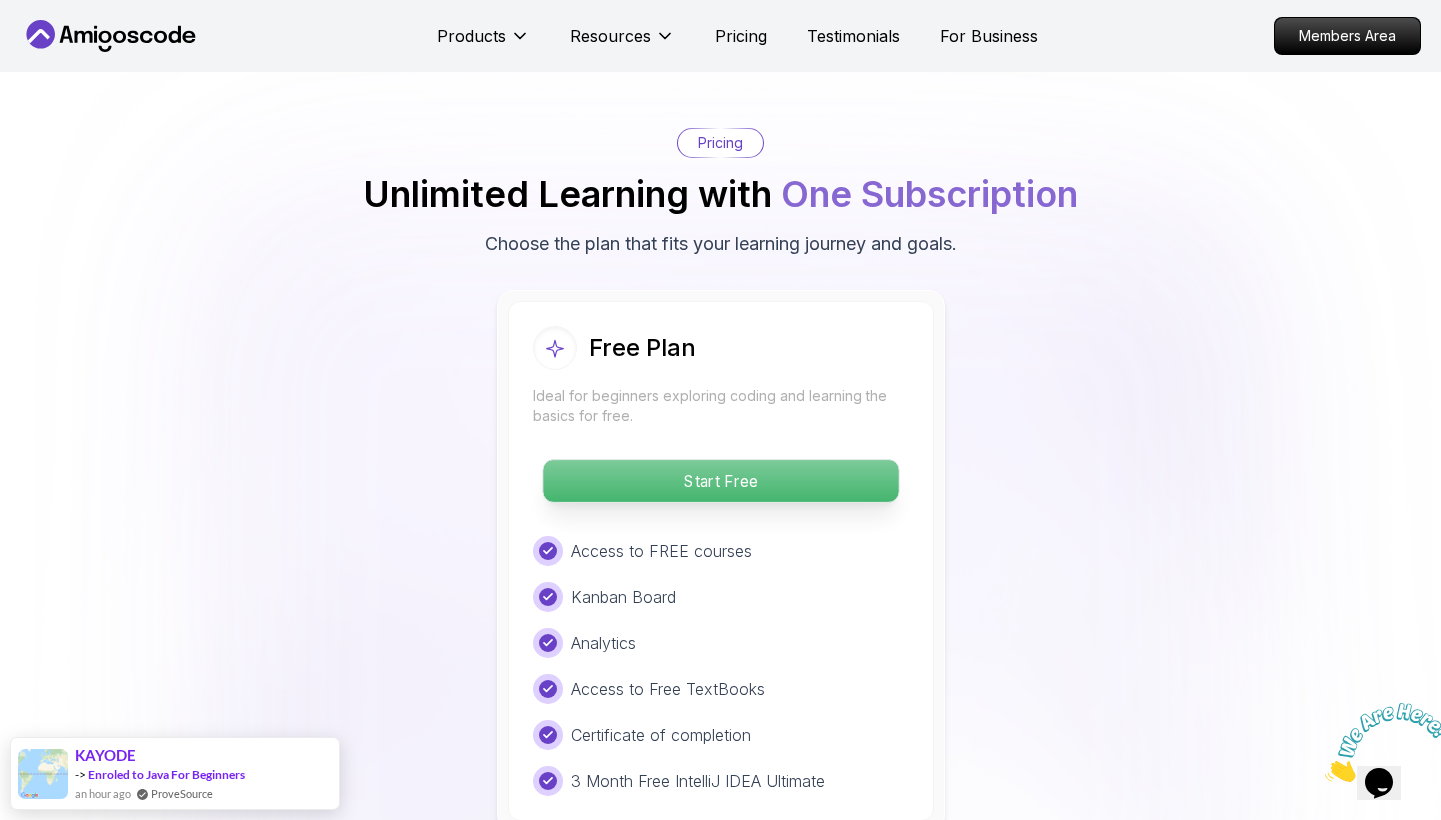 click on "Start Free" at bounding box center [720, 481] 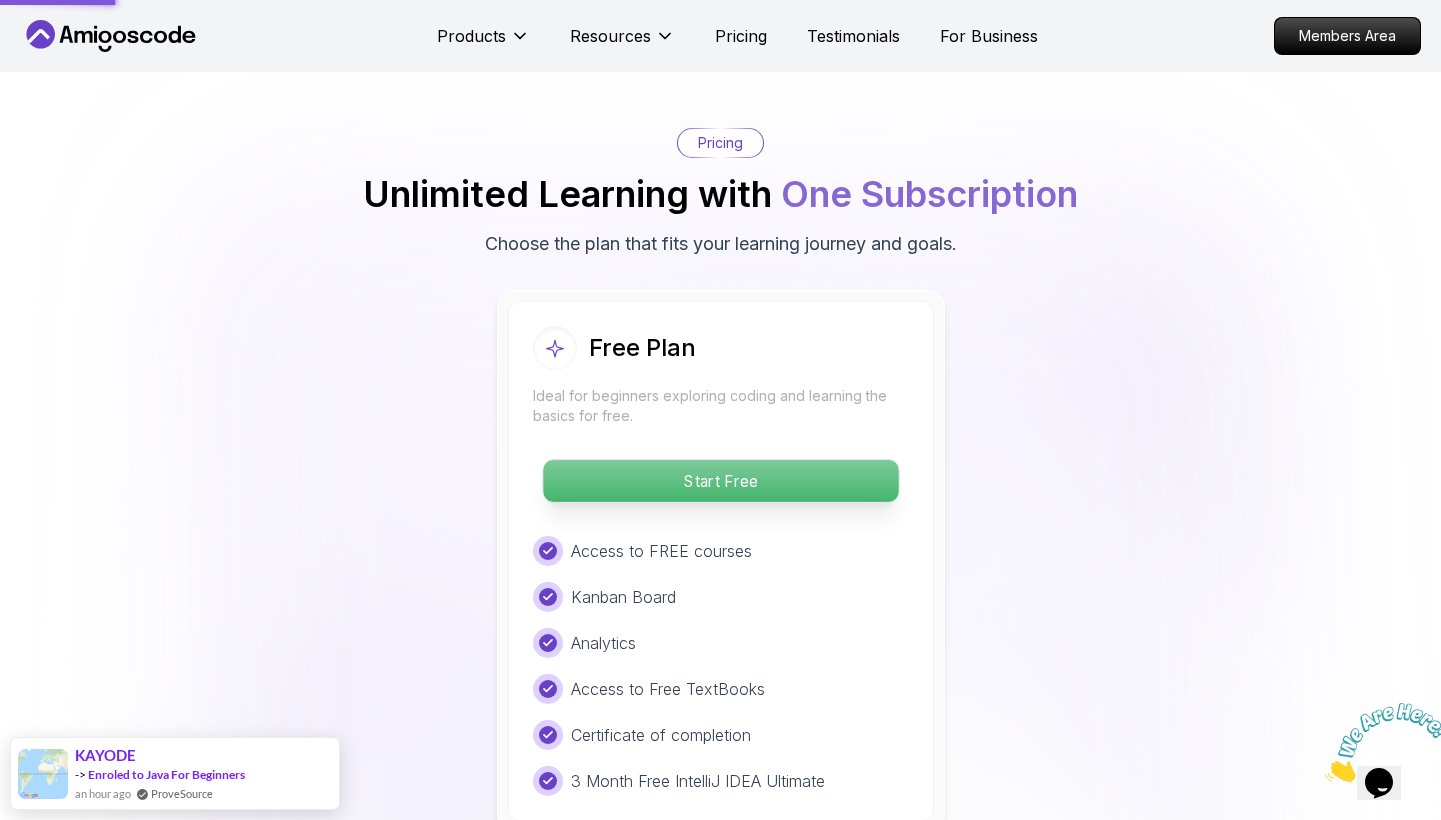 scroll, scrollTop: 0, scrollLeft: 0, axis: both 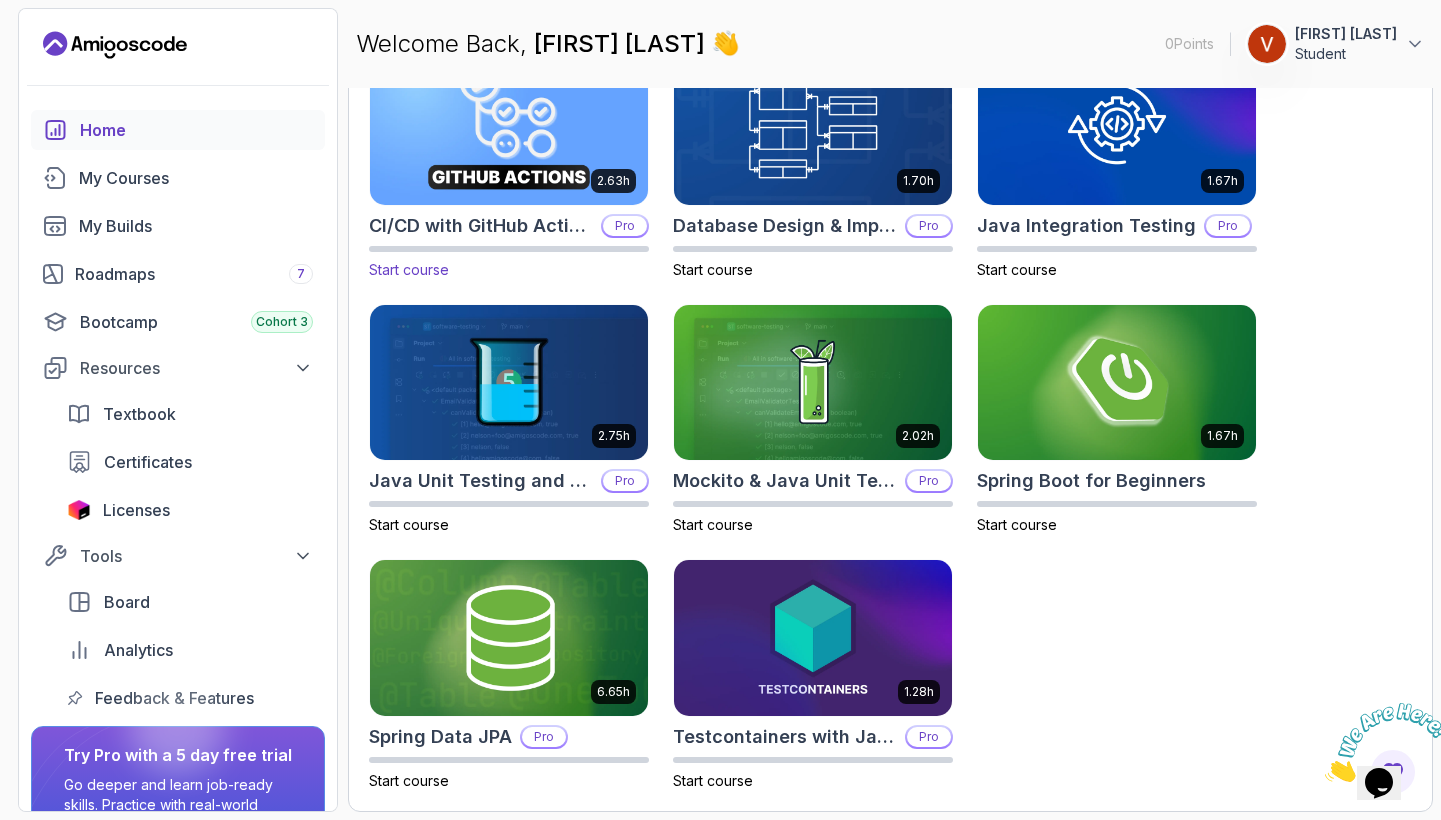 click at bounding box center (509, 126) 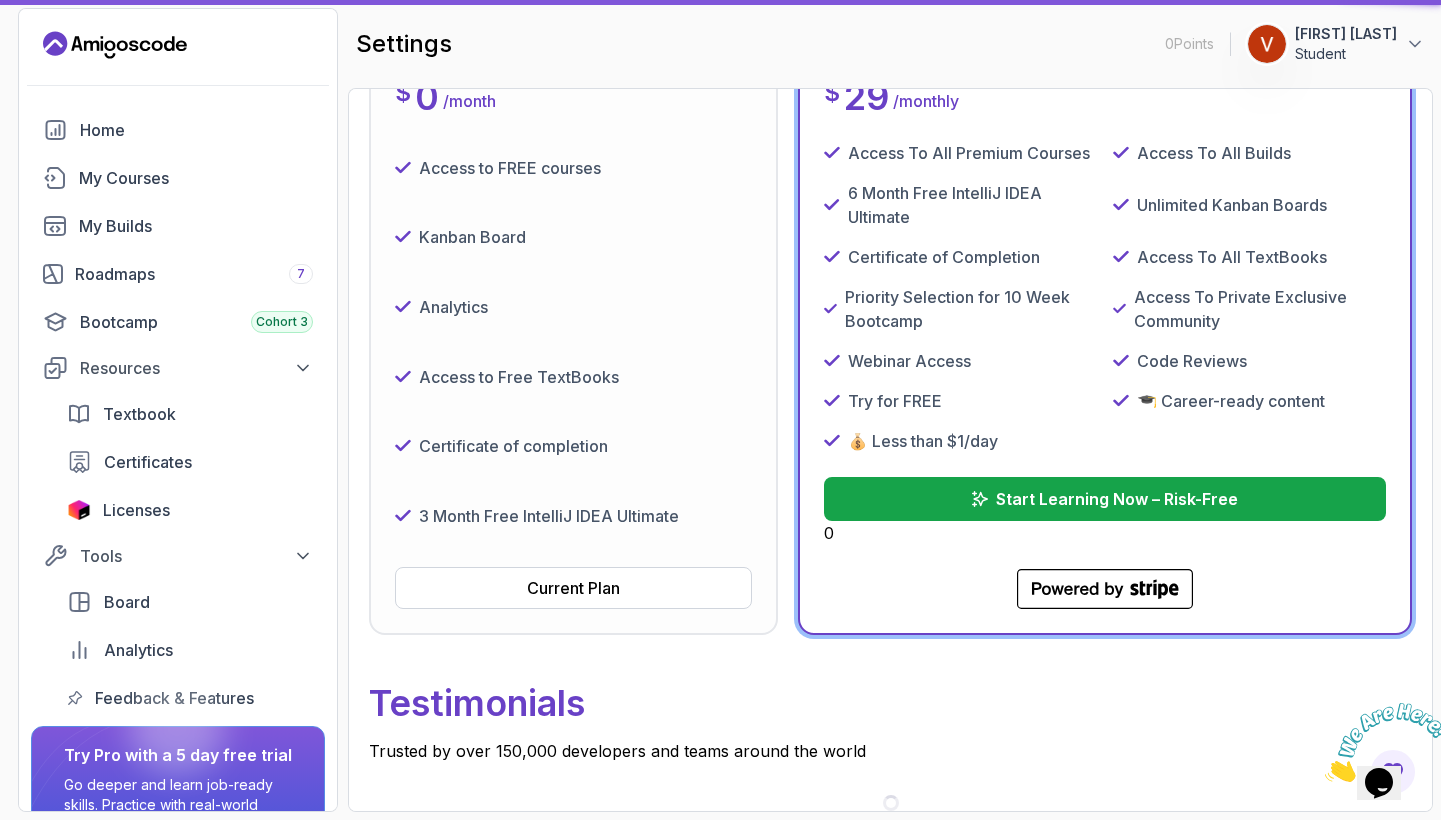 scroll, scrollTop: 118, scrollLeft: 0, axis: vertical 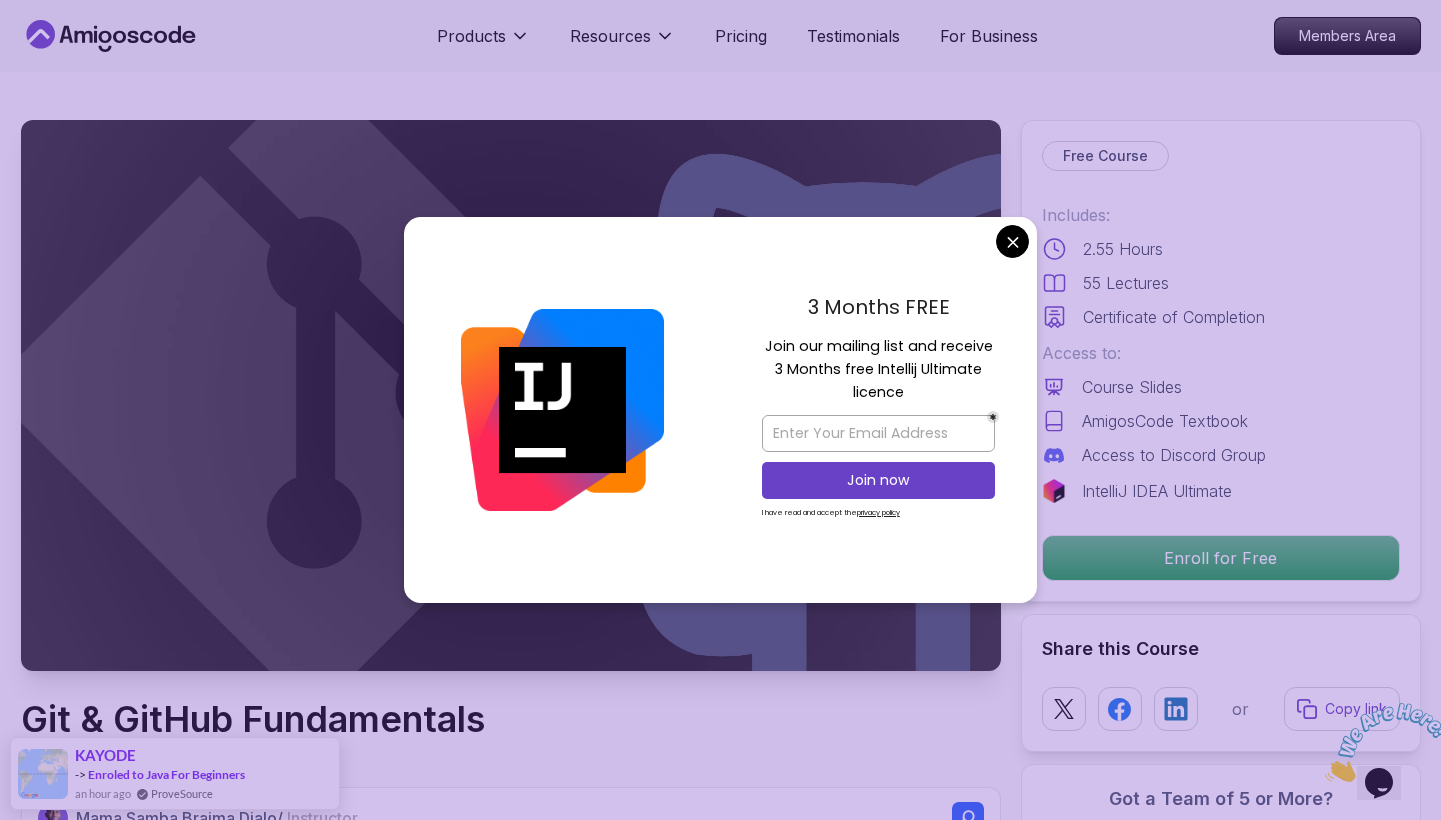 click on "3 Months FREE Join our mailing list and receive 3 Months free Intellij Ultimate licence Join now I have read and accept the  privacy policy" at bounding box center [878, 410] 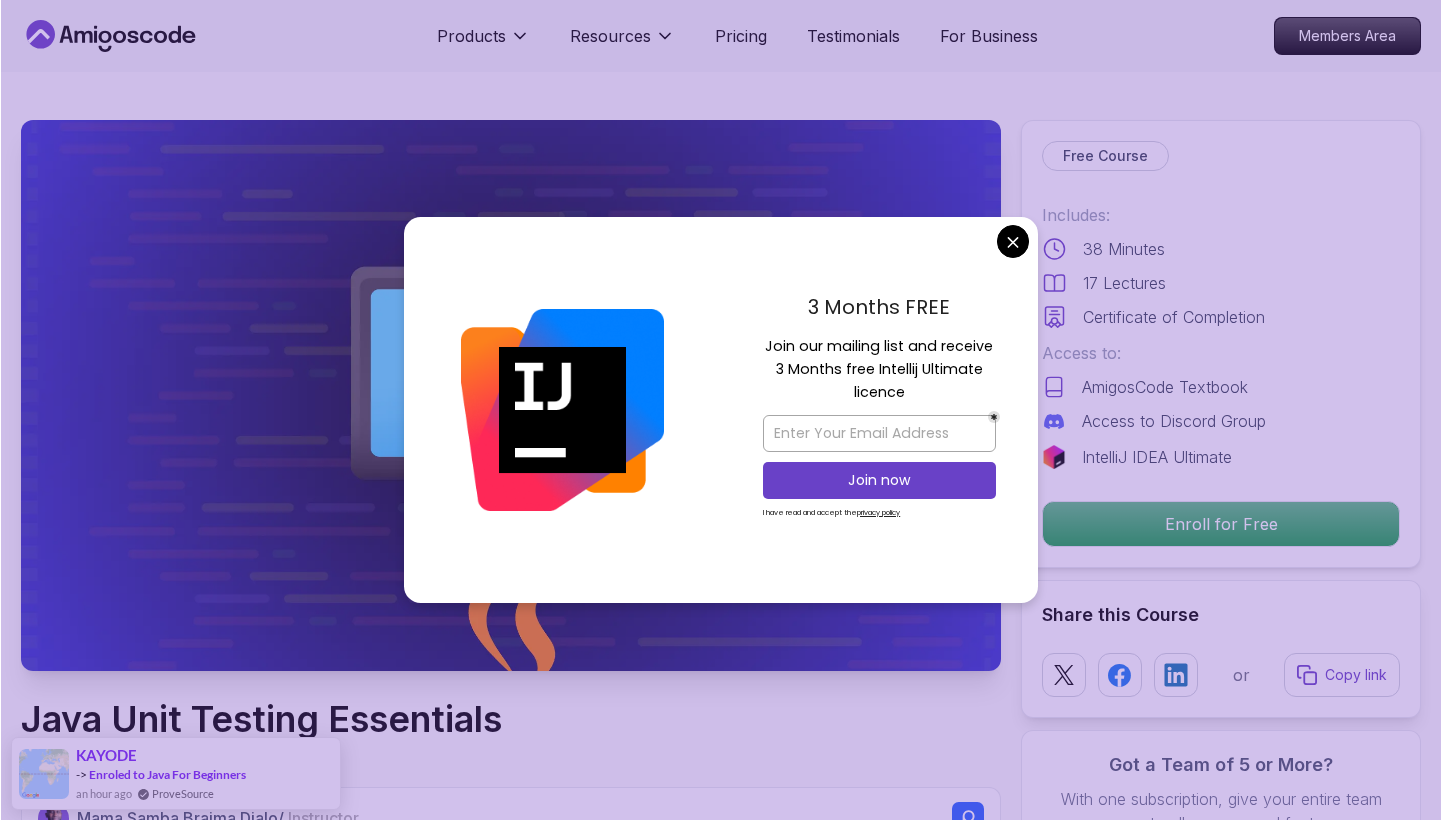 scroll, scrollTop: 0, scrollLeft: 0, axis: both 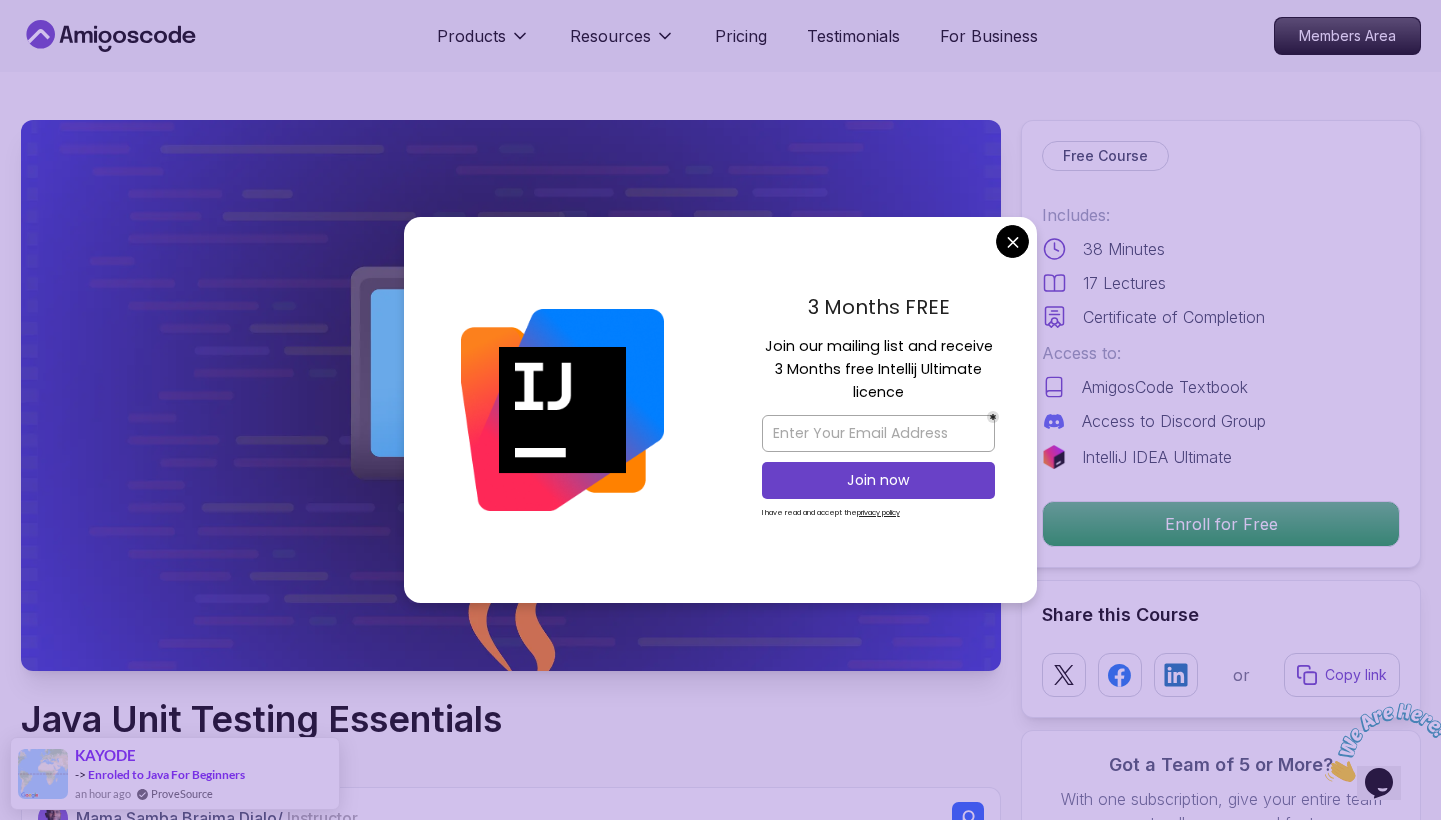 click on "Products Resources Pricing Testimonials For Business Members Area Products Resources Pricing Testimonials For Business Members Area Java Unit Testing Essentials Learn the basics of unit testing in Java. Mama Samba Braima Djalo  /   Instructor Free Course Includes: 38 Minutes 17 Lectures Certificate of Completion Access to: AmigosCode Textbook Access to Discord Group IntelliJ IDEA Ultimate Enroll for Free Share this Course or Copy link Got a Team of 5 or More? With one subscription, give your entire team access to all courses and features. Check our Business Plan Mama Samba Braima Djalo  /   Instructor What you will learn java intellij Introduction to Unit Testing Understand what unit testing is and why it’s critical for software quality. Getting Started with JUnit Learn about JUnit, set it up, and launch your first test. Writing Unit Tests Create test cases for a calculator, explore assertions, and handle various test scenarios. Java Unit Testing Essentials
Java Unit Testing Essentials" at bounding box center [720, 3373] 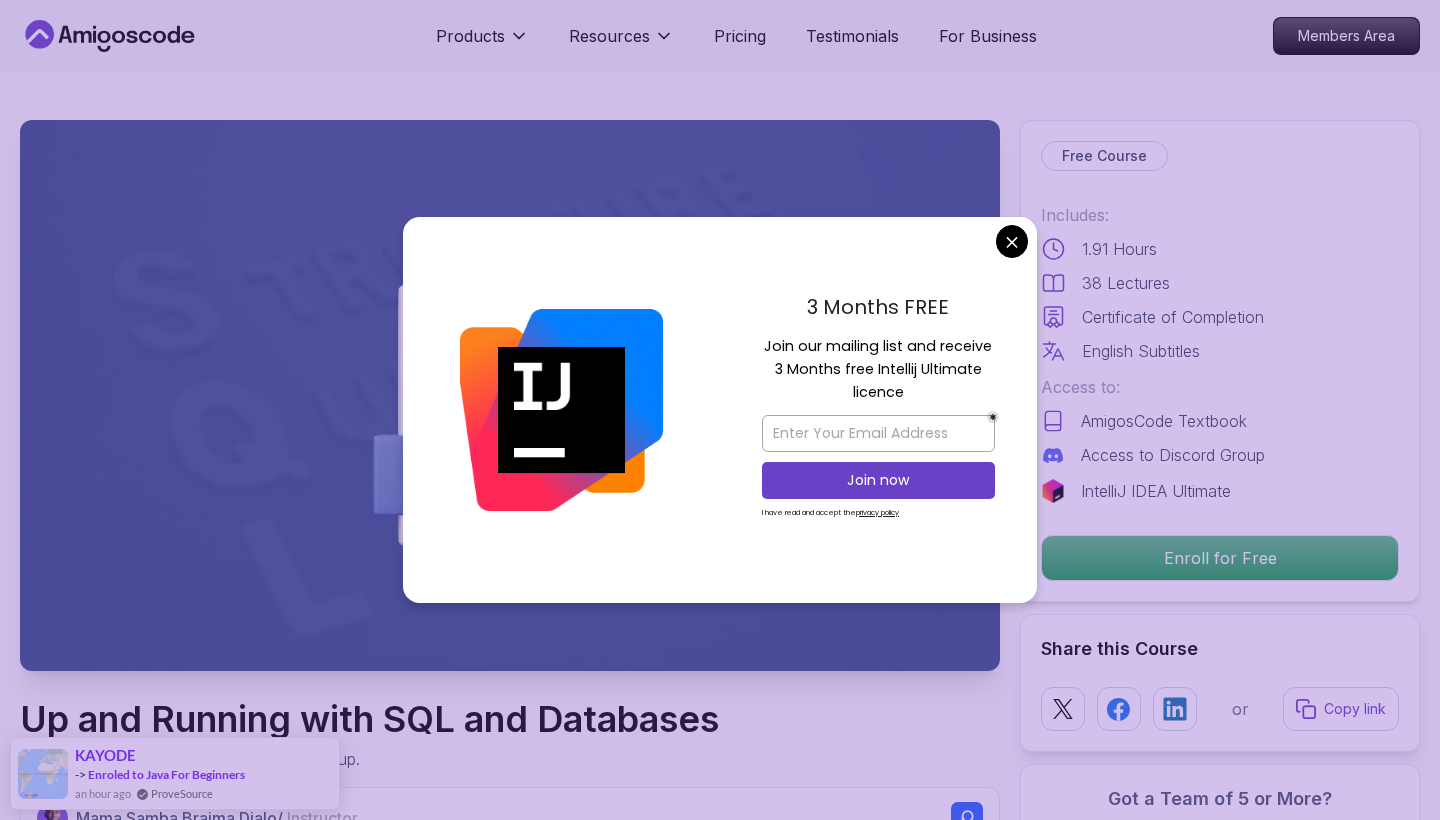 scroll, scrollTop: 0, scrollLeft: 0, axis: both 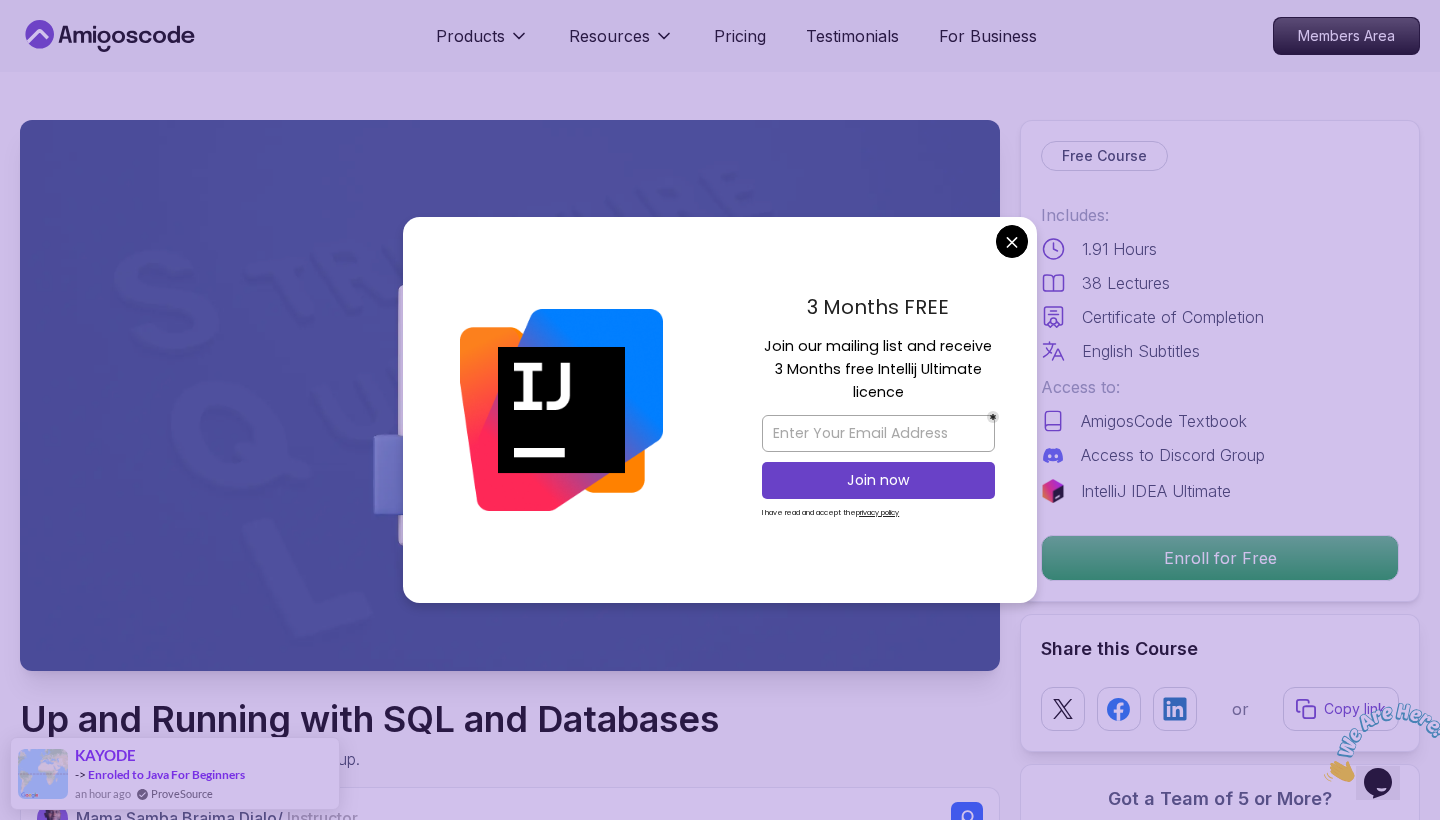 click on "Products Resources Pricing Testimonials For Business Members Area Products Resources Pricing Testimonials For Business Members Area Up and Running with SQL and Databases Learn SQL and databases from the ground up. Mama Samba Braima Djalo  /   Instructor Free Course Includes: 1.91 Hours 38 Lectures Certificate of Completion English Subtitles Access to: AmigosCode Textbook Access to Discord Group IntelliJ IDEA Ultimate Enroll for Free Share this Course or Copy link Got a Team of 5 or More? With one subscription, give your entire team access to all courses and features. Check our Business Plan Mama Samba Braima Djalo  /   Instructor What you will learn sql postgres terminal Understanding Databases - Learn what databases are, the difference between SQL and NoSQL, and why relational databases are critical. Getting Started with PostgreSQL - Install PostgreSQL on macOS, Windows, and Linux, and understand its powerful features. Creating and Managing Tables - The basics of creating and managing tables." at bounding box center [720, 3674] 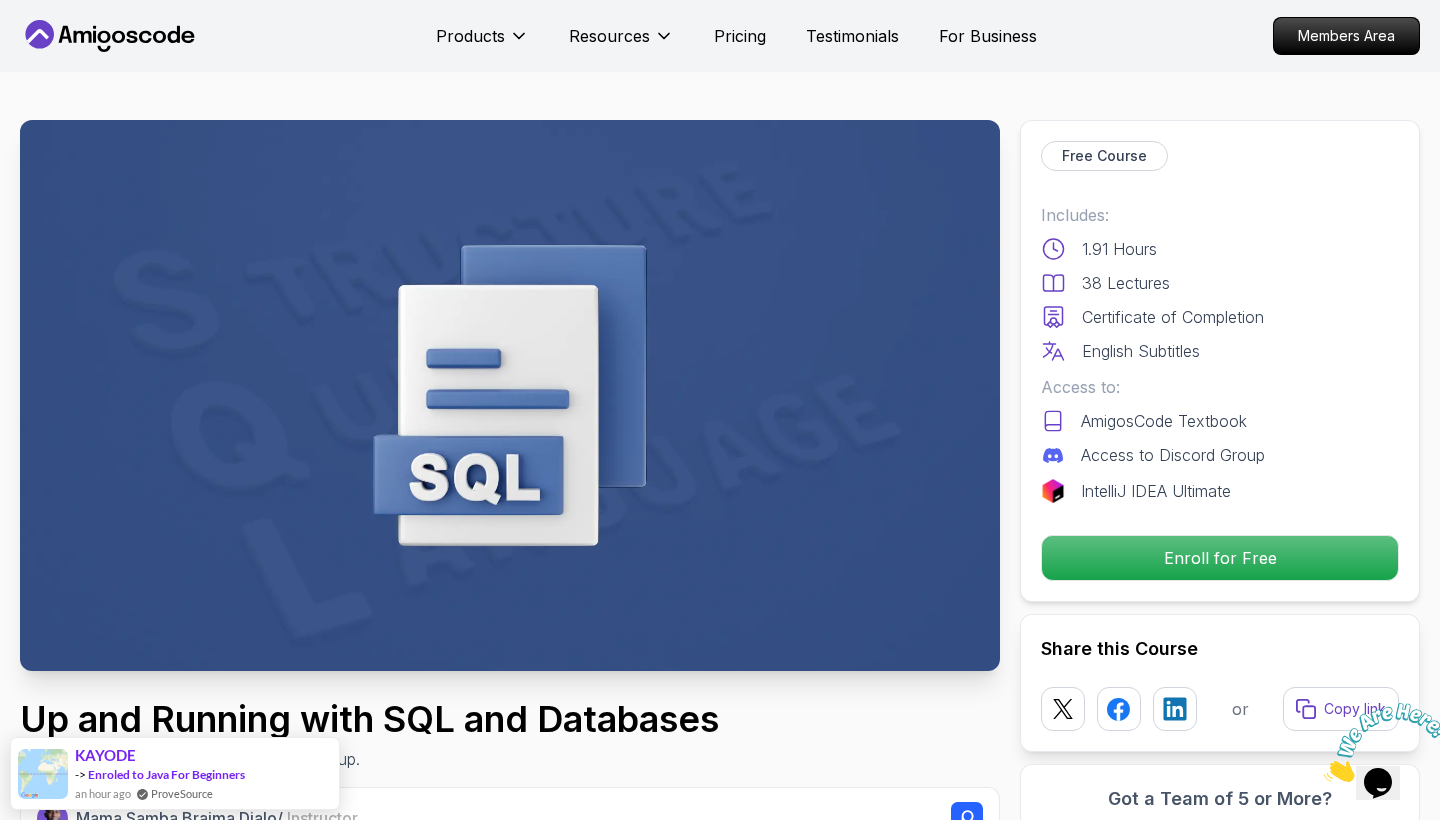 click on "Products Resources Pricing Testimonials For Business Members Area" at bounding box center (720, 36) 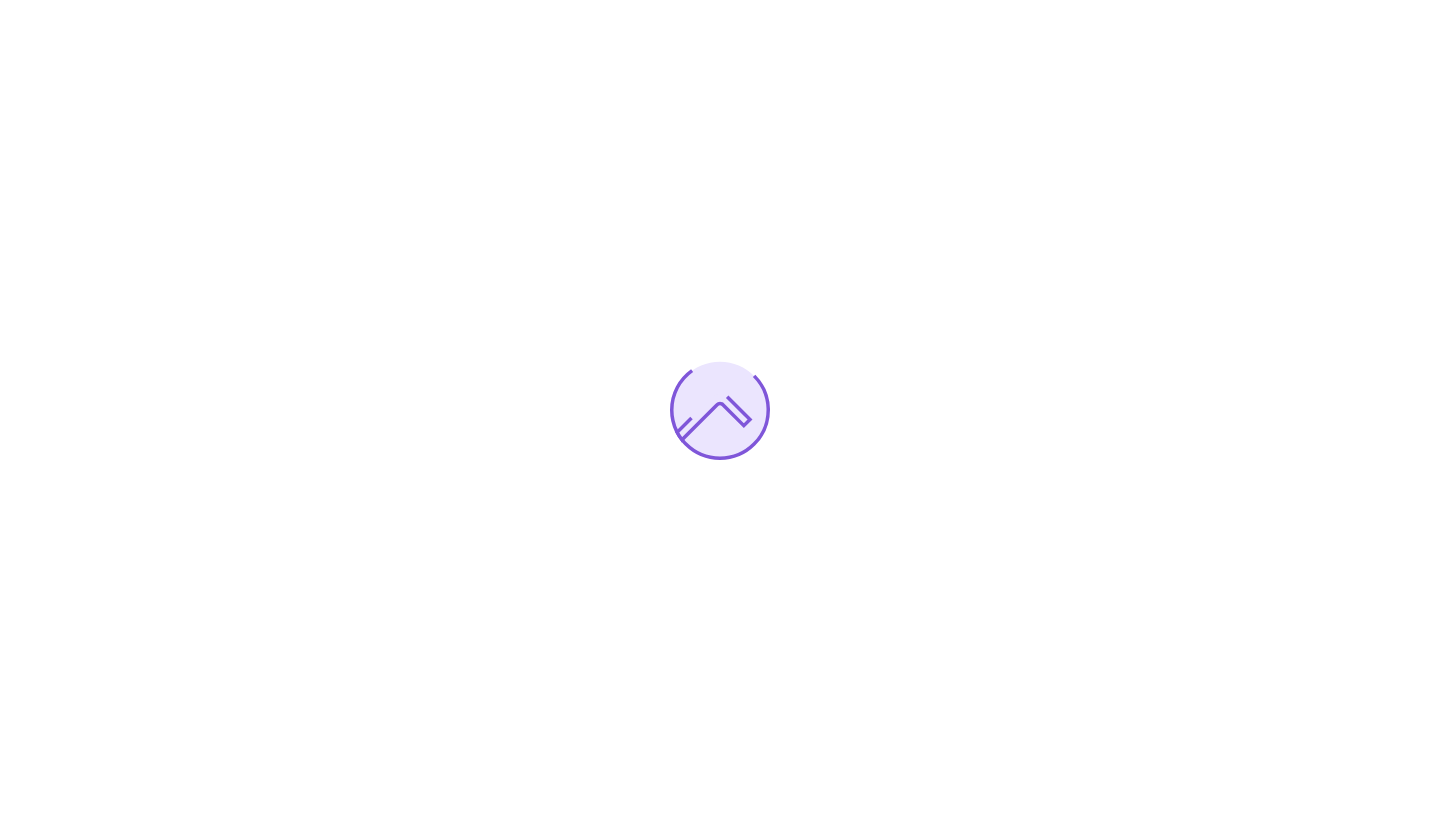 scroll, scrollTop: 0, scrollLeft: 0, axis: both 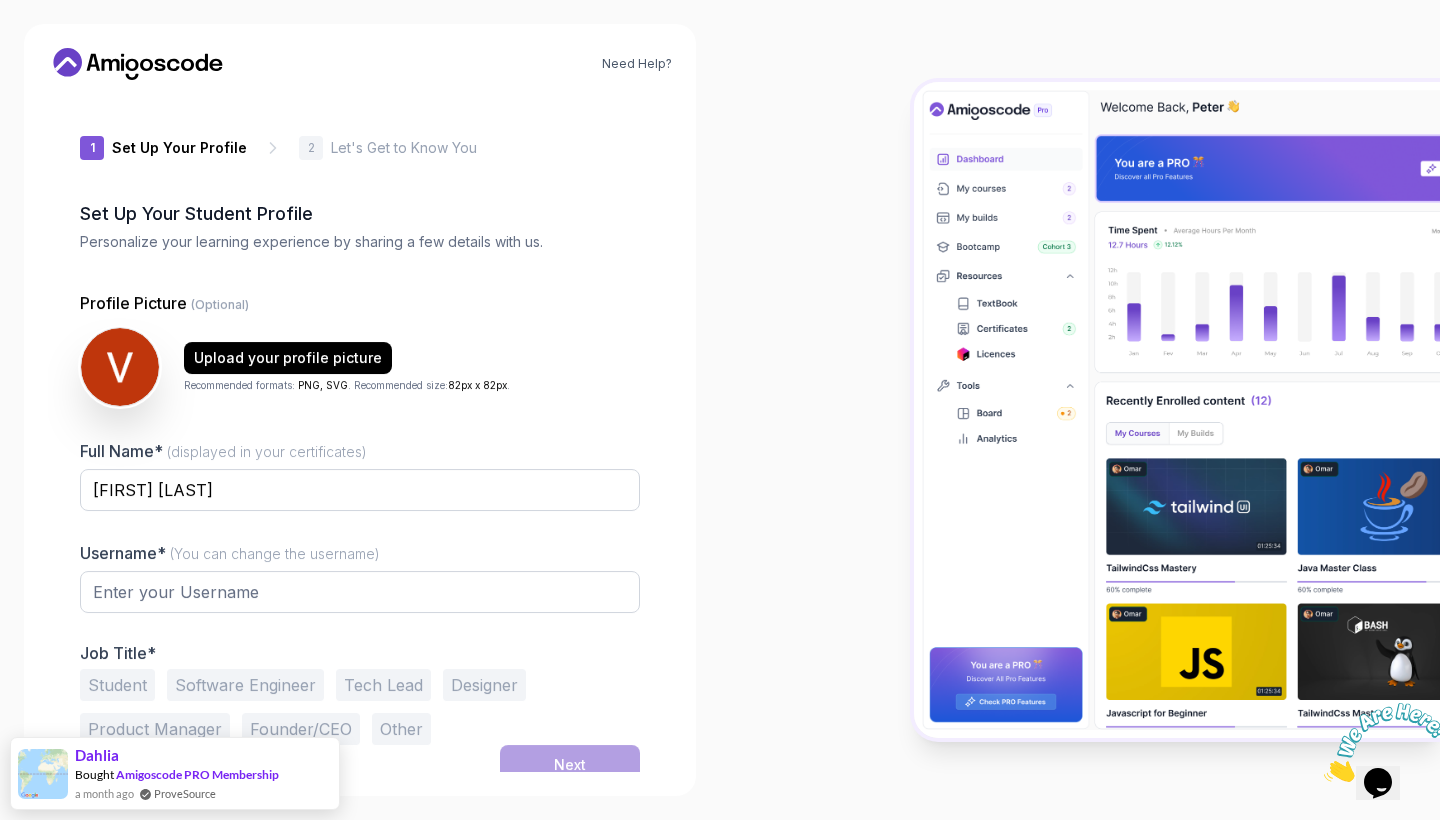type on "happycougar[EMAIL]" 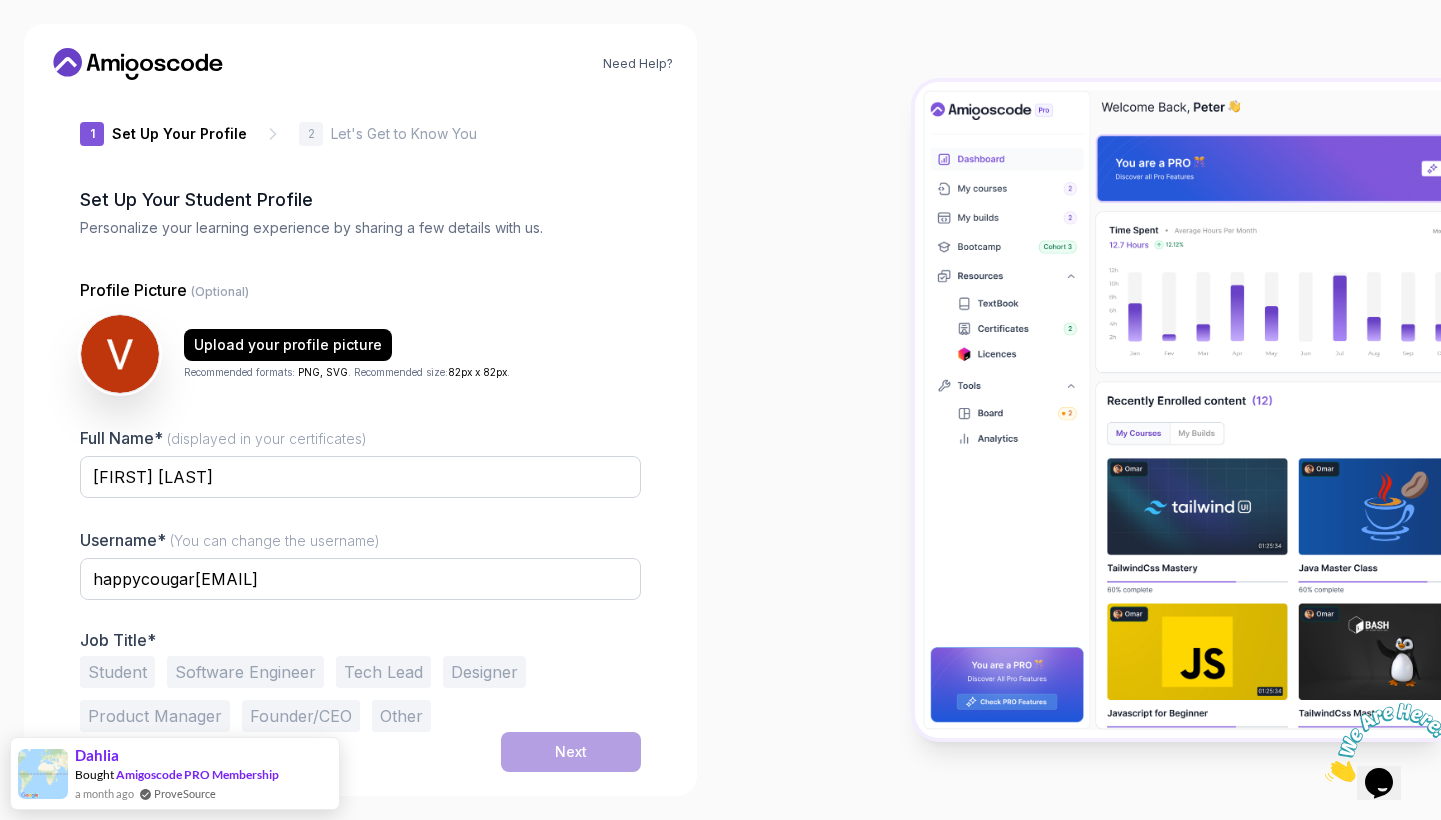 scroll, scrollTop: 14, scrollLeft: 0, axis: vertical 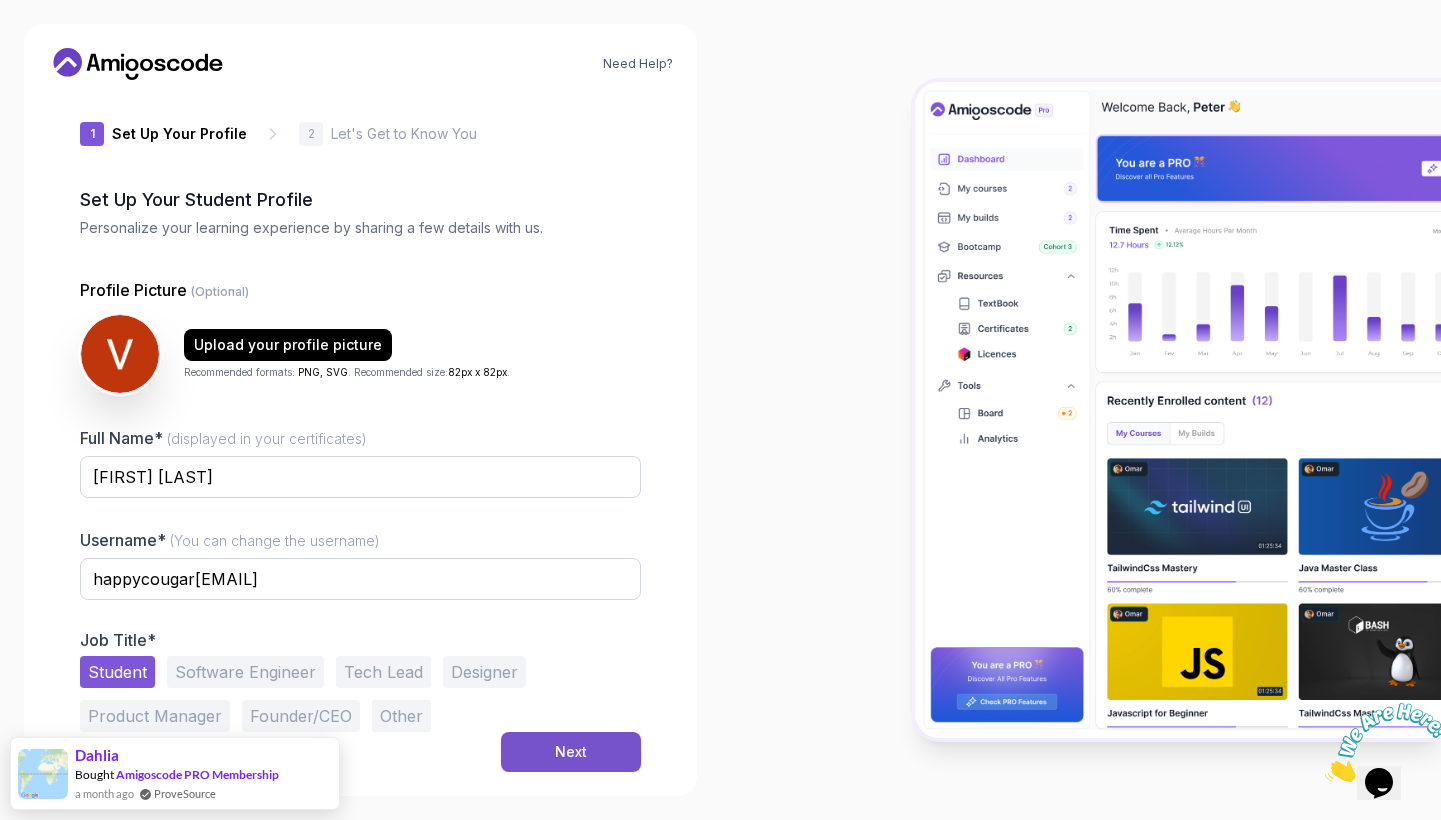 click on "Next" at bounding box center (571, 752) 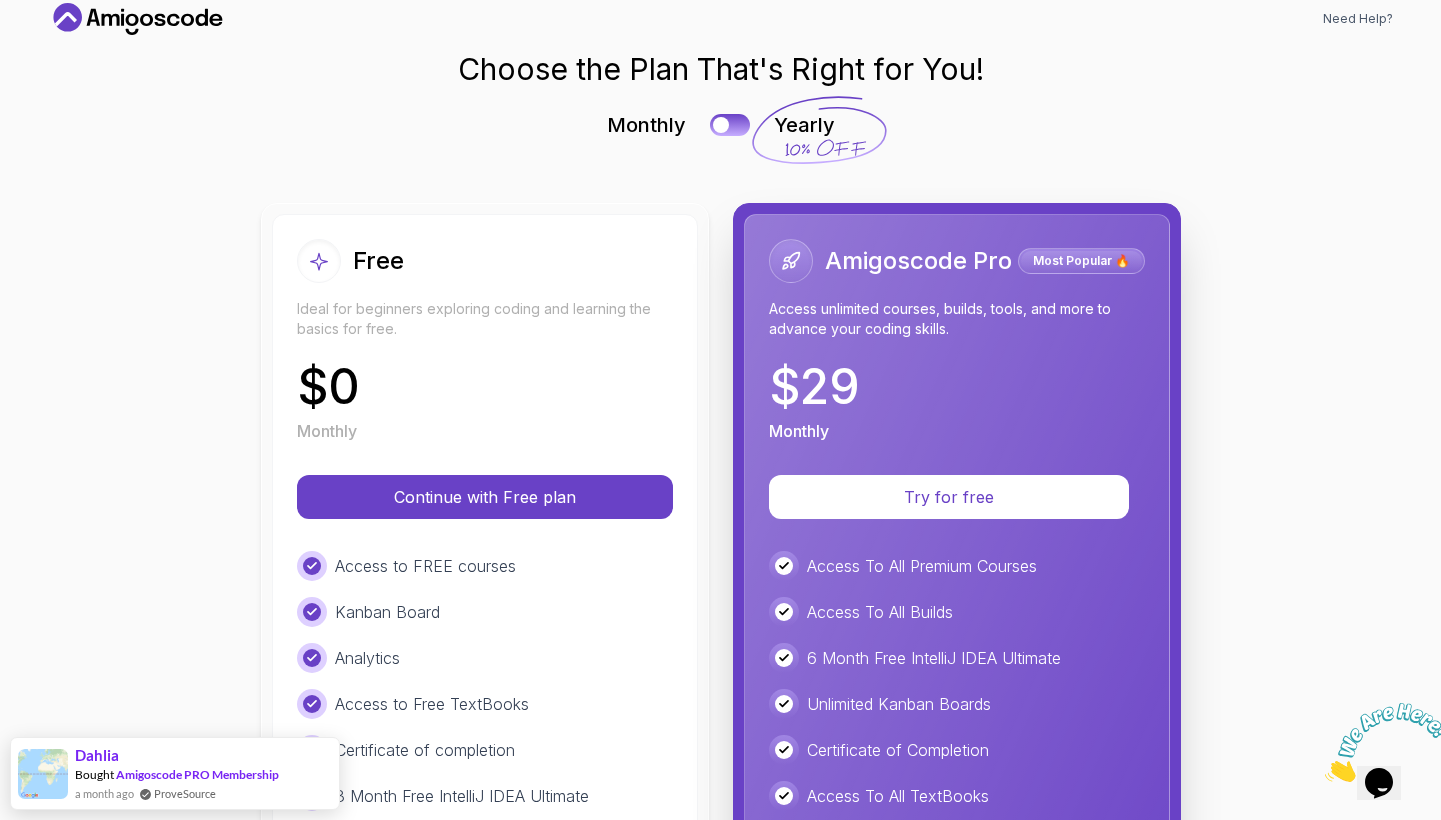 scroll, scrollTop: 53, scrollLeft: 0, axis: vertical 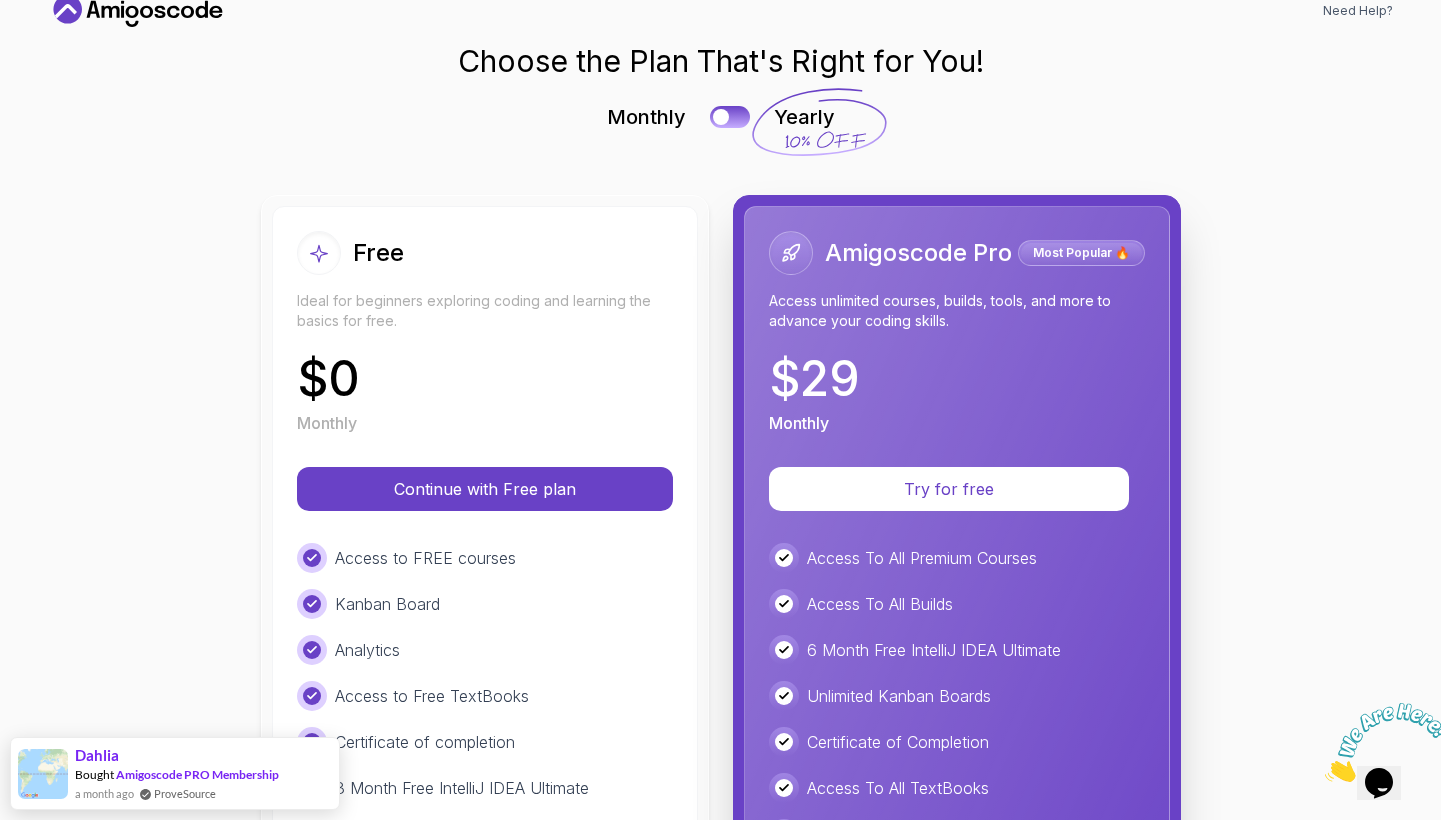 click on "Free Ideal for beginners exploring coding and learning the basics for free. $ 0 Monthly" at bounding box center (485, 333) 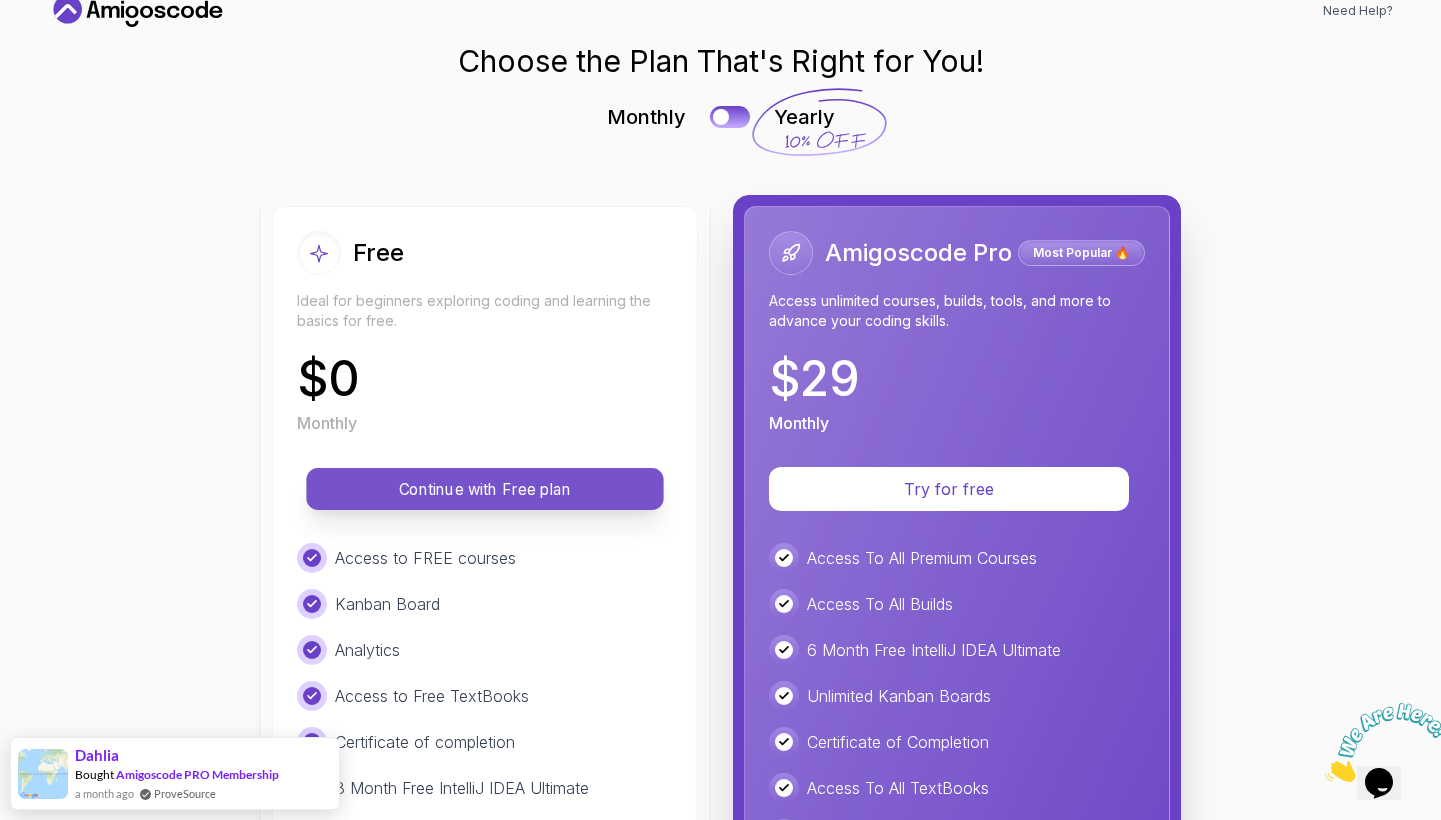 click on "Continue with Free plan" at bounding box center (485, 489) 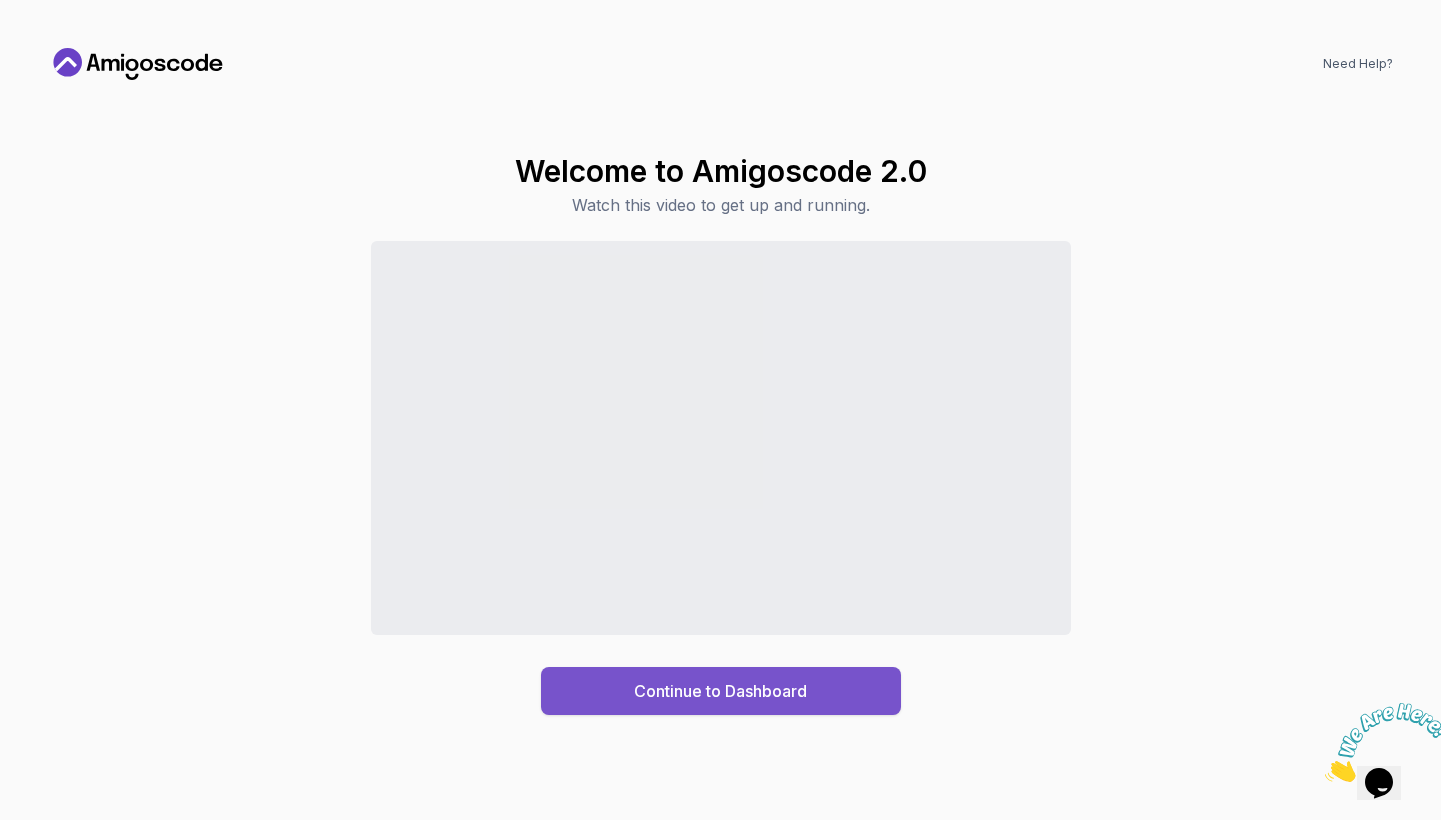 click on "Continue to Dashboard" at bounding box center (720, 691) 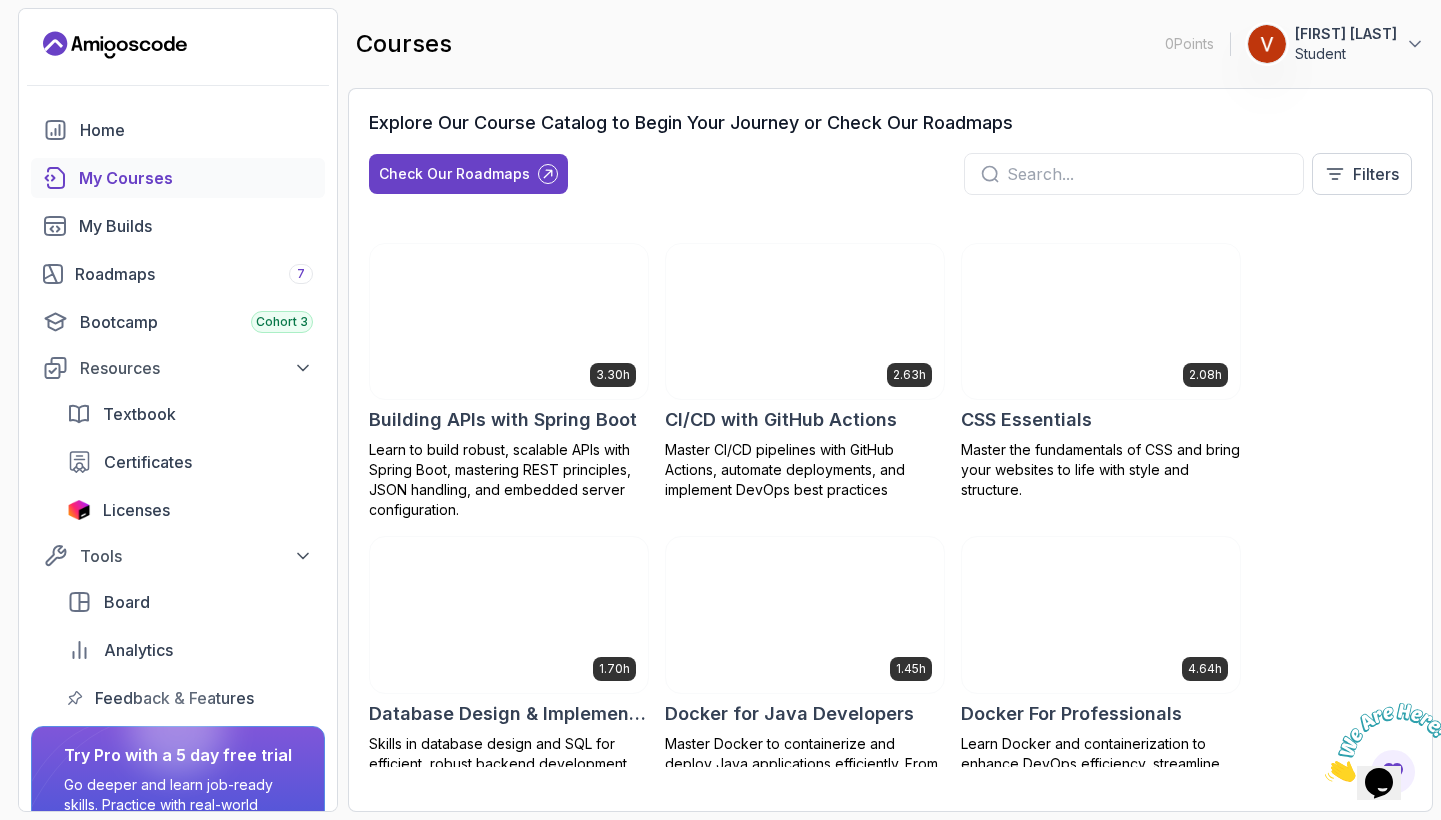 scroll, scrollTop: 435, scrollLeft: 0, axis: vertical 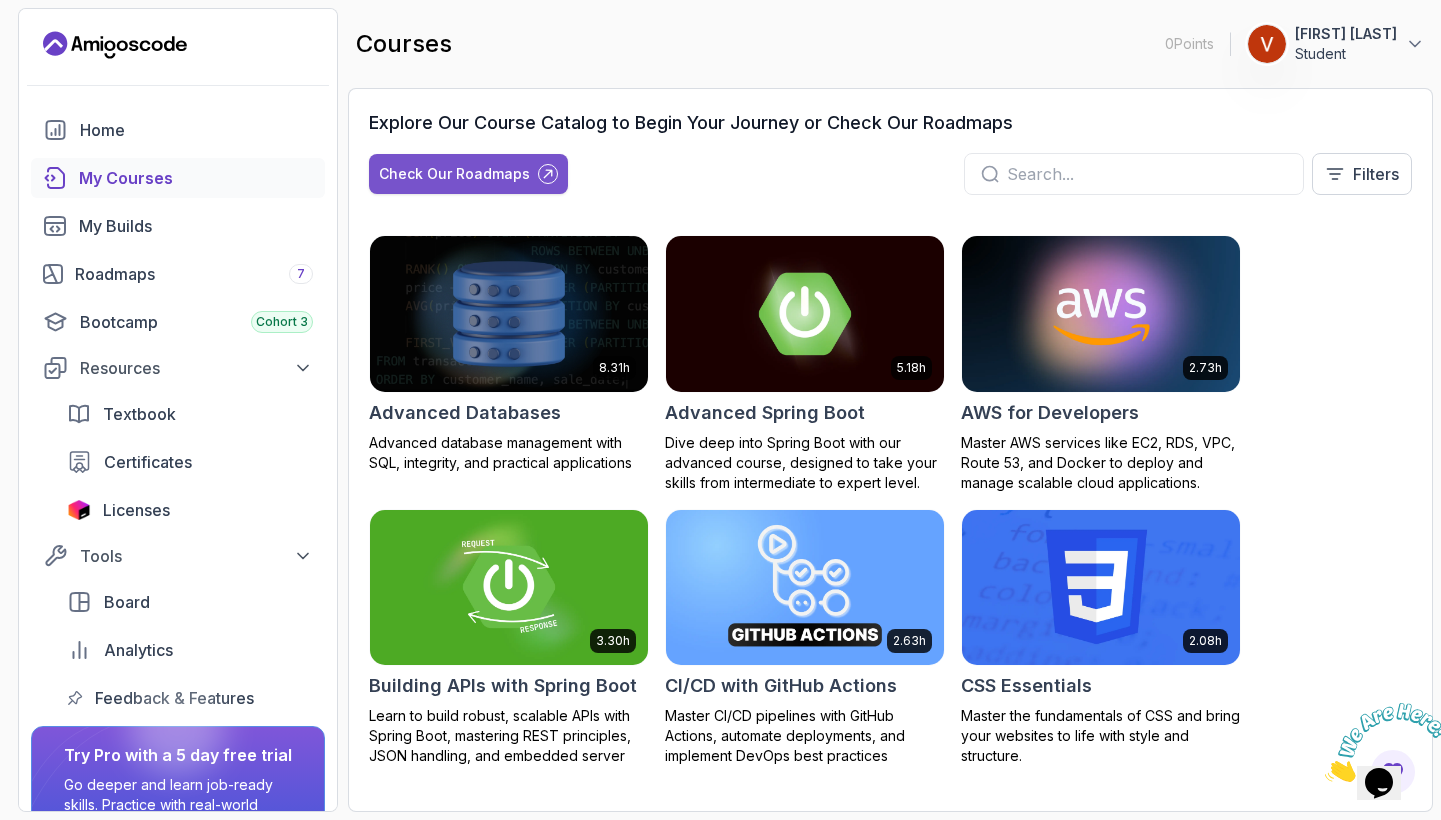 click on "Check Our Roadmaps" at bounding box center [468, 174] 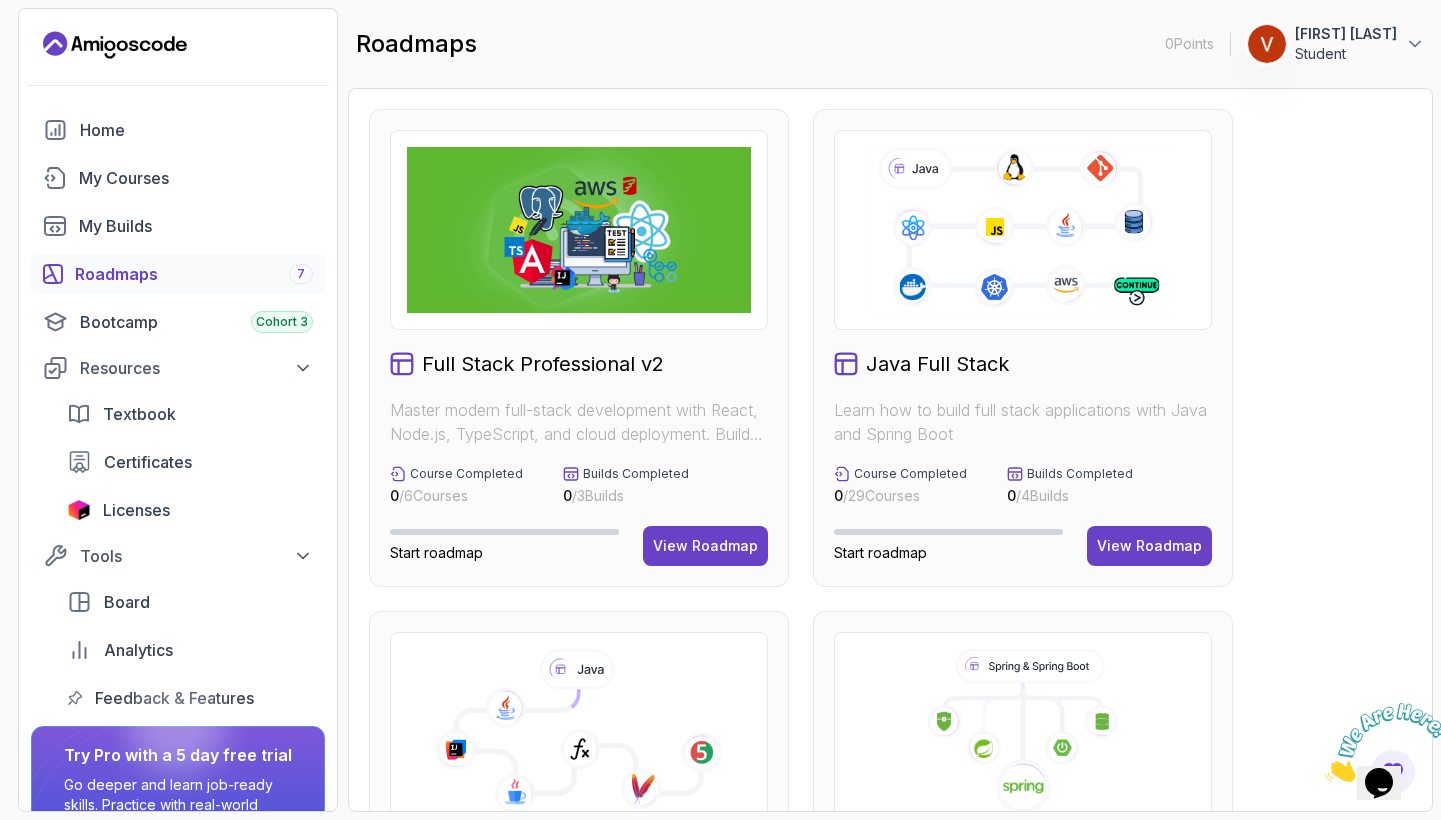 scroll, scrollTop: 0, scrollLeft: 0, axis: both 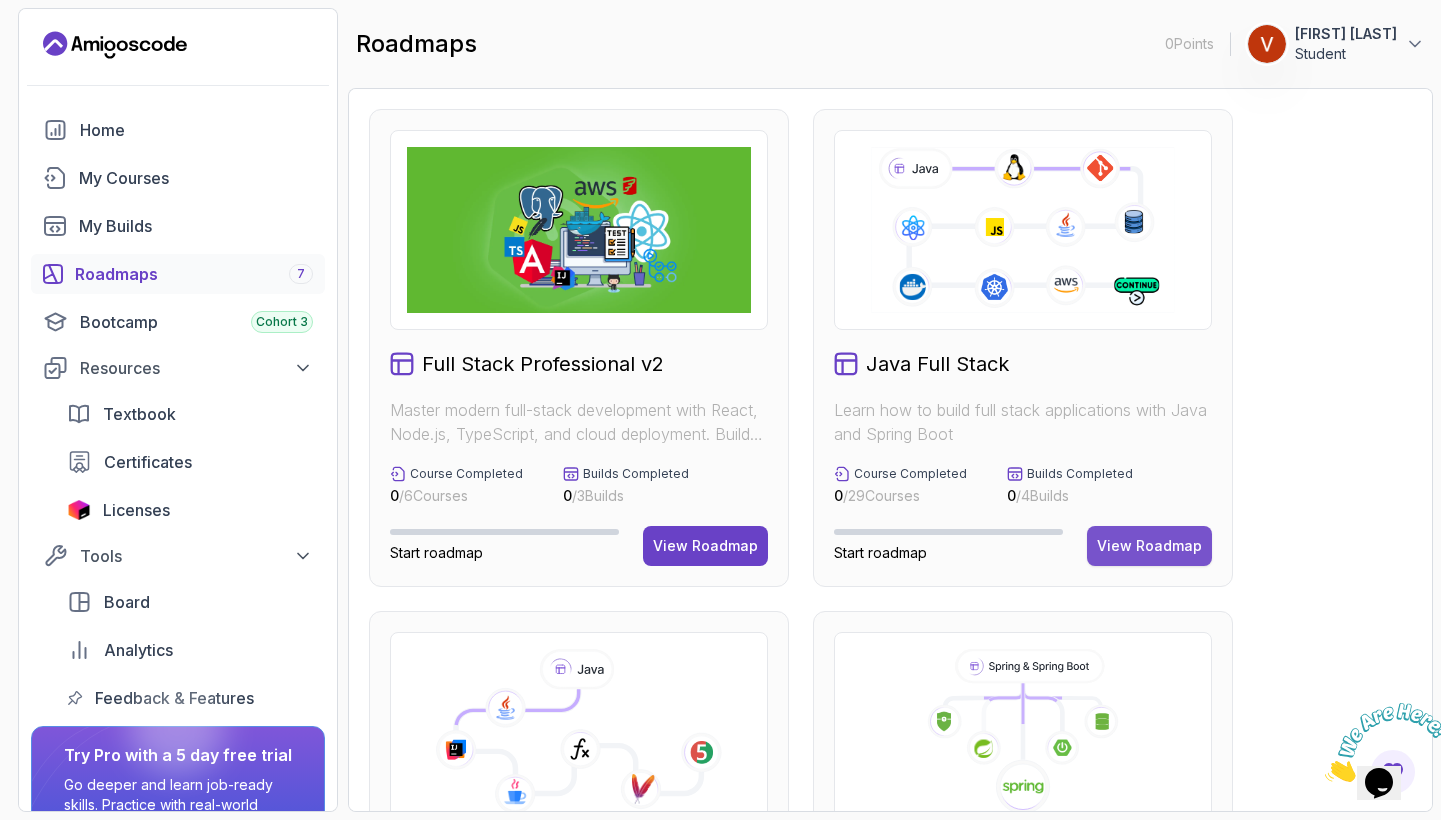 click on "View Roadmap" at bounding box center [1149, 546] 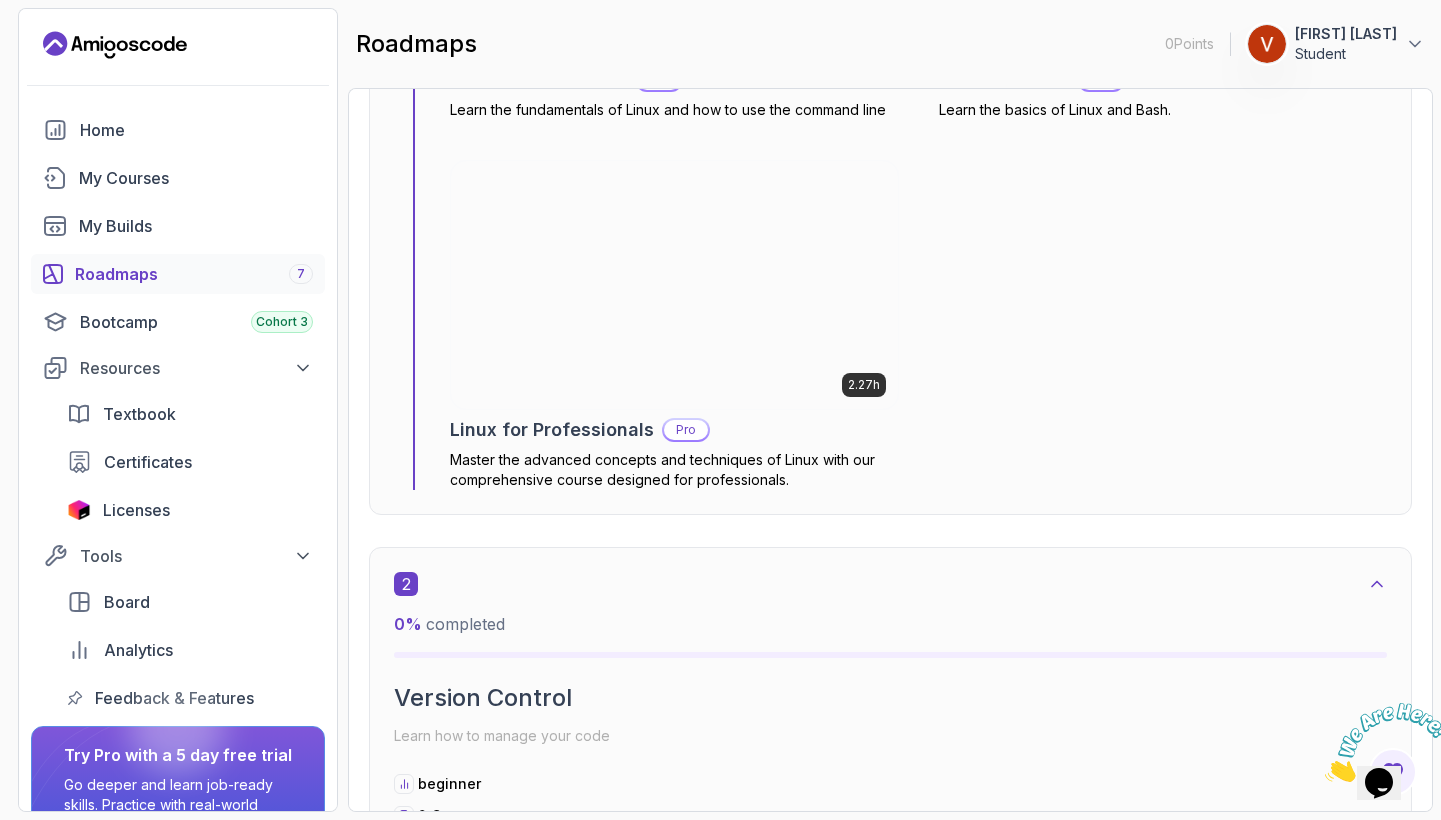 scroll, scrollTop: 1279, scrollLeft: 0, axis: vertical 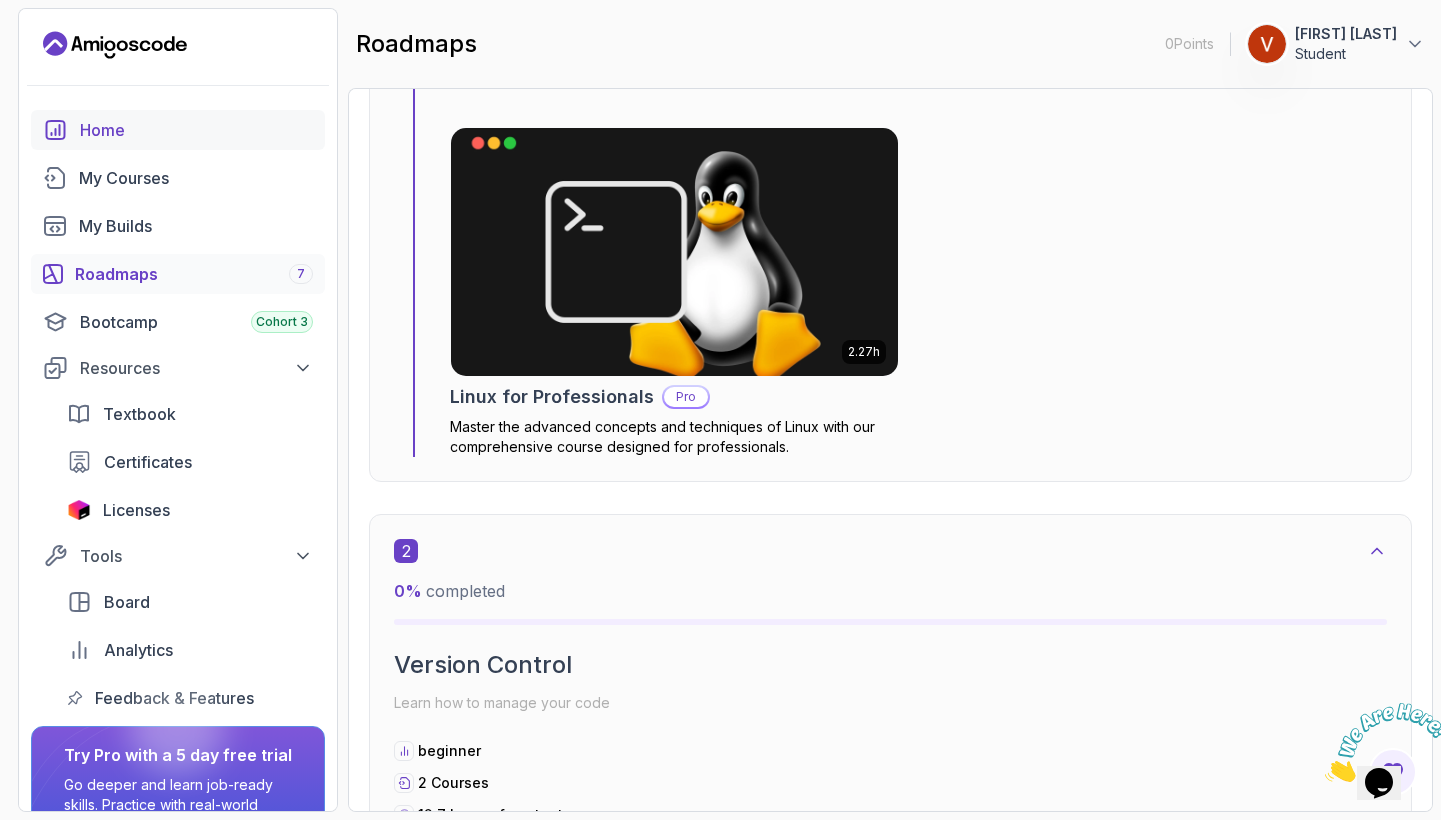 click on "Home" at bounding box center (178, 130) 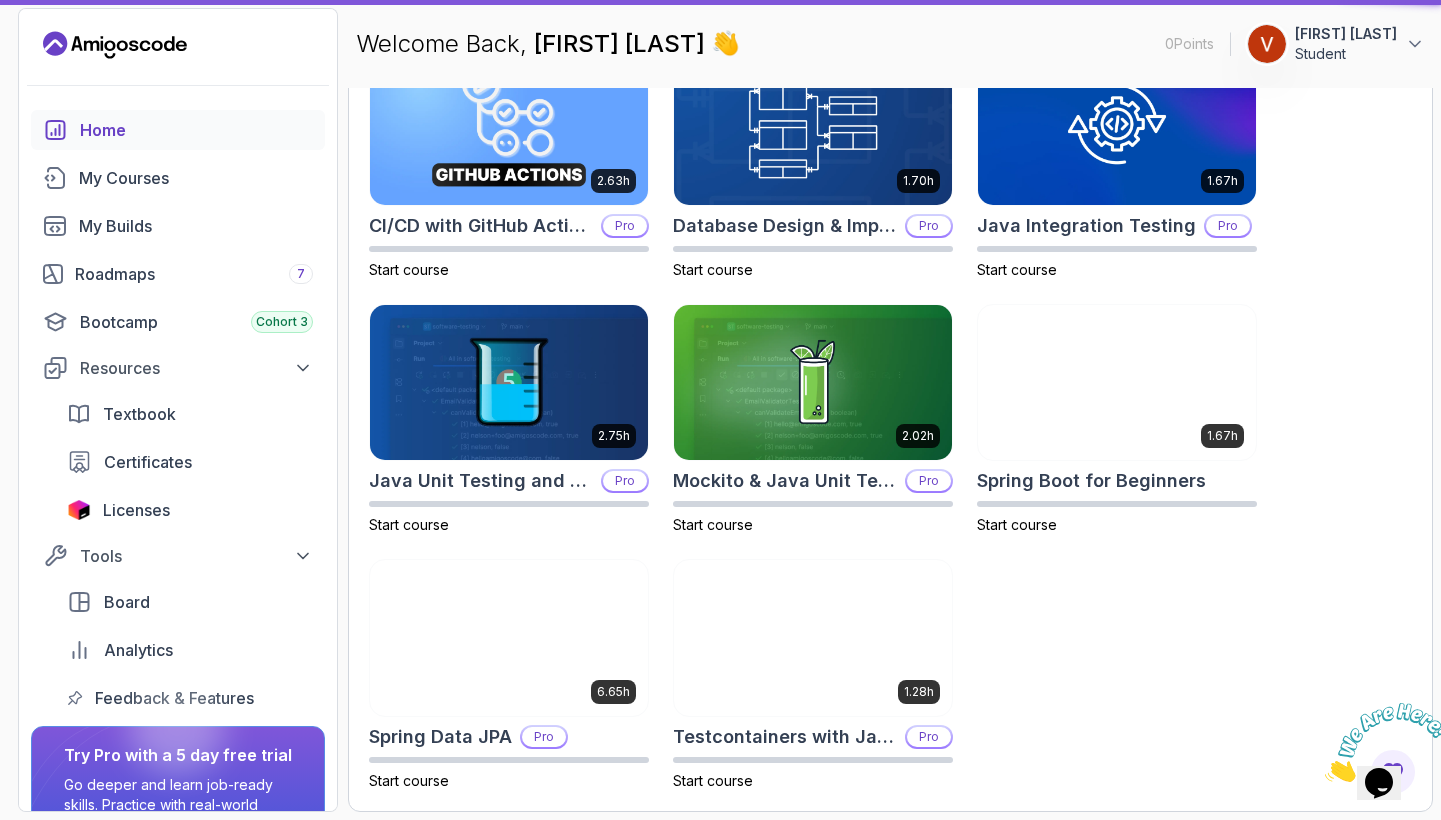 scroll, scrollTop: 0, scrollLeft: 0, axis: both 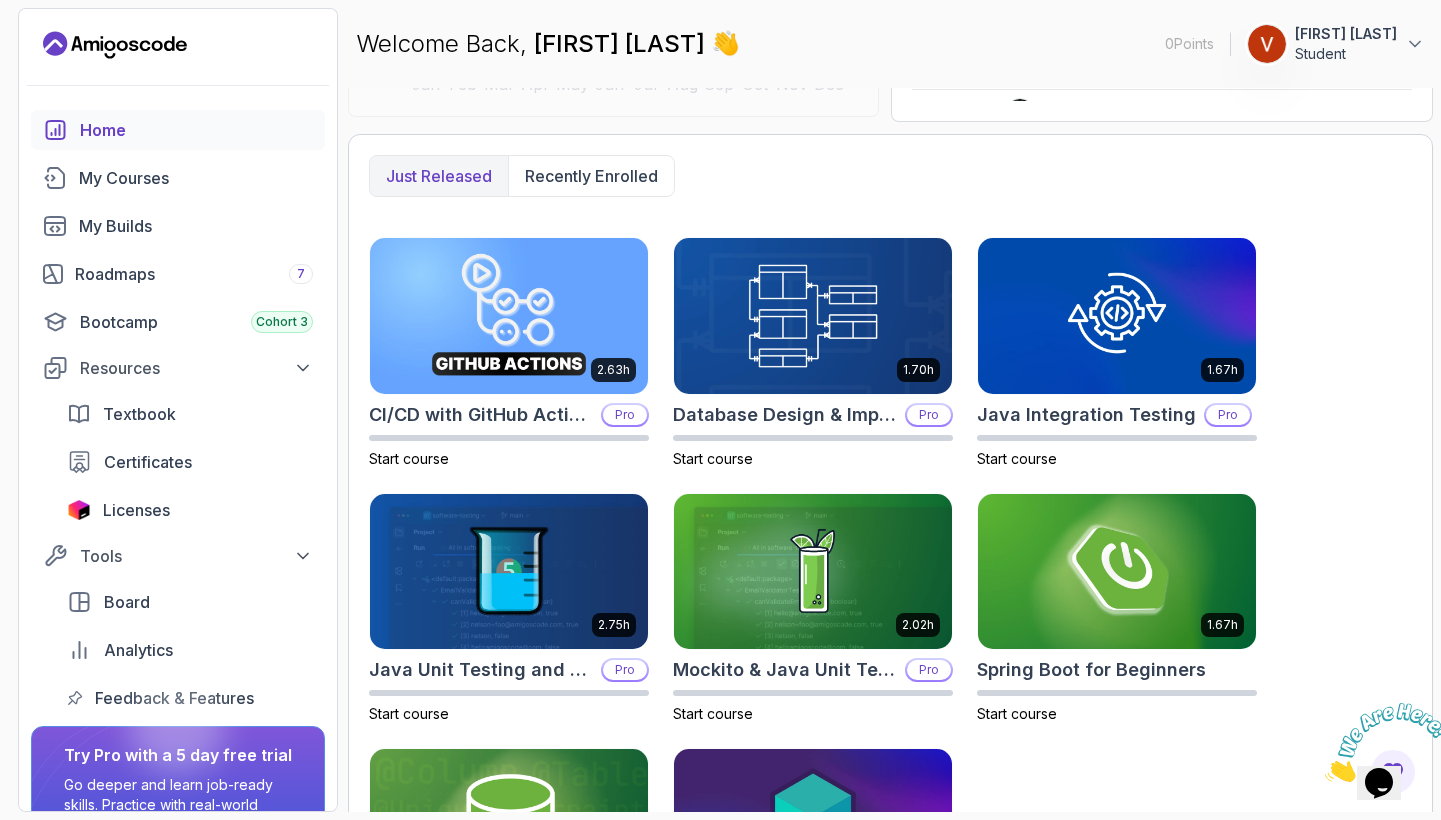 click on "Home" at bounding box center (178, 130) 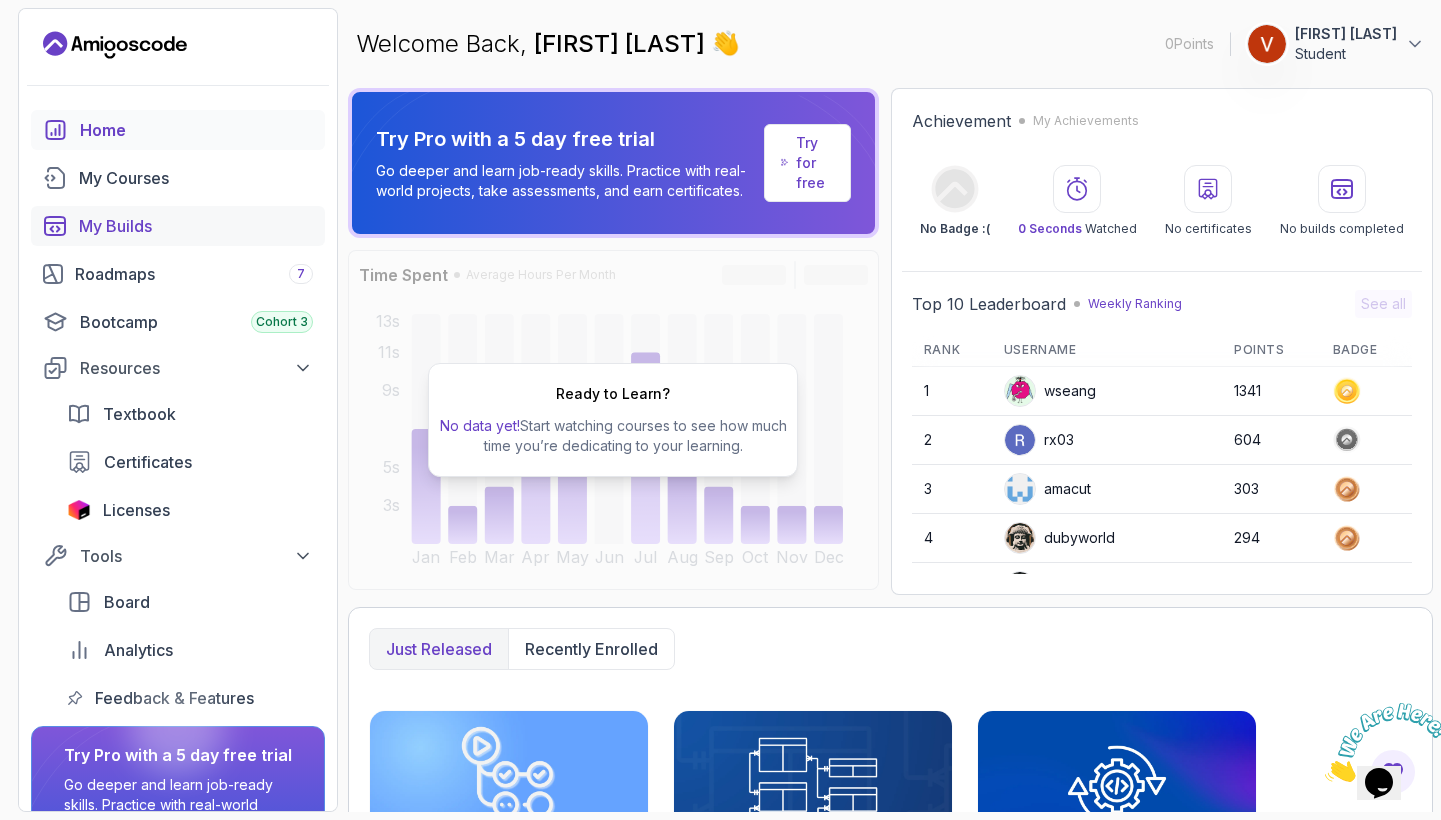 click on "My Builds" at bounding box center [196, 226] 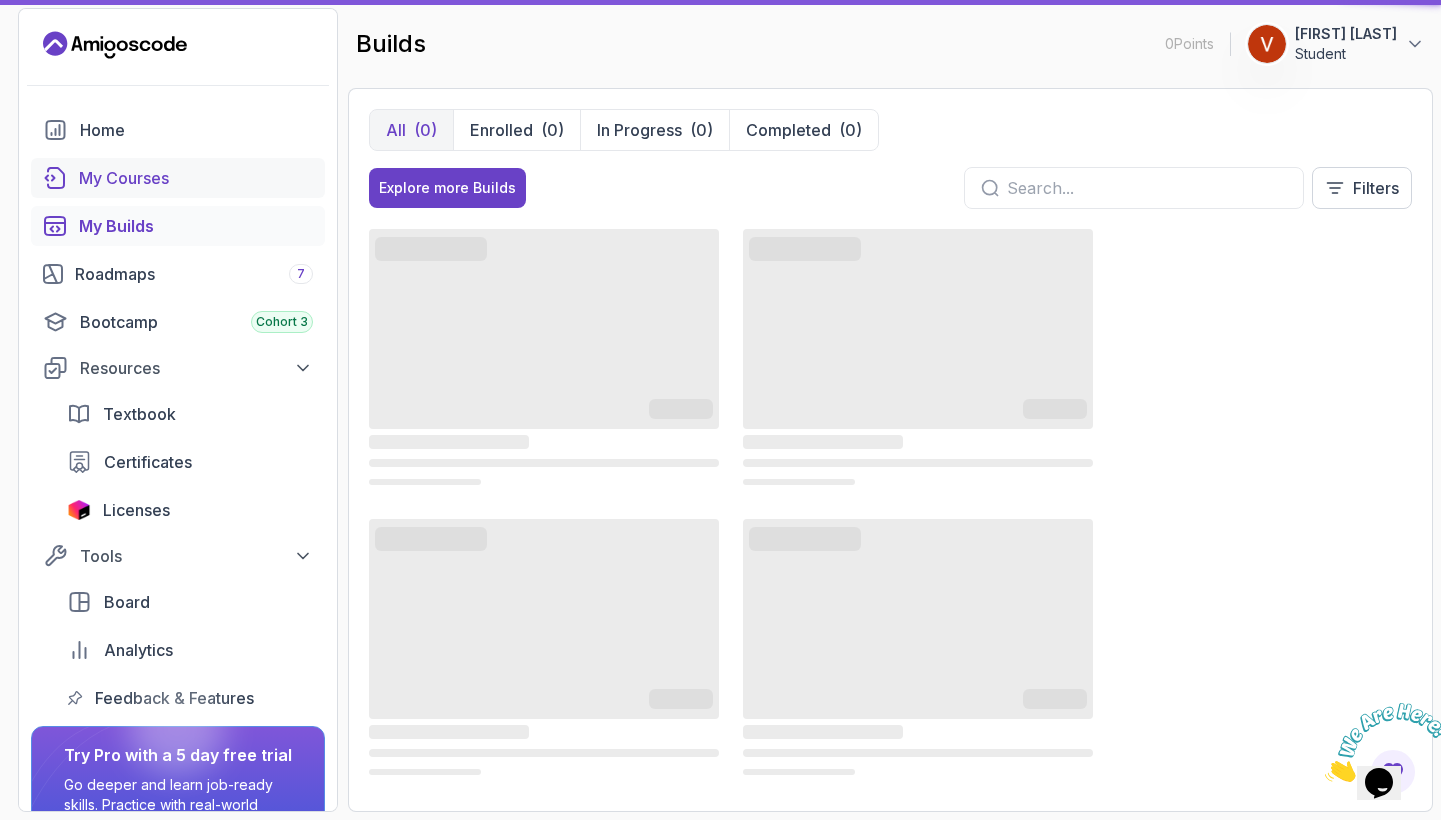 click on "My Courses" at bounding box center [196, 178] 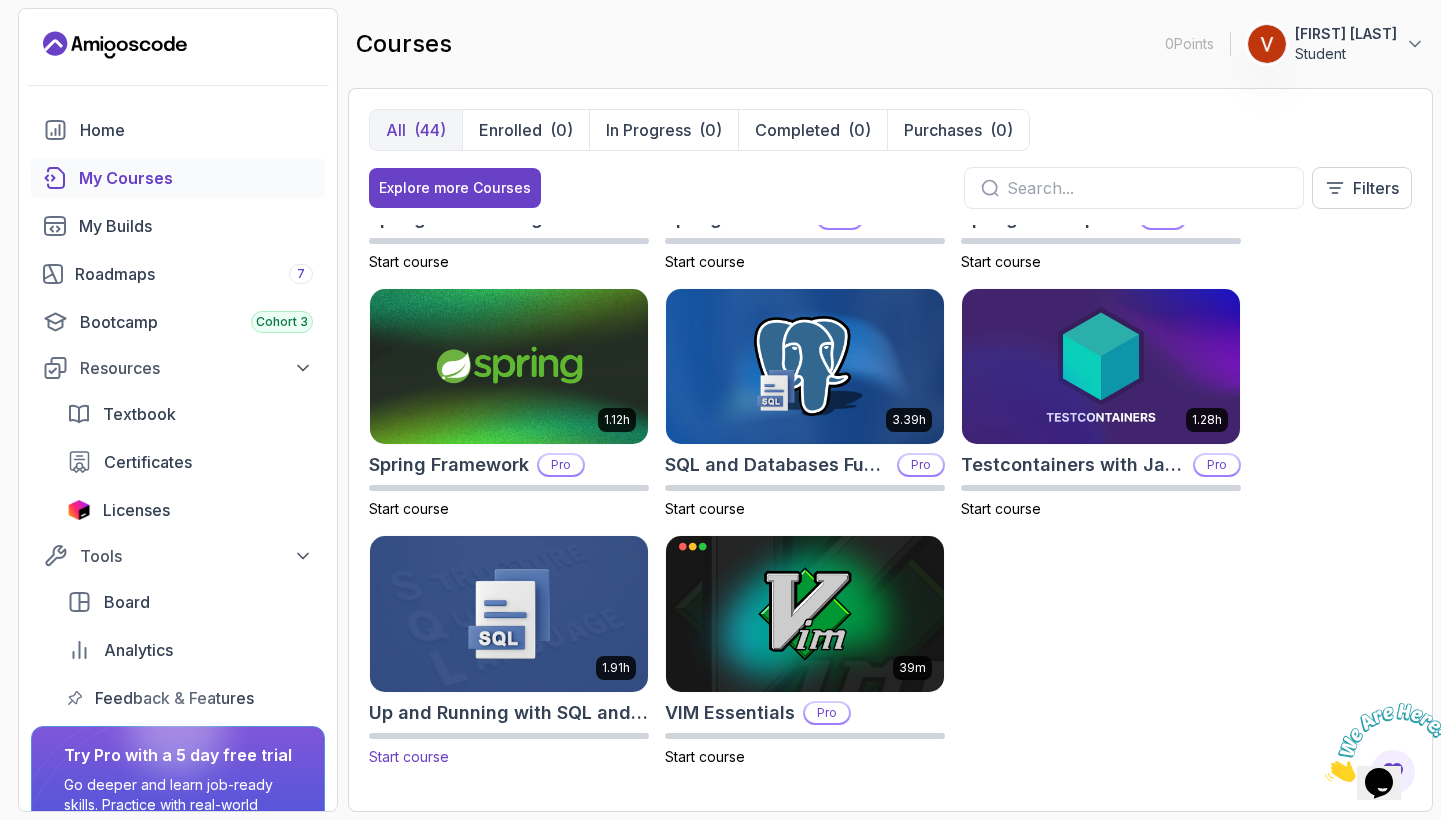 click at bounding box center (509, 613) 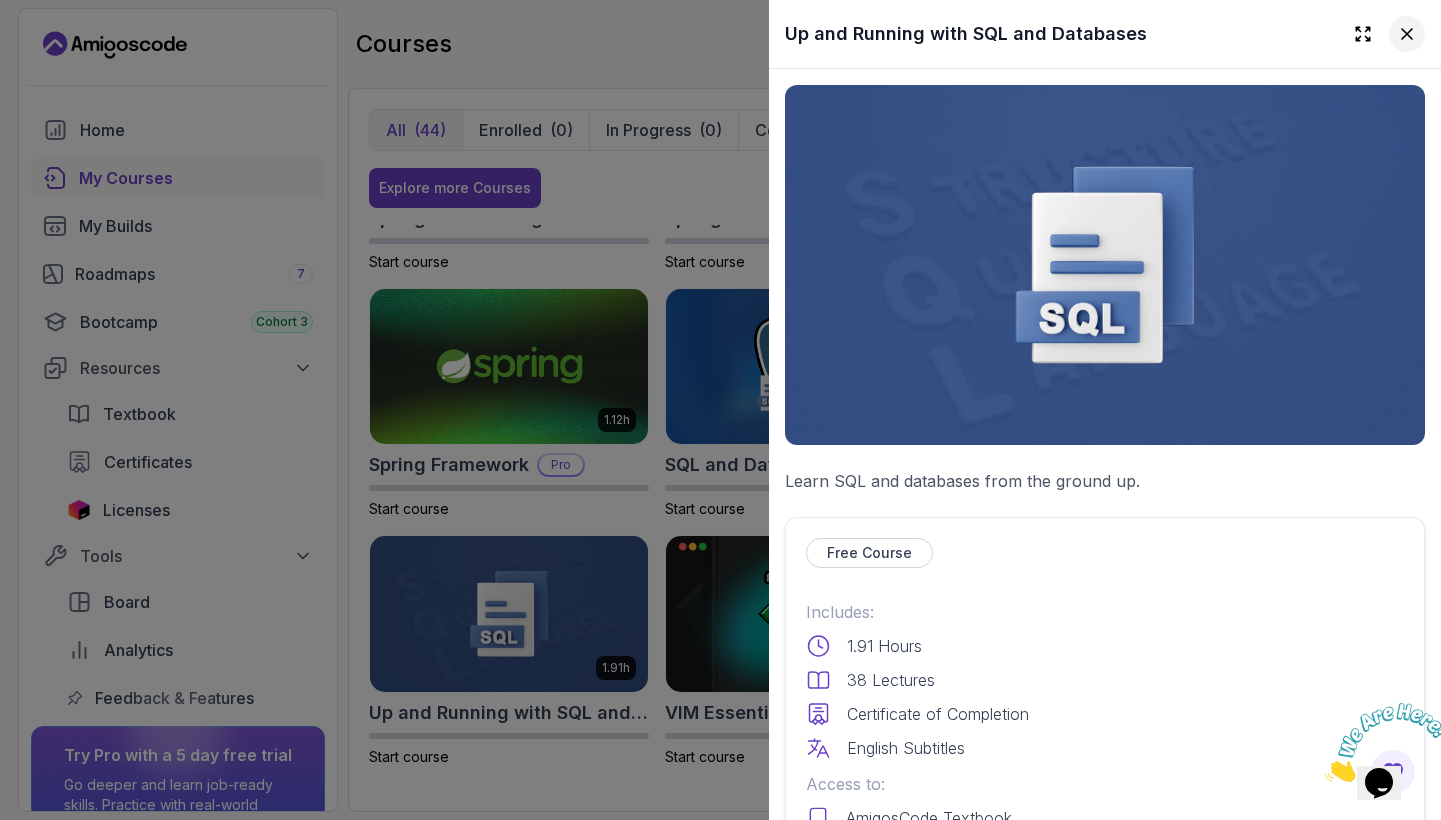 click 